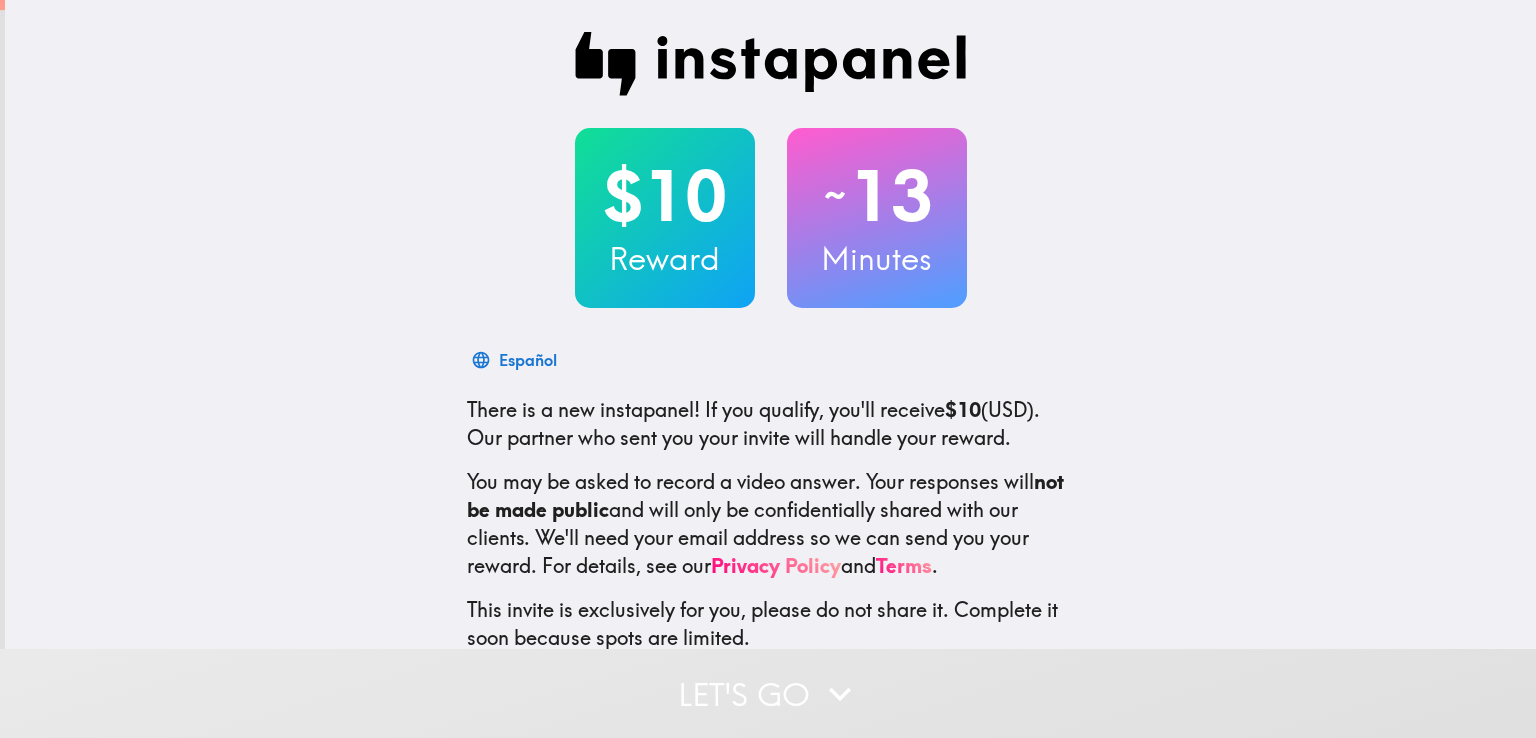 scroll, scrollTop: 0, scrollLeft: 0, axis: both 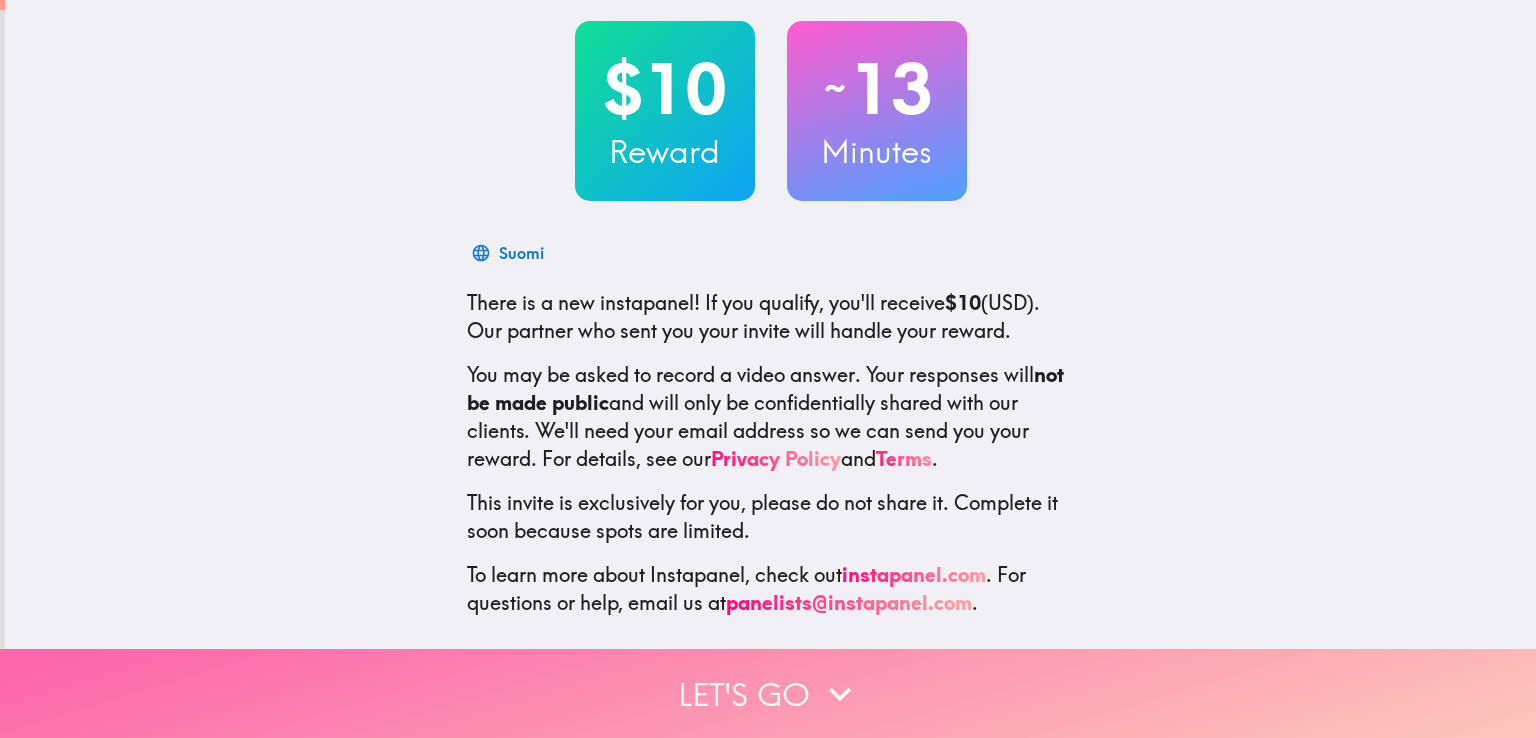 click on "Let's go" at bounding box center [768, 693] 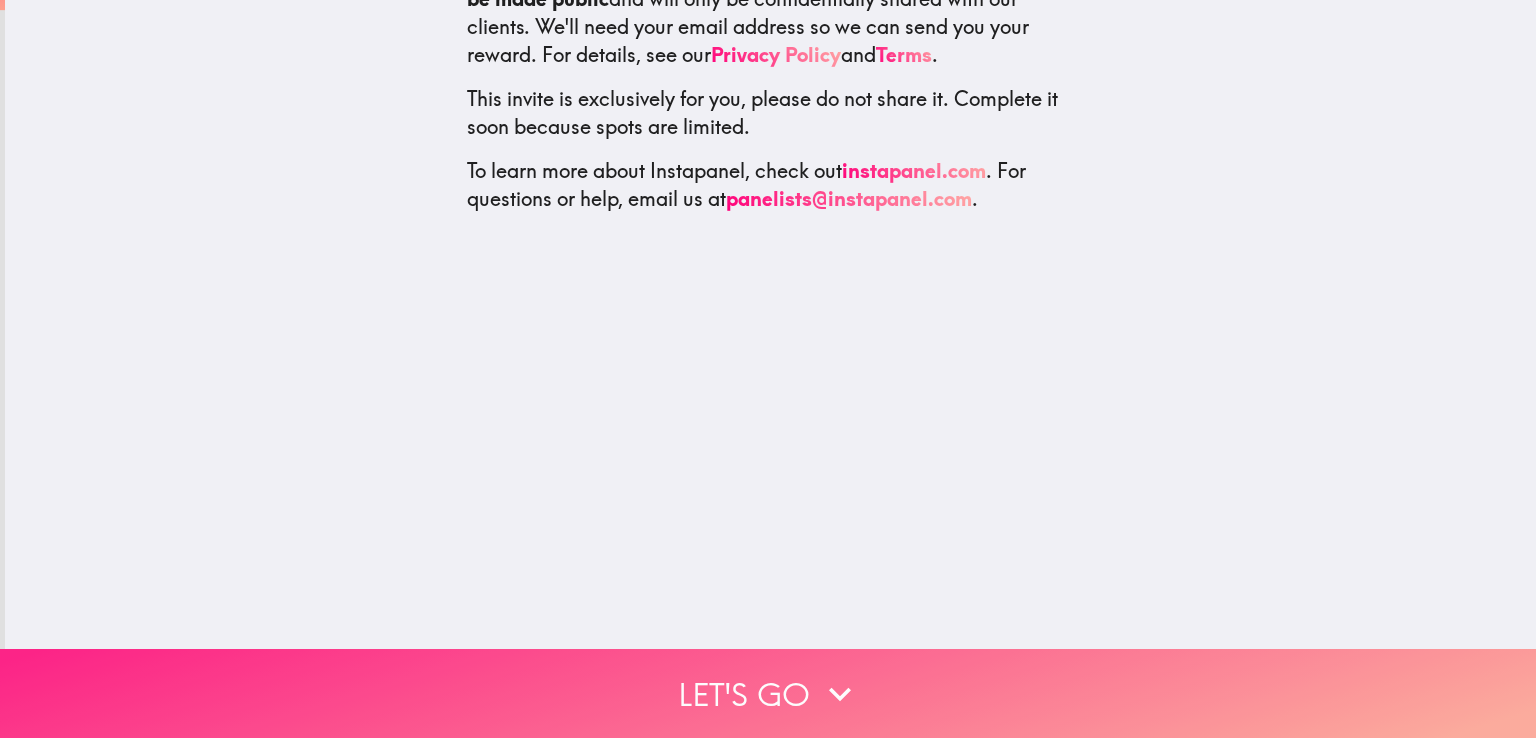 scroll, scrollTop: 0, scrollLeft: 0, axis: both 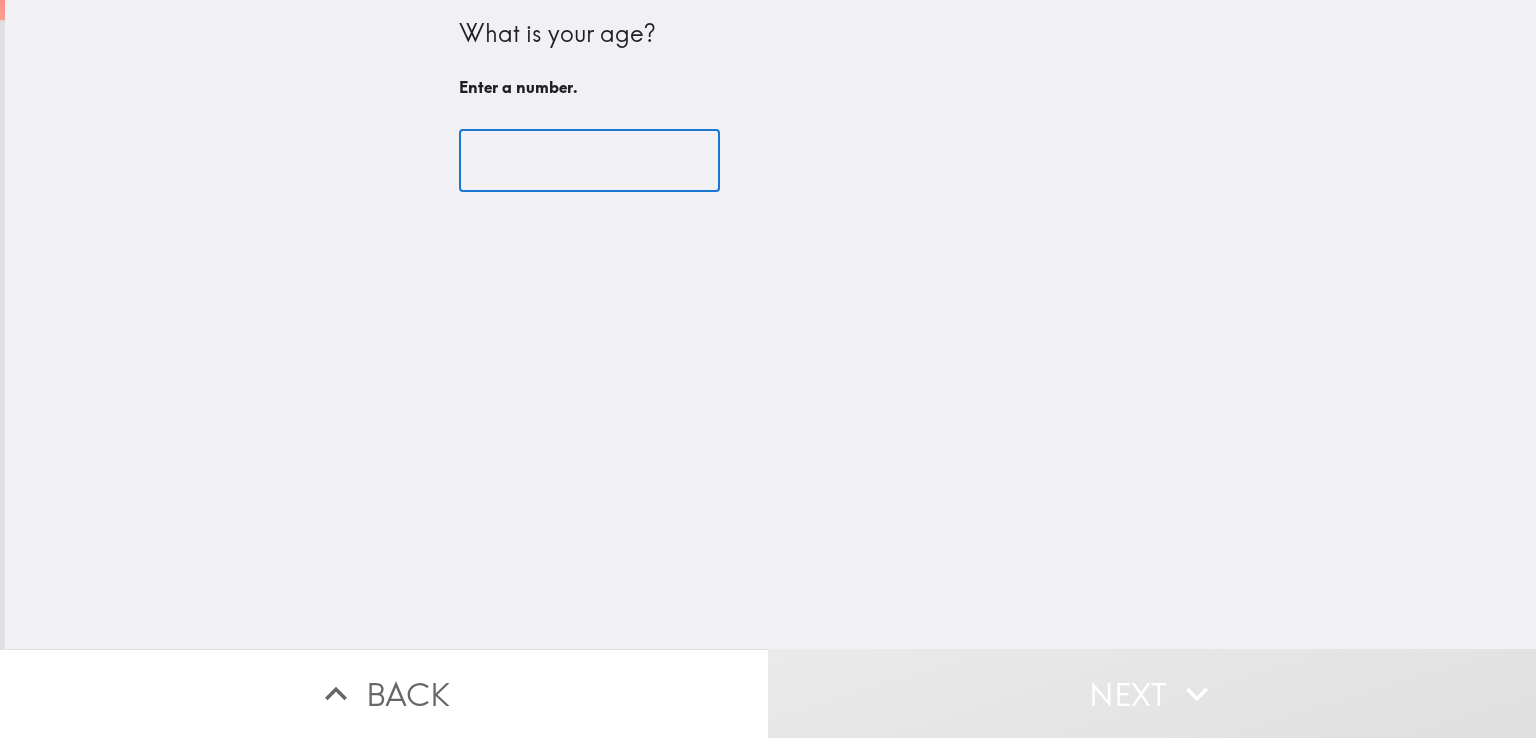 click at bounding box center [589, 161] 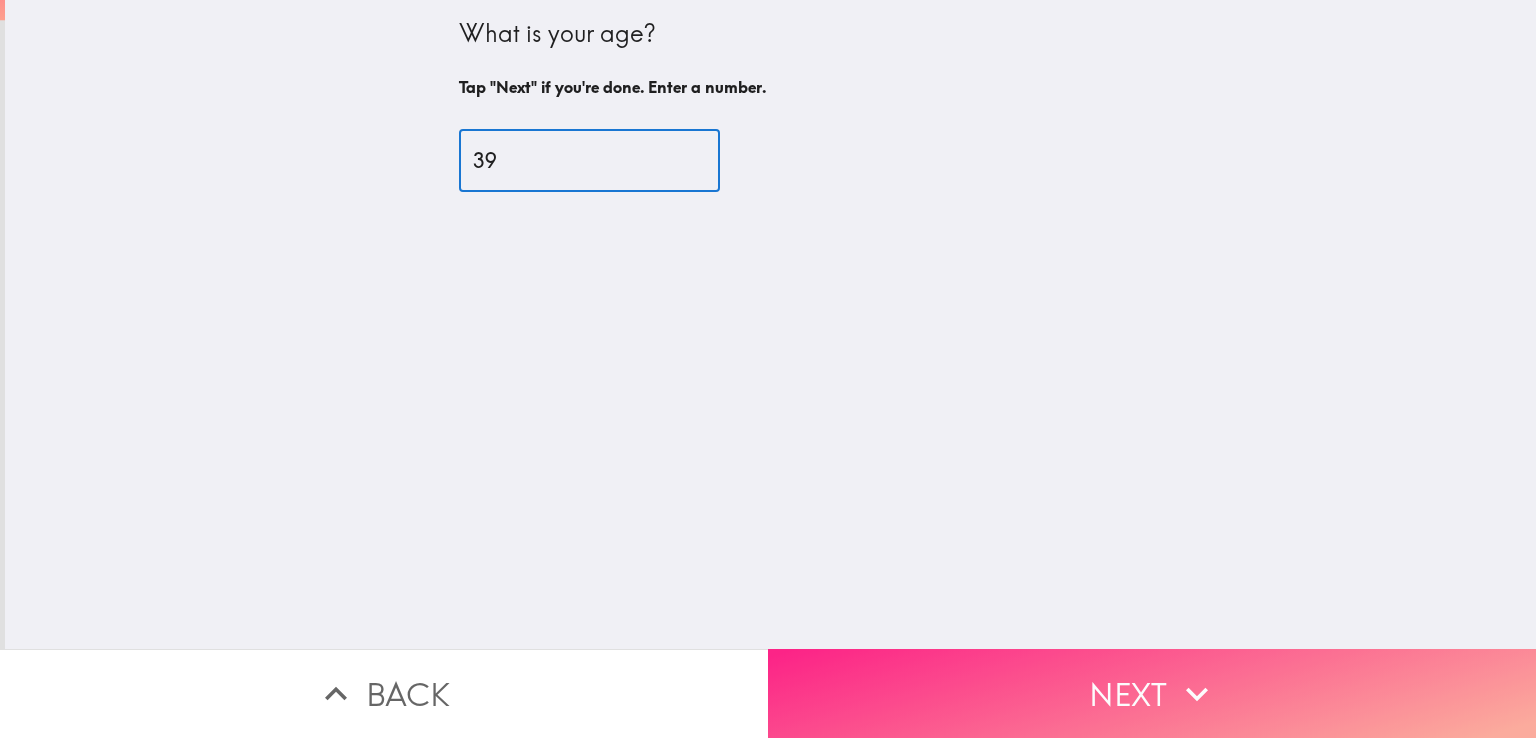 type on "39" 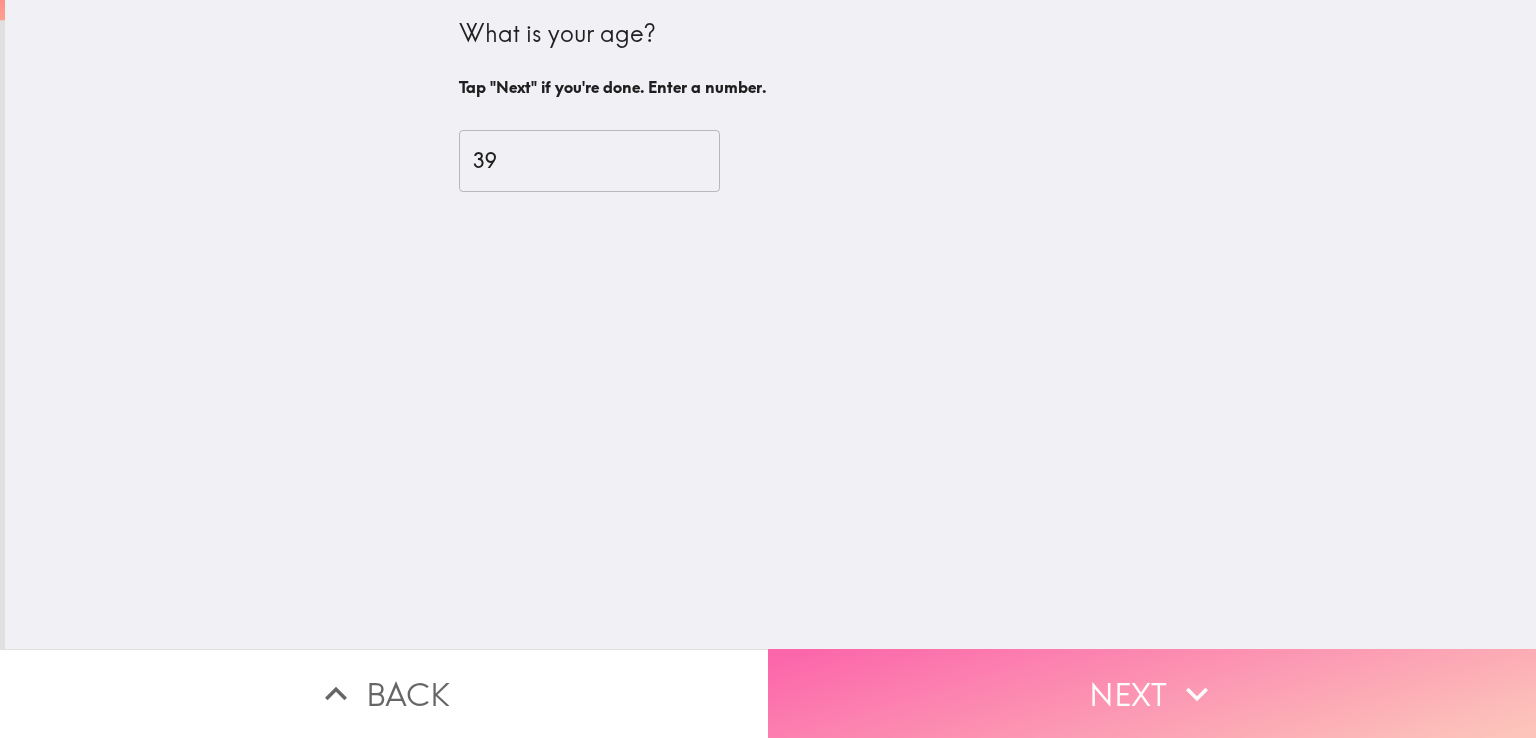 click on "Next" at bounding box center (1152, 693) 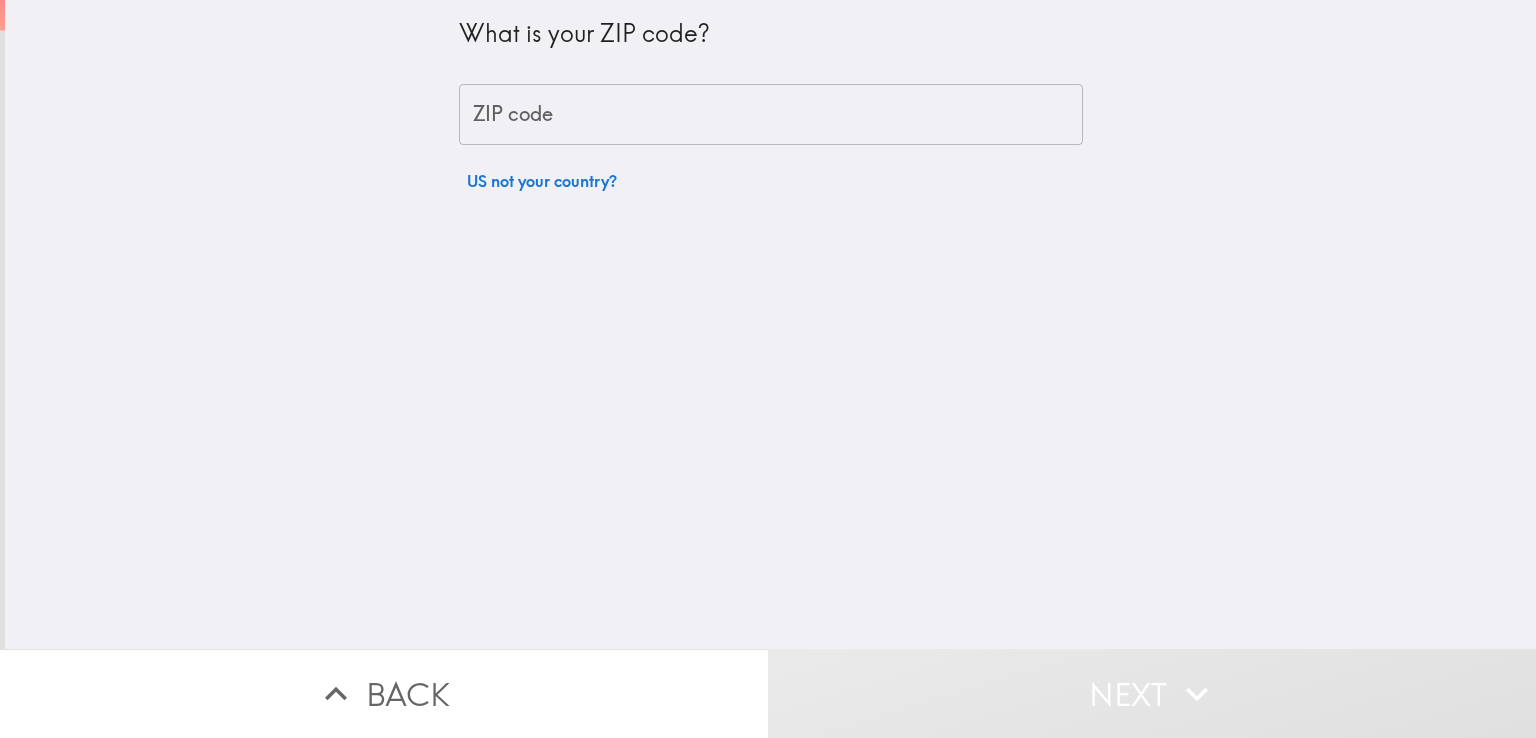 click on "ZIP code" at bounding box center [771, 115] 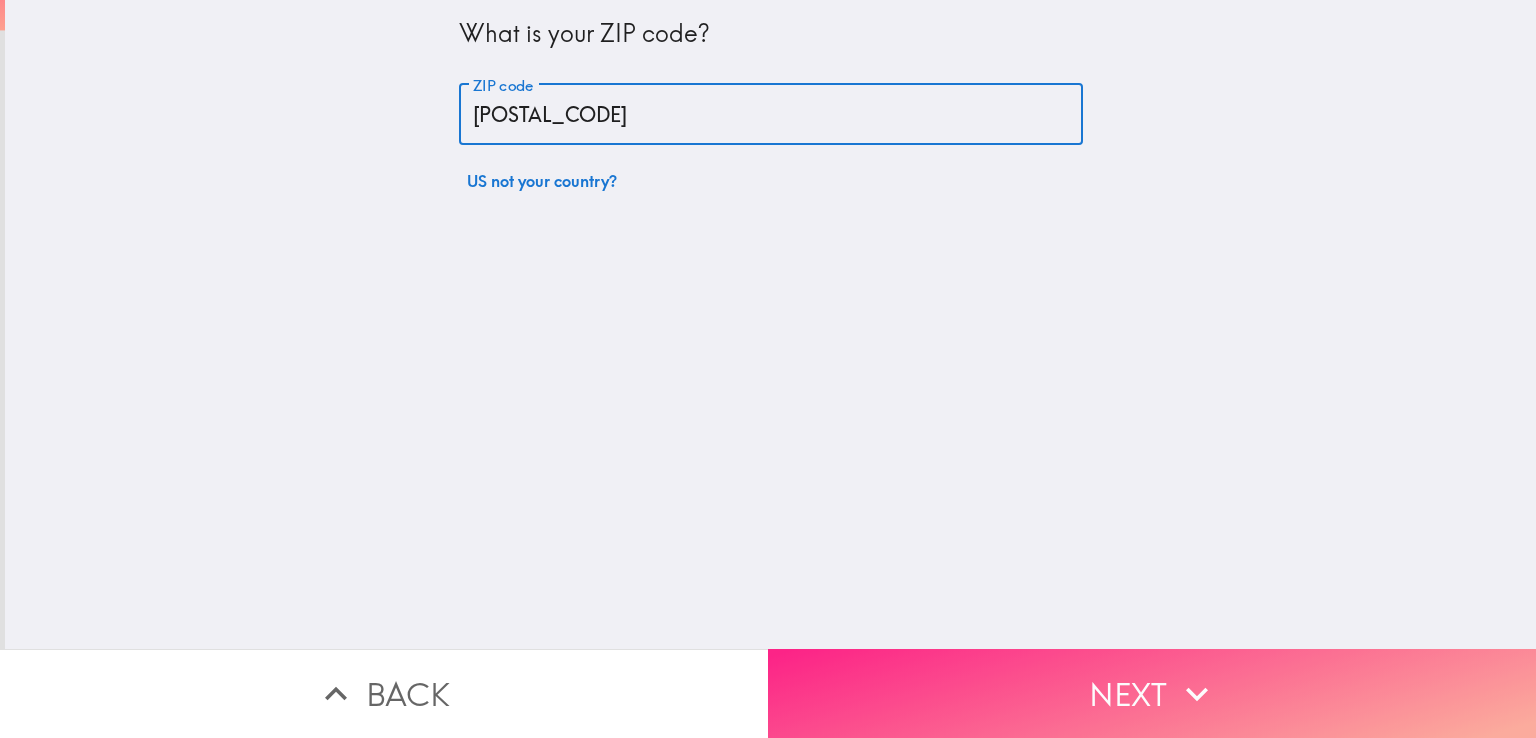 type on "97701" 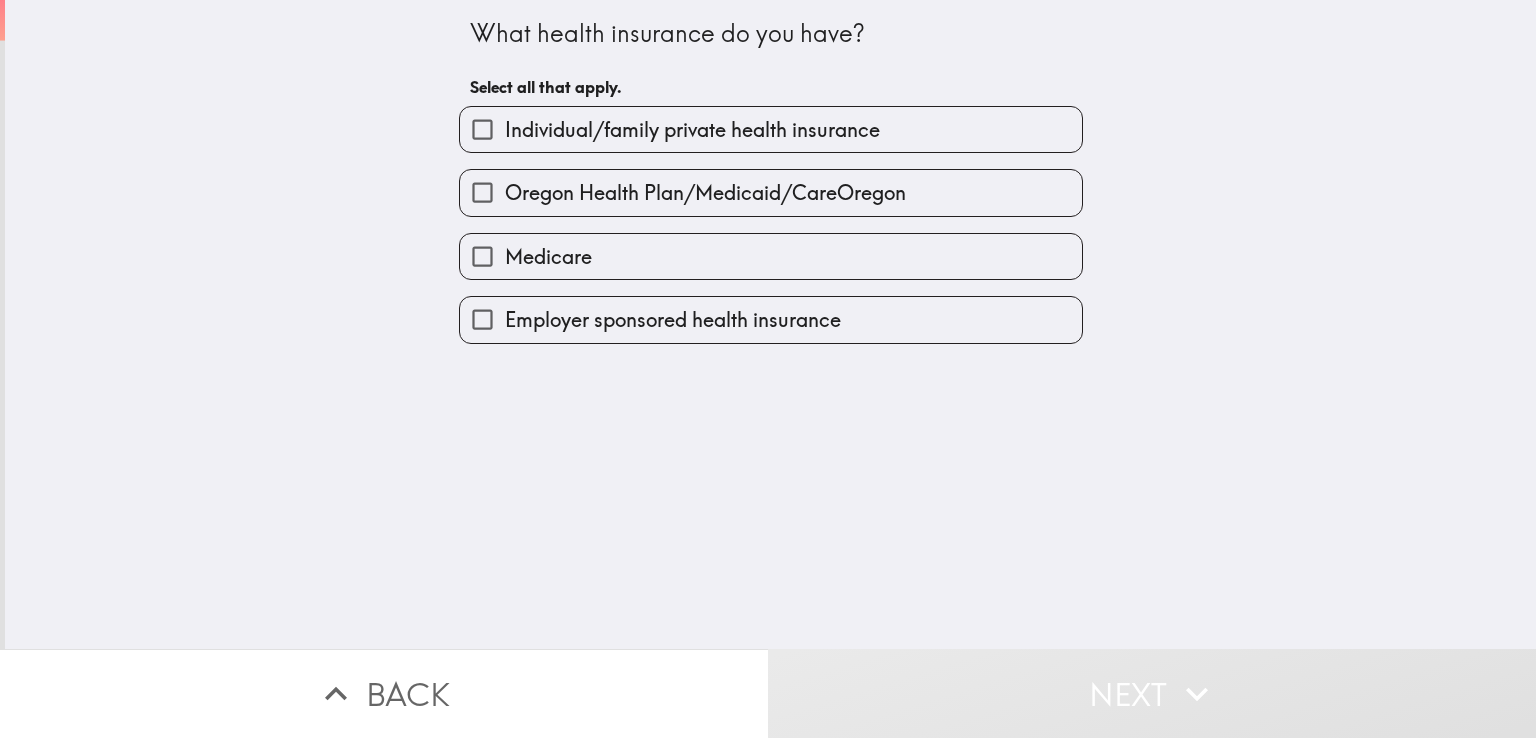 click on "Employer sponsored health insurance" at bounding box center (673, 320) 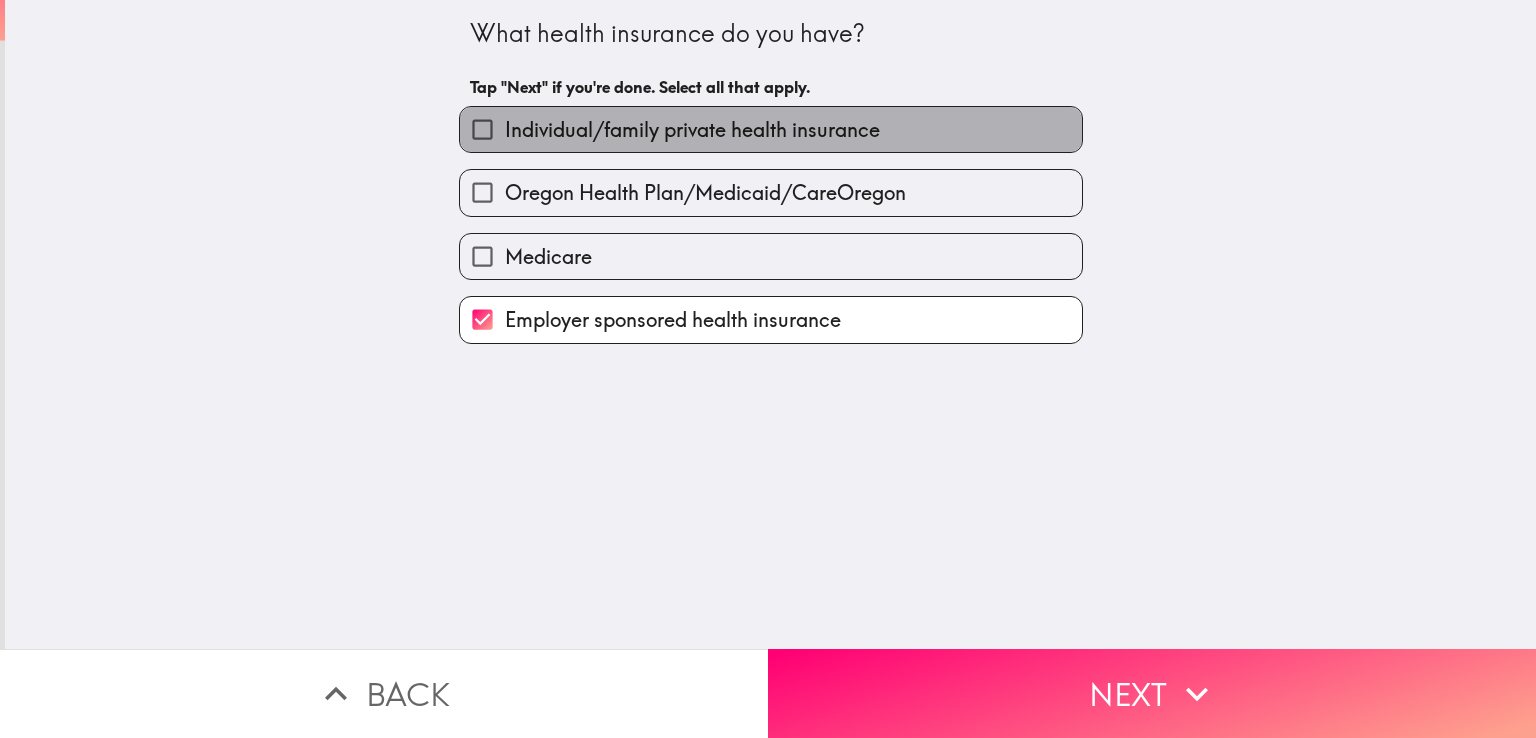 click on "Individual/family private health insurance" at bounding box center (692, 130) 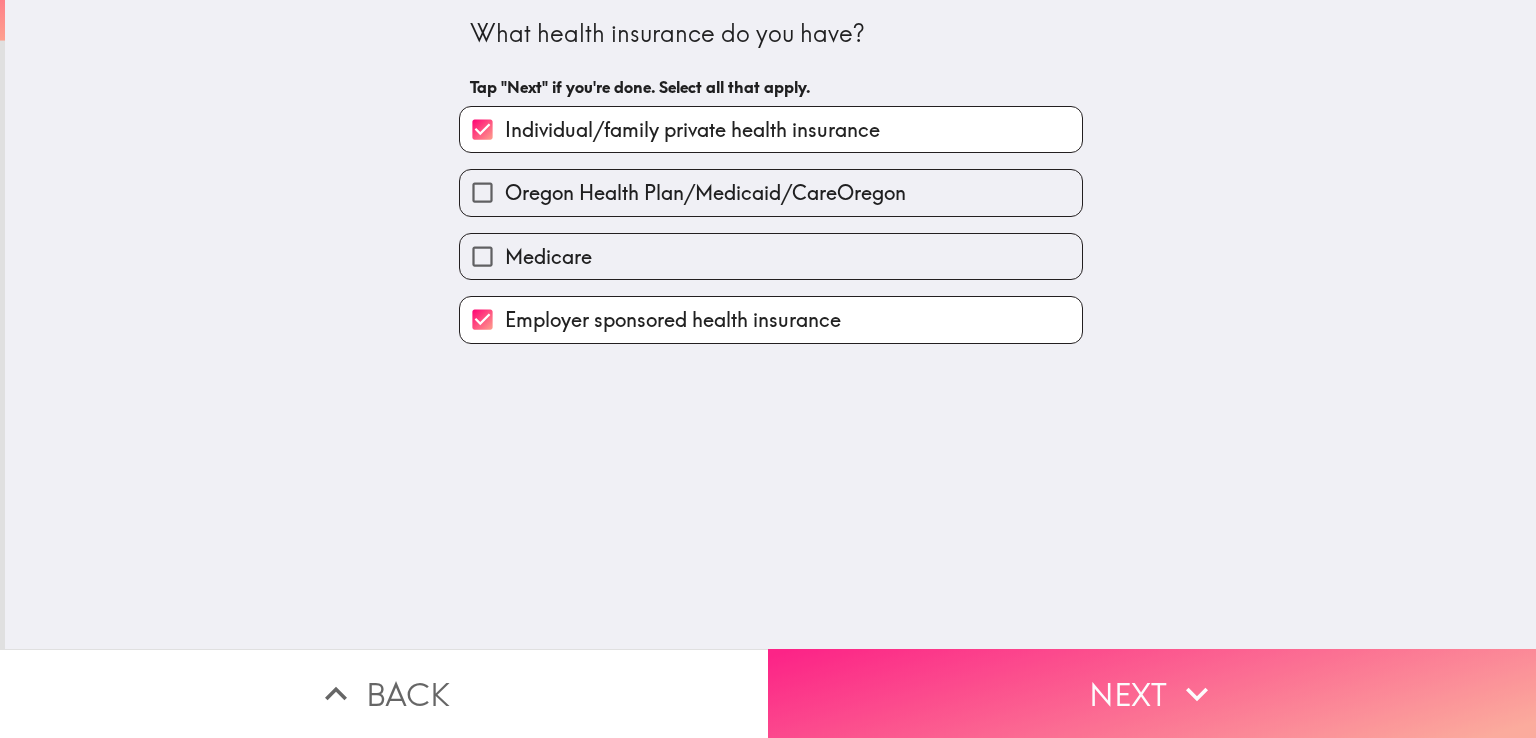 click on "Next" at bounding box center (1152, 693) 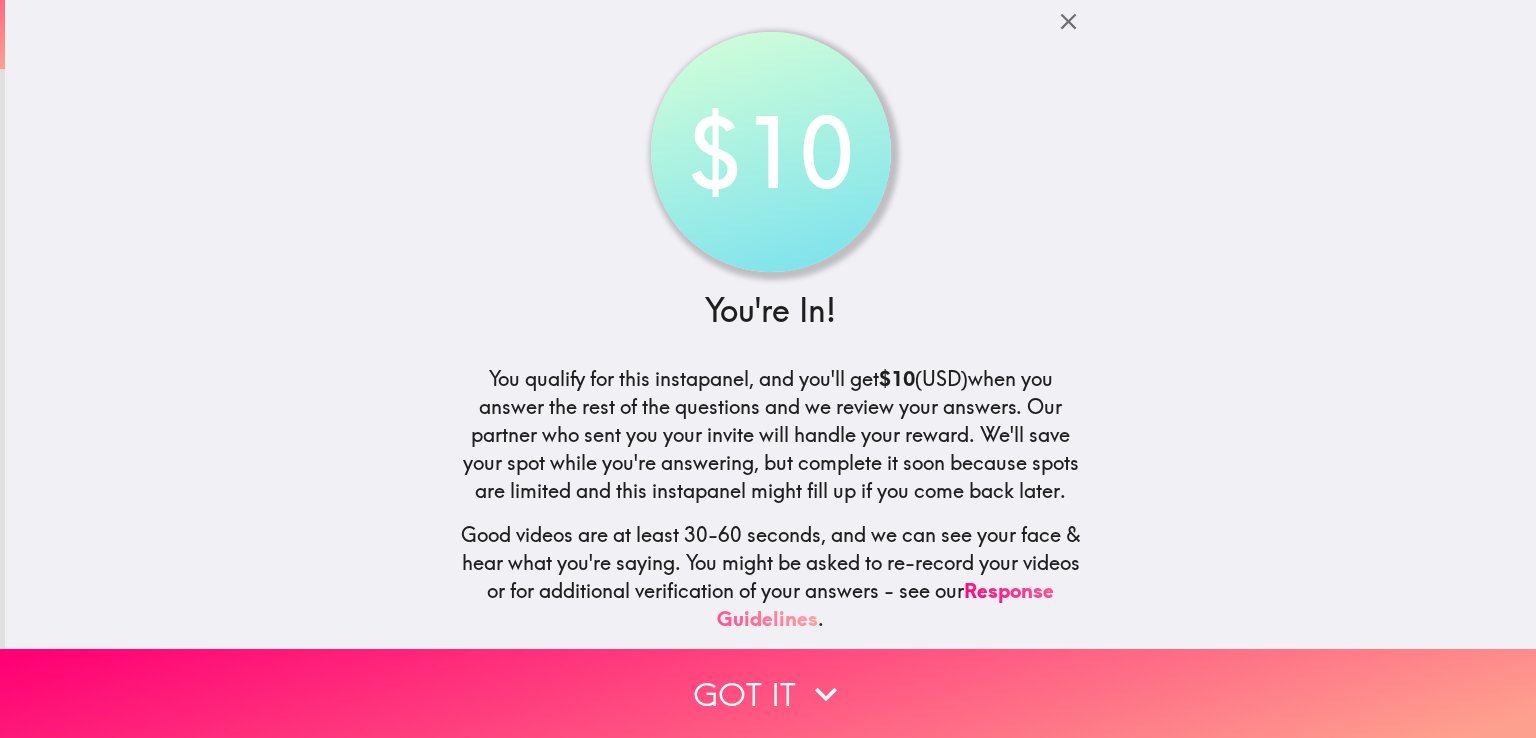 scroll, scrollTop: 87, scrollLeft: 0, axis: vertical 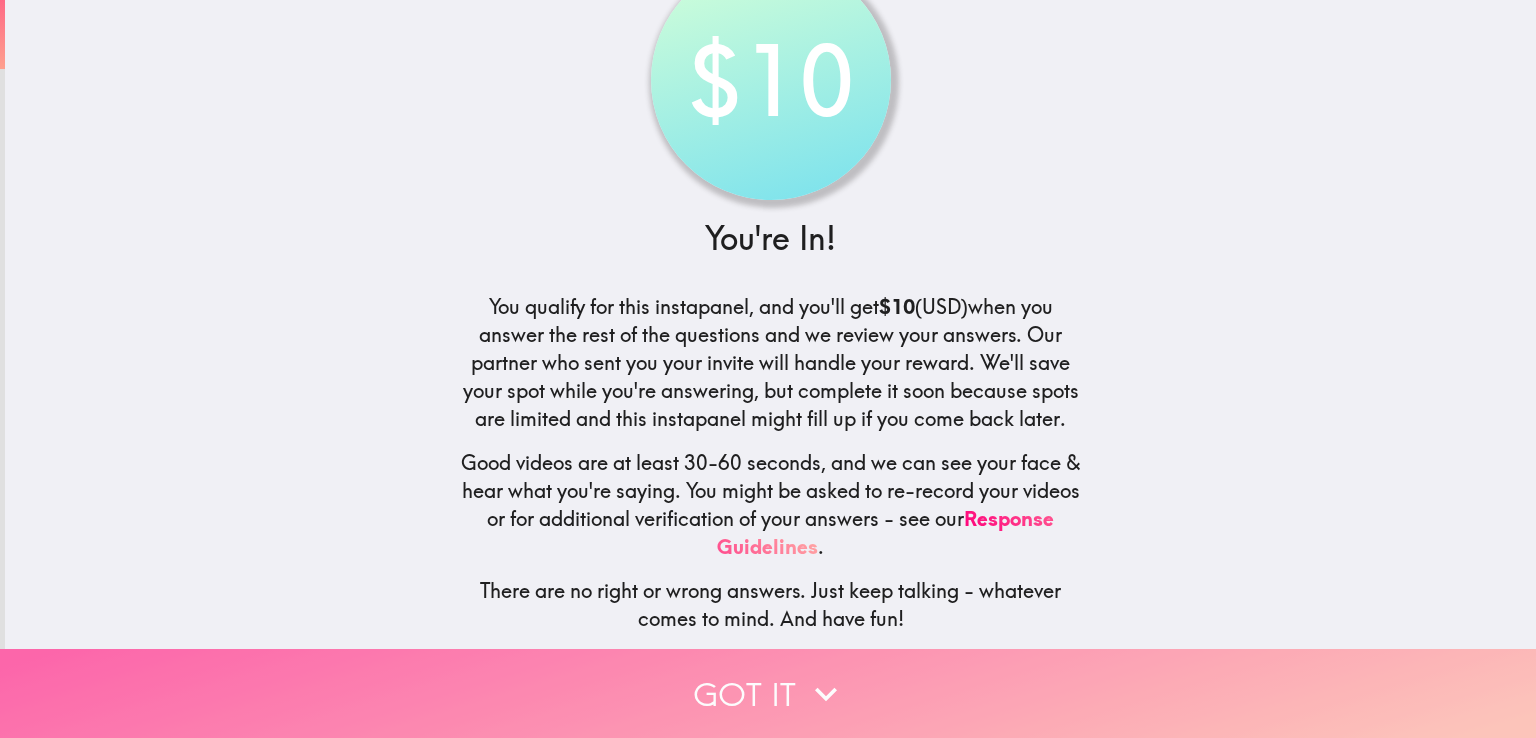click 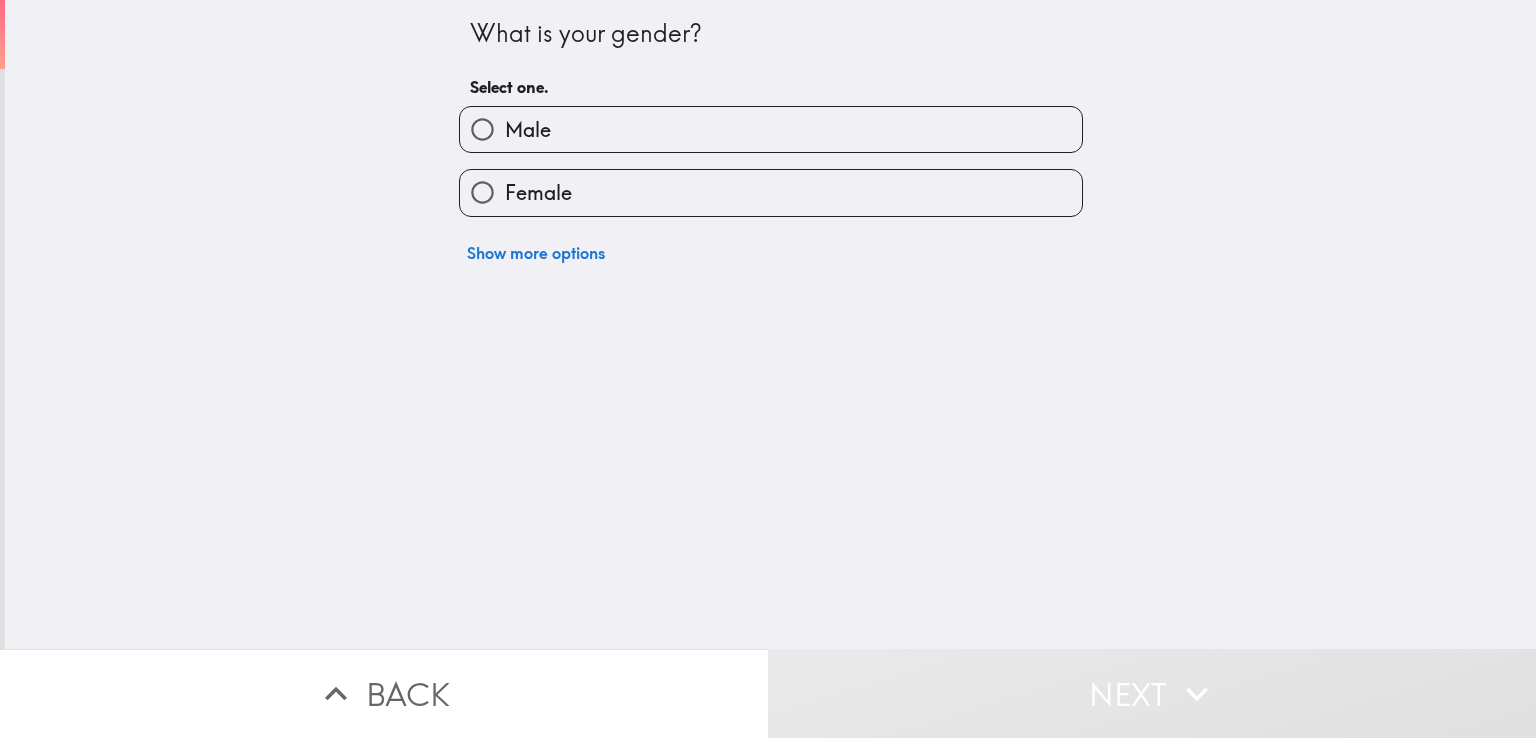 scroll, scrollTop: 0, scrollLeft: 0, axis: both 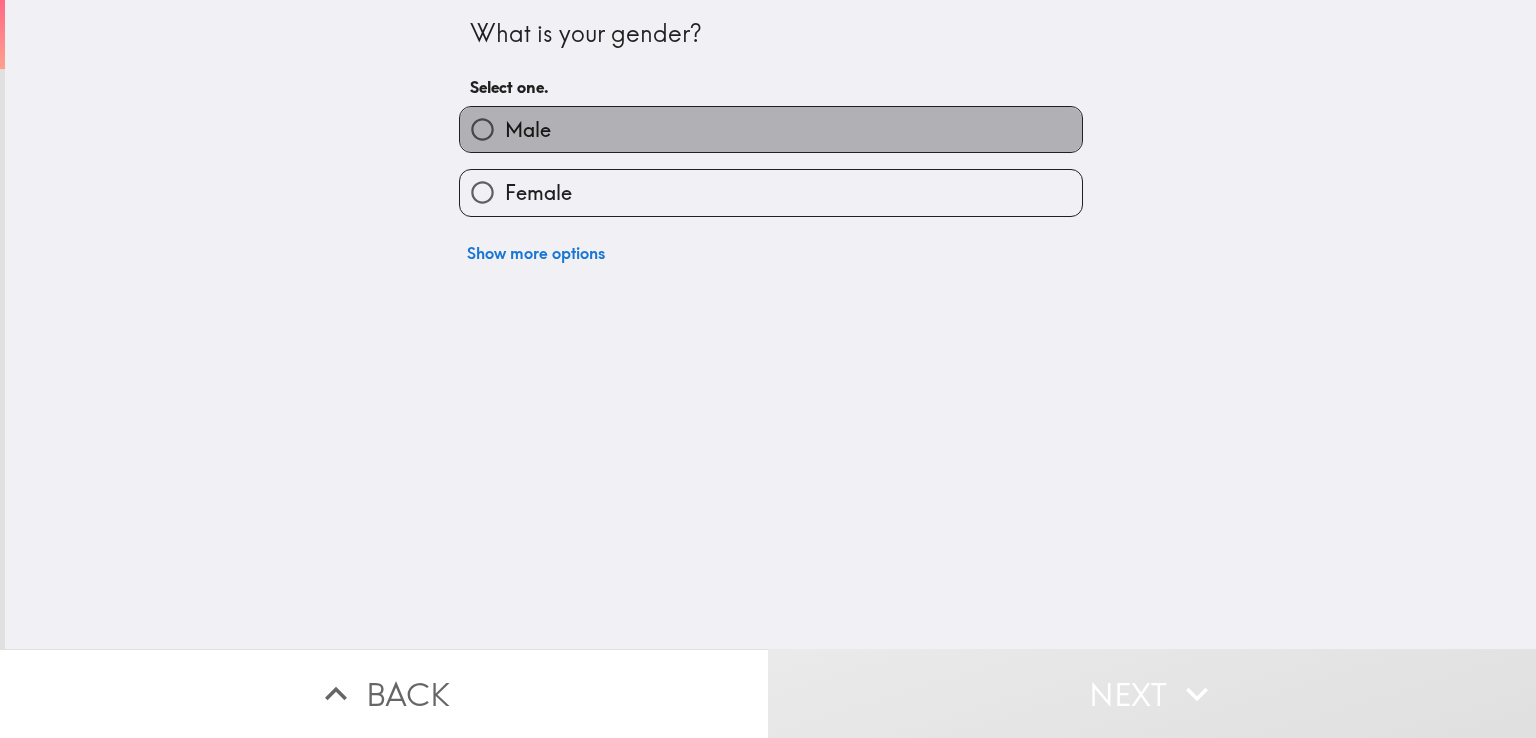 click on "Male" at bounding box center [771, 129] 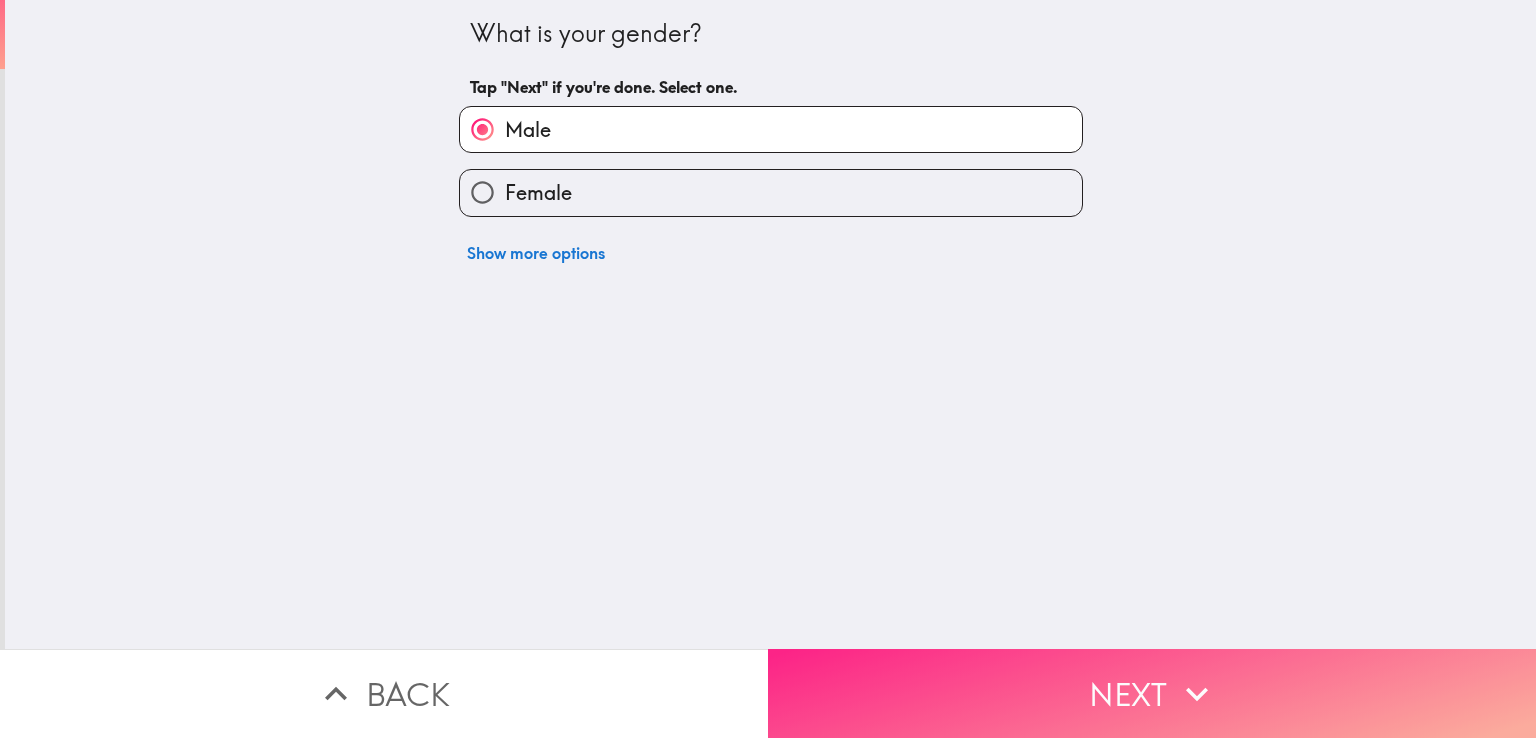 click on "Next" at bounding box center (1152, 693) 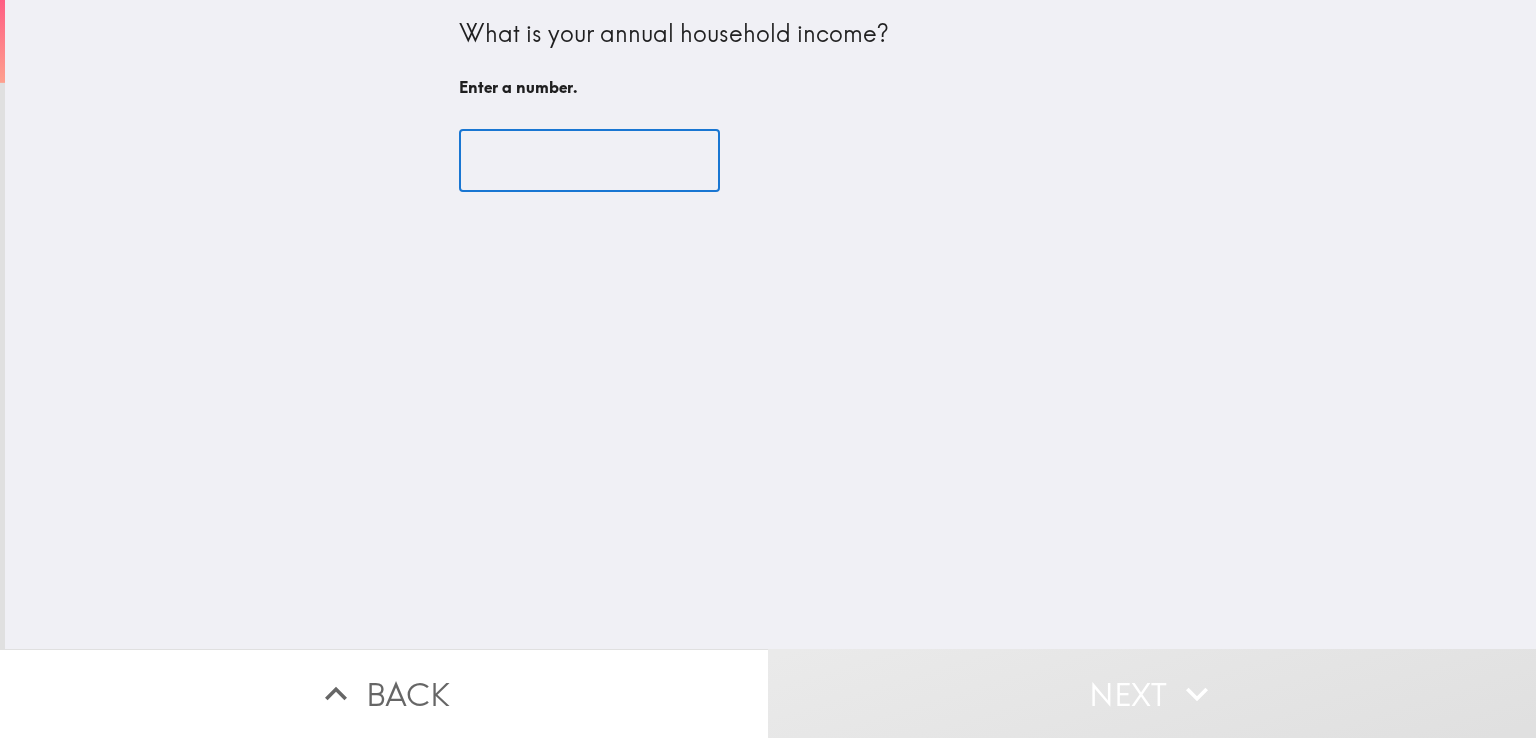 click at bounding box center (589, 161) 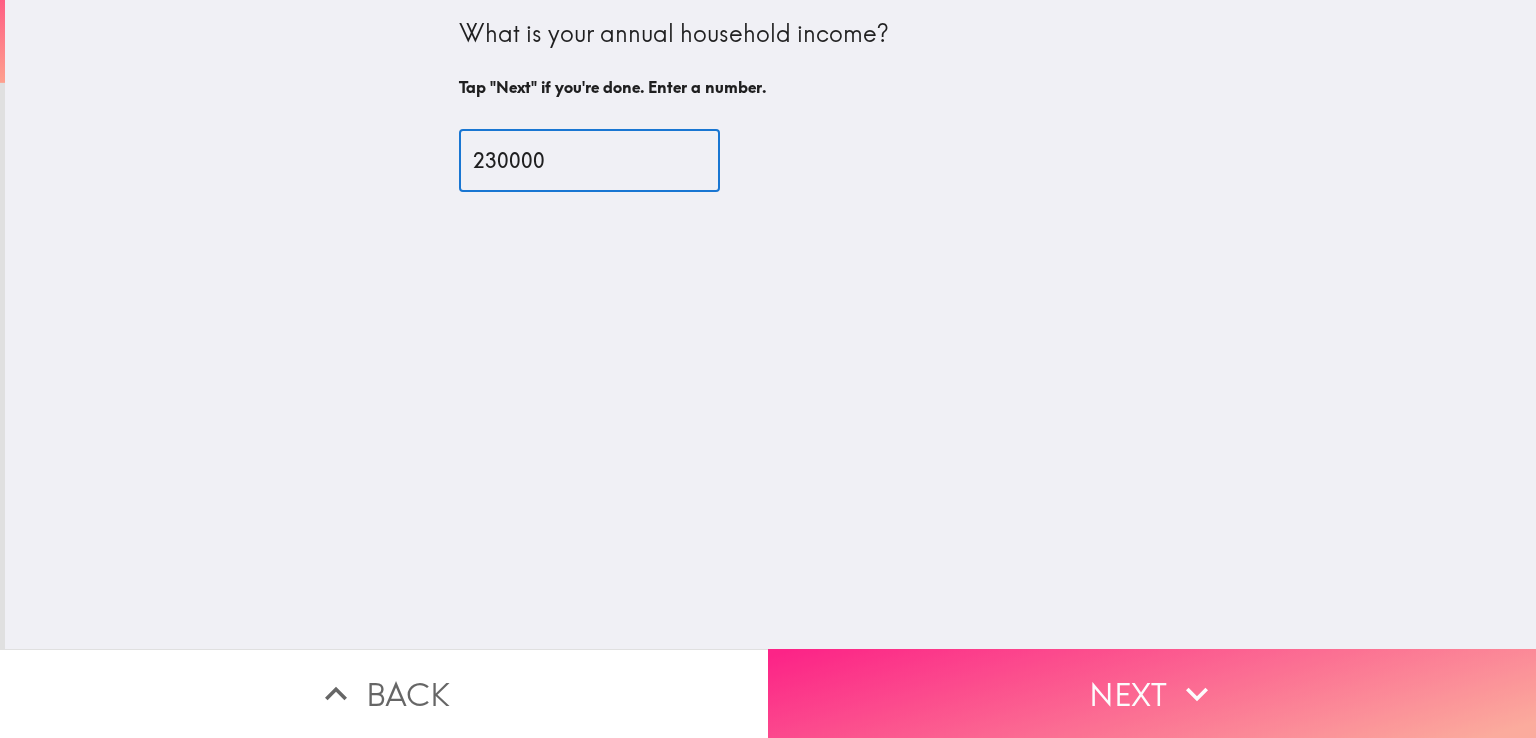 type on "230000" 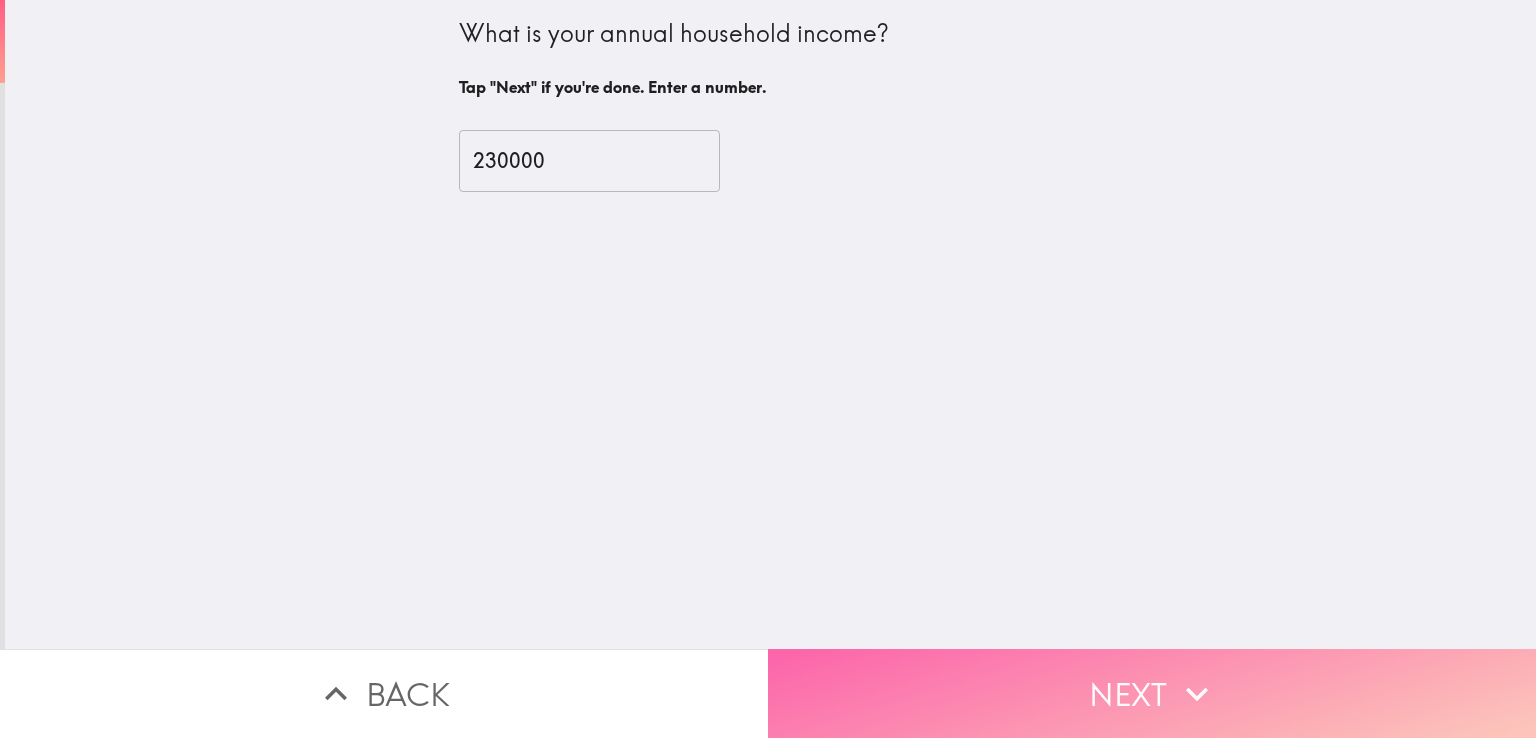 click on "Next" at bounding box center [1152, 693] 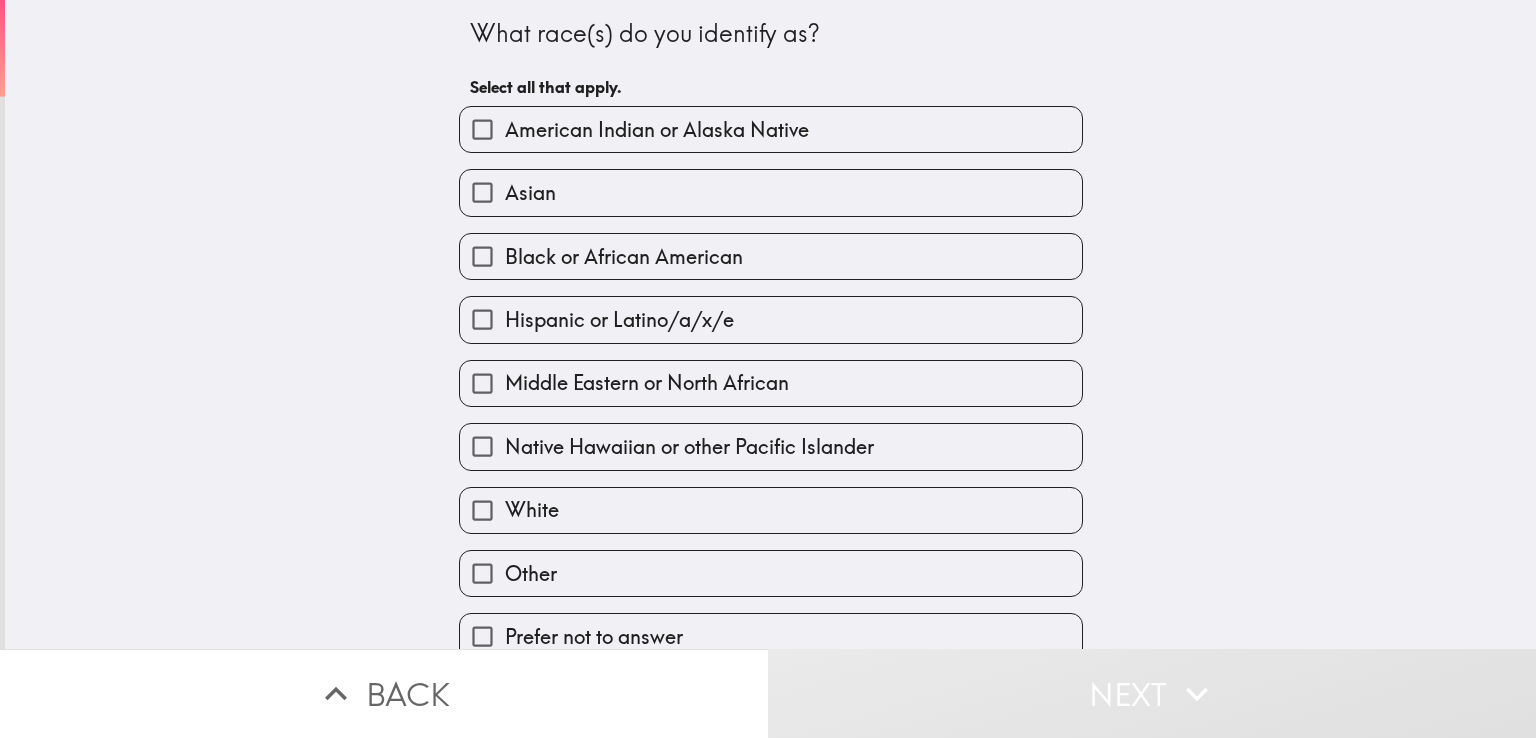 scroll, scrollTop: 24, scrollLeft: 0, axis: vertical 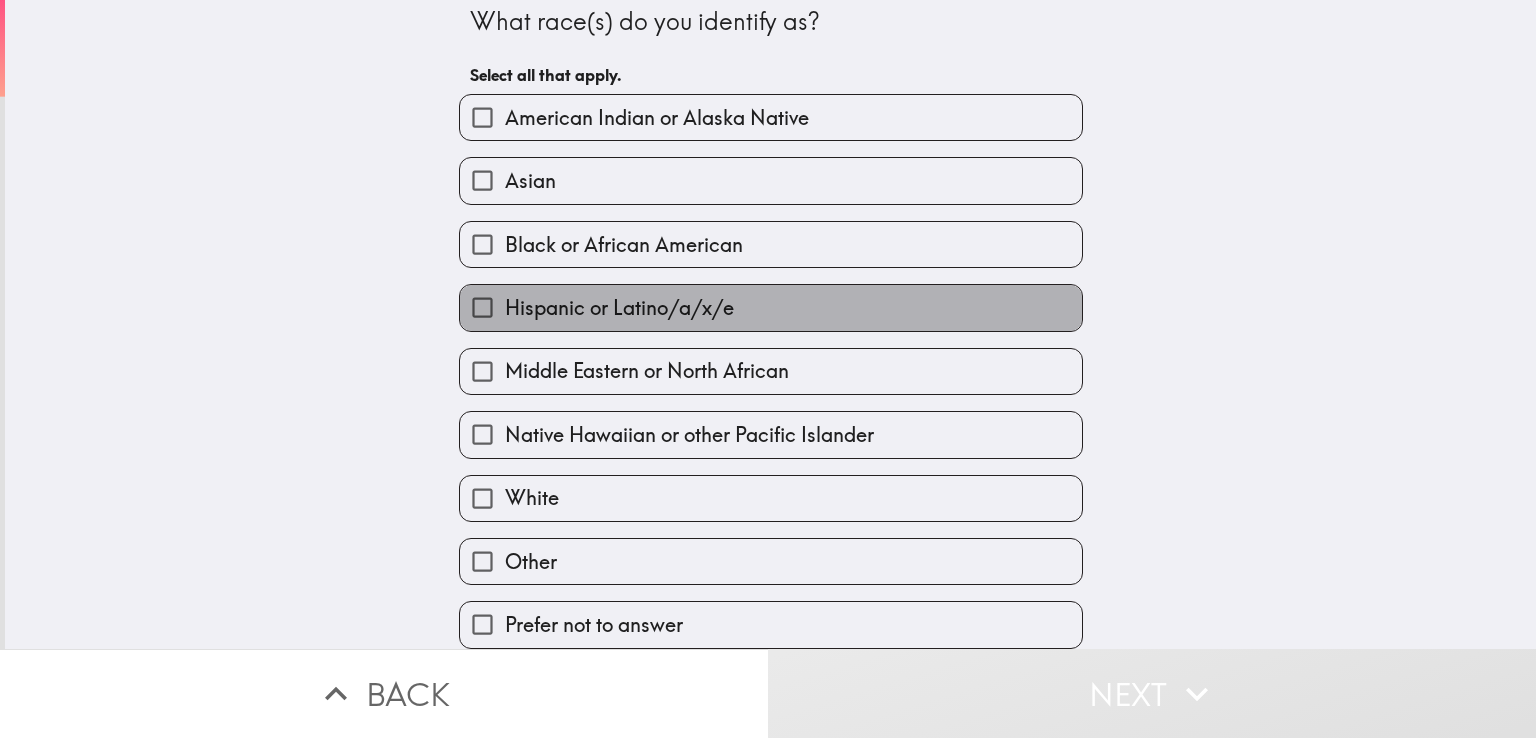 click on "Hispanic or Latino/a/x/e" at bounding box center (619, 308) 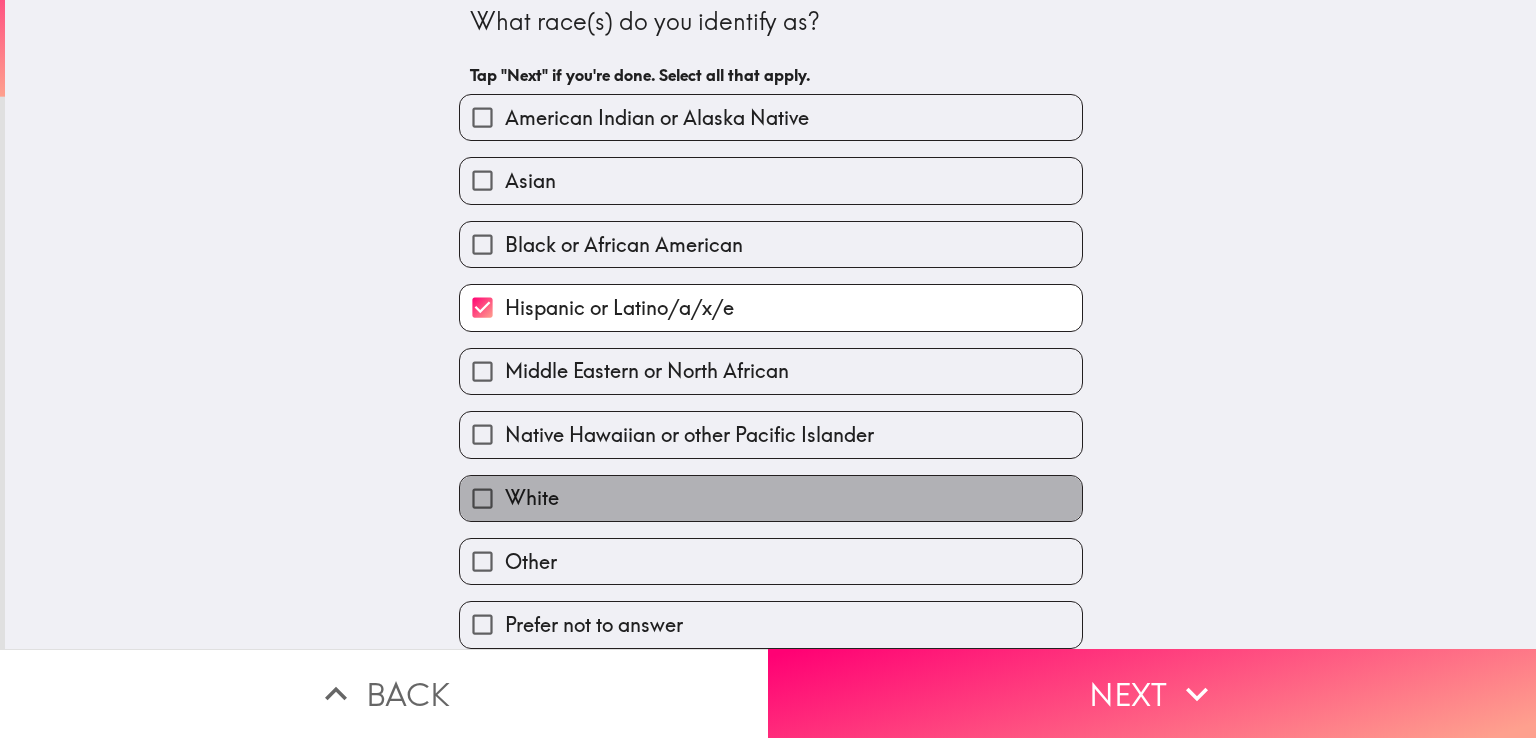 click on "White" at bounding box center [771, 498] 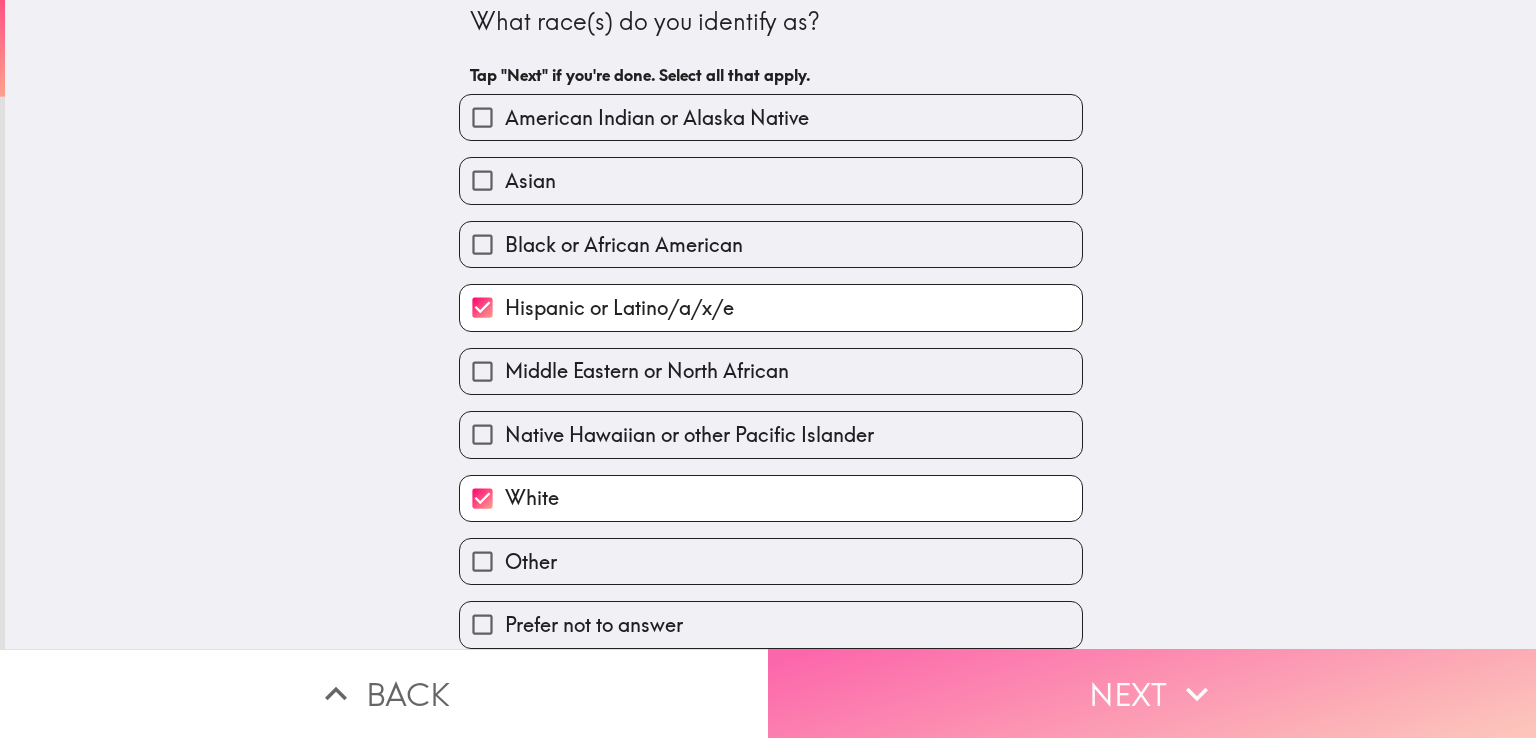 click on "Next" at bounding box center (1152, 693) 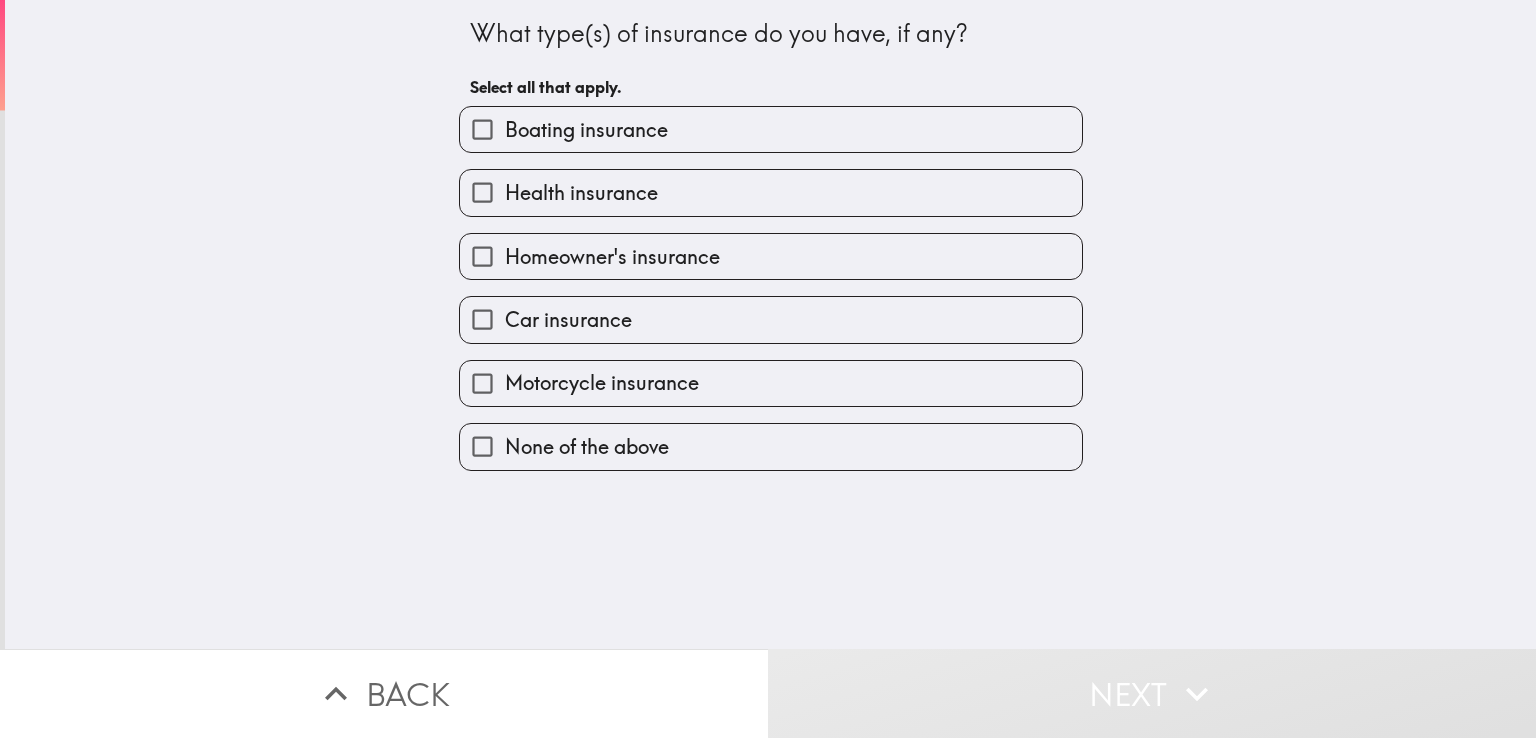 scroll, scrollTop: 0, scrollLeft: 0, axis: both 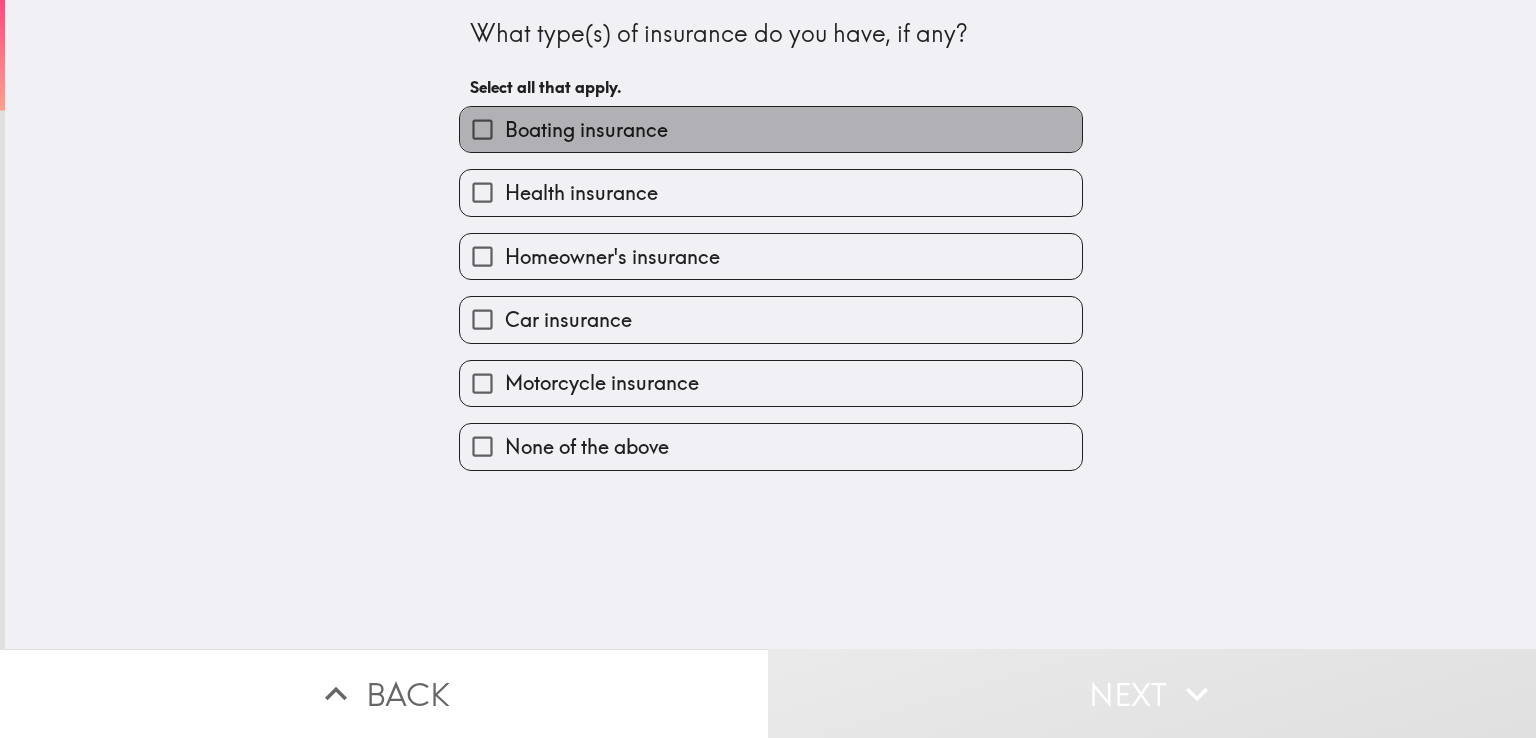 click on "Boating insurance" at bounding box center [771, 129] 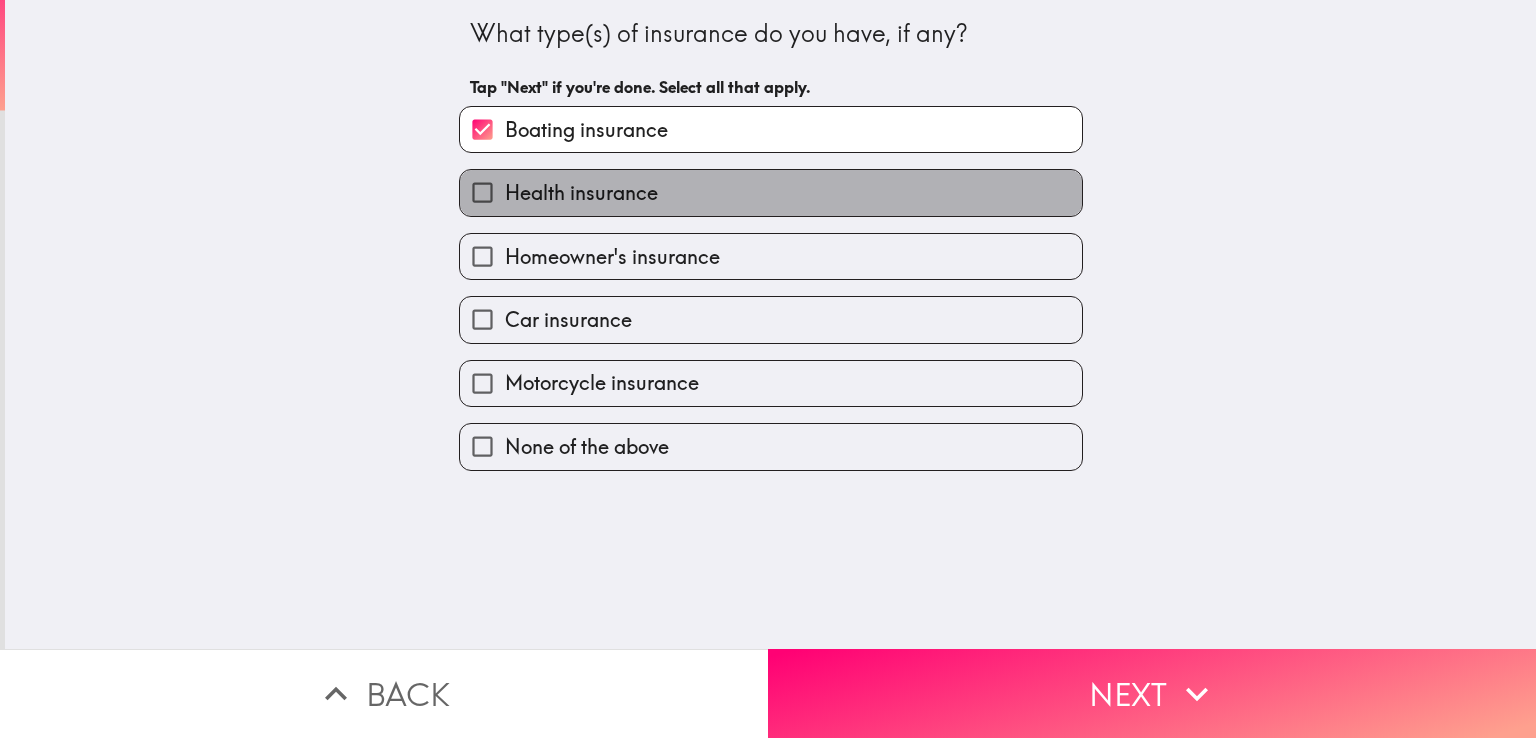 click on "Health insurance" at bounding box center (771, 192) 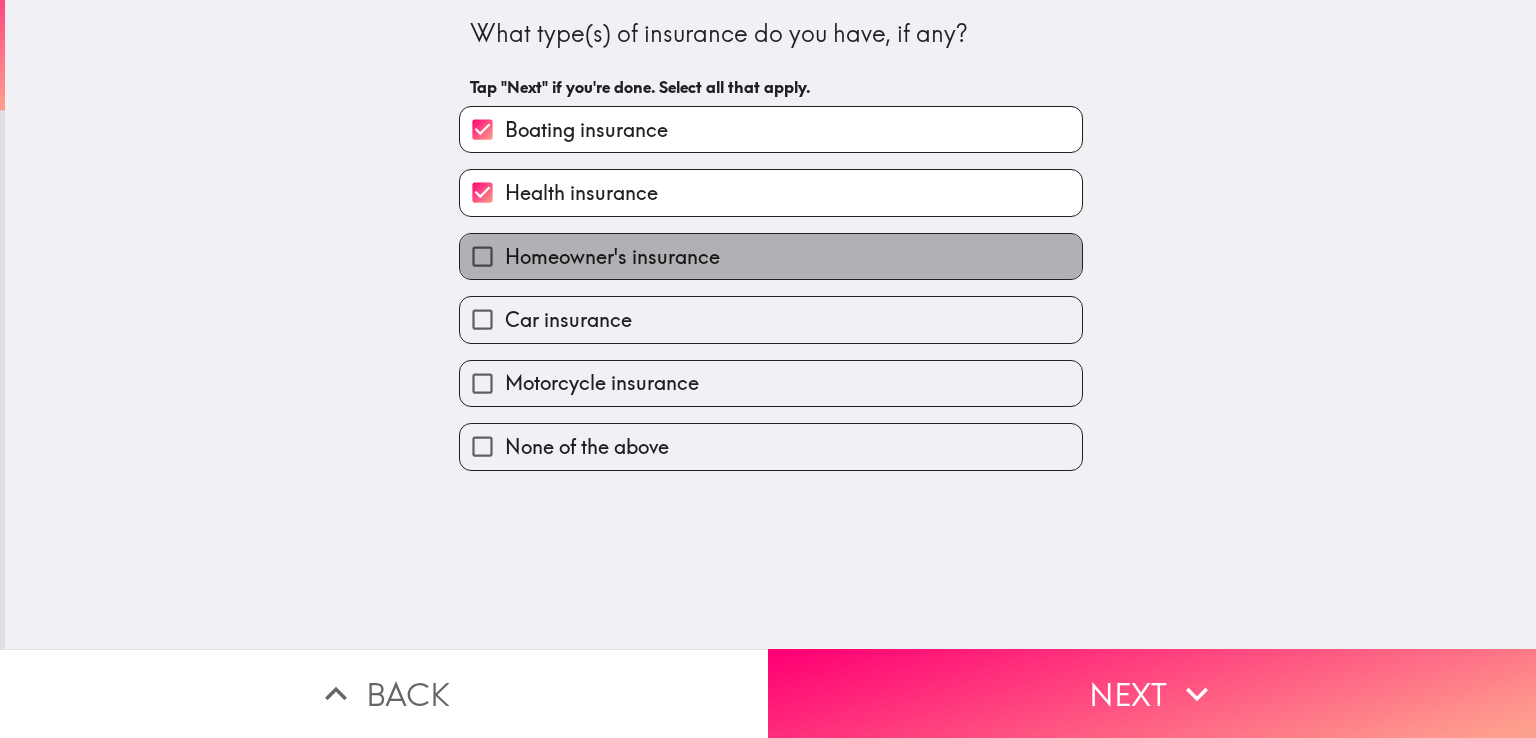 click on "Homeowner's insurance" at bounding box center [771, 256] 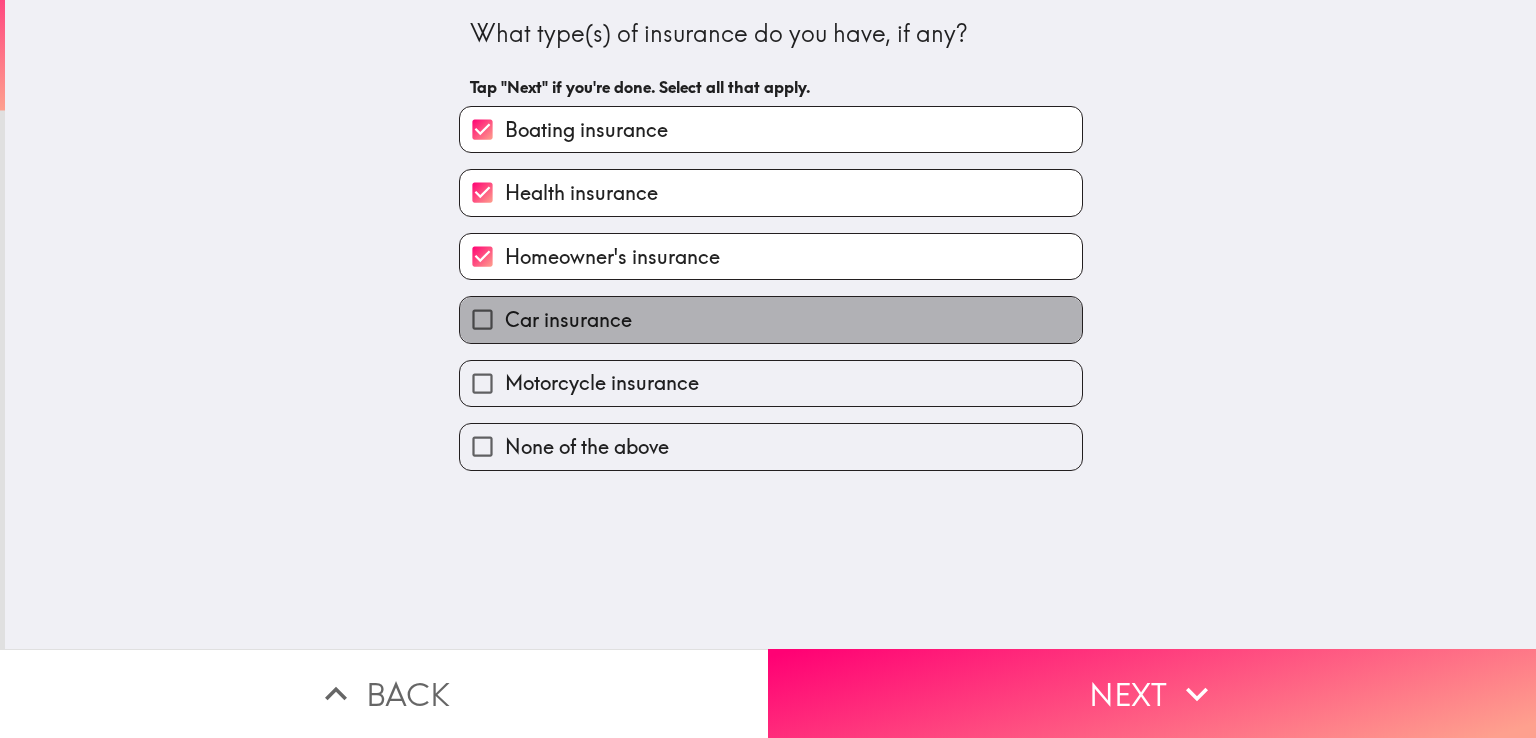 click on "Car insurance" at bounding box center (771, 319) 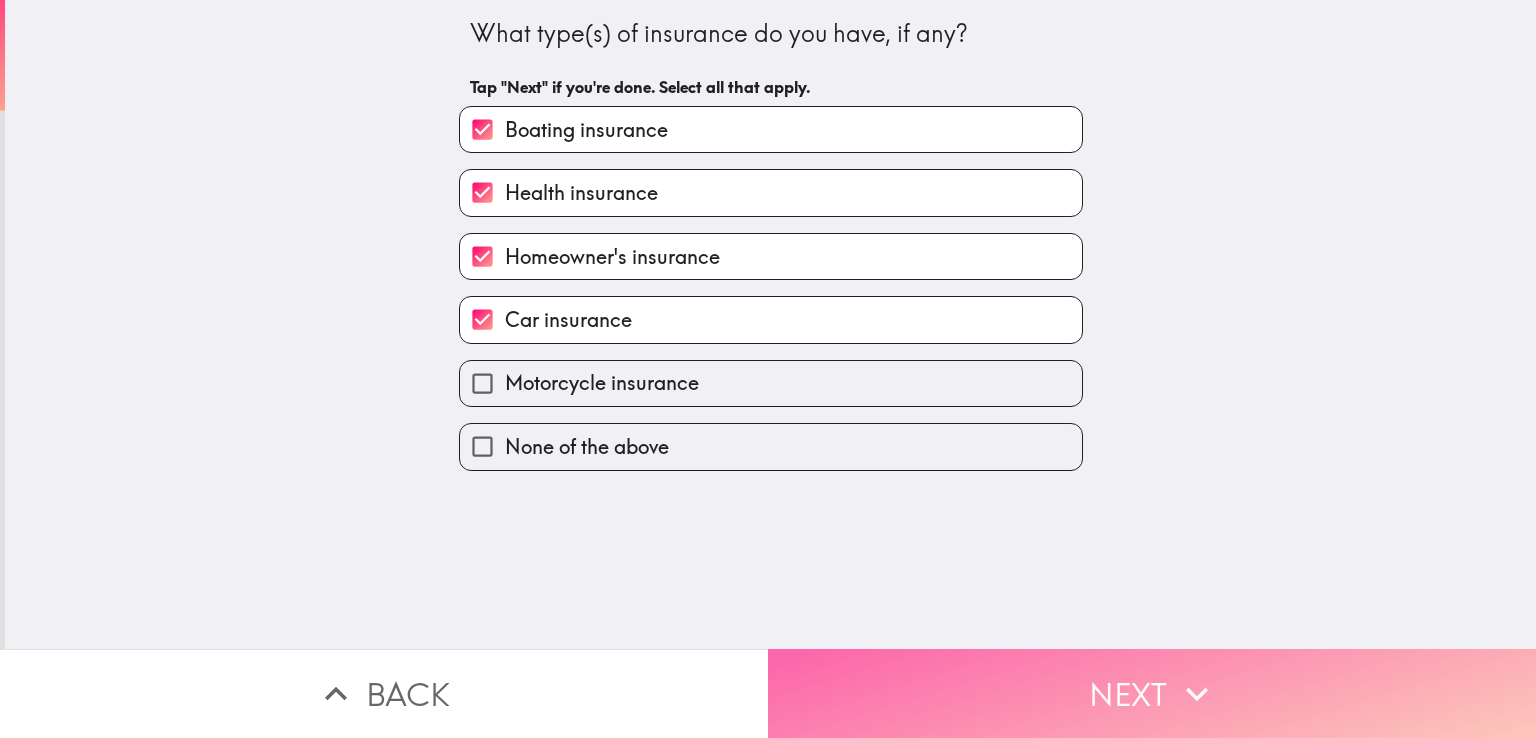 click on "Next" at bounding box center (1152, 693) 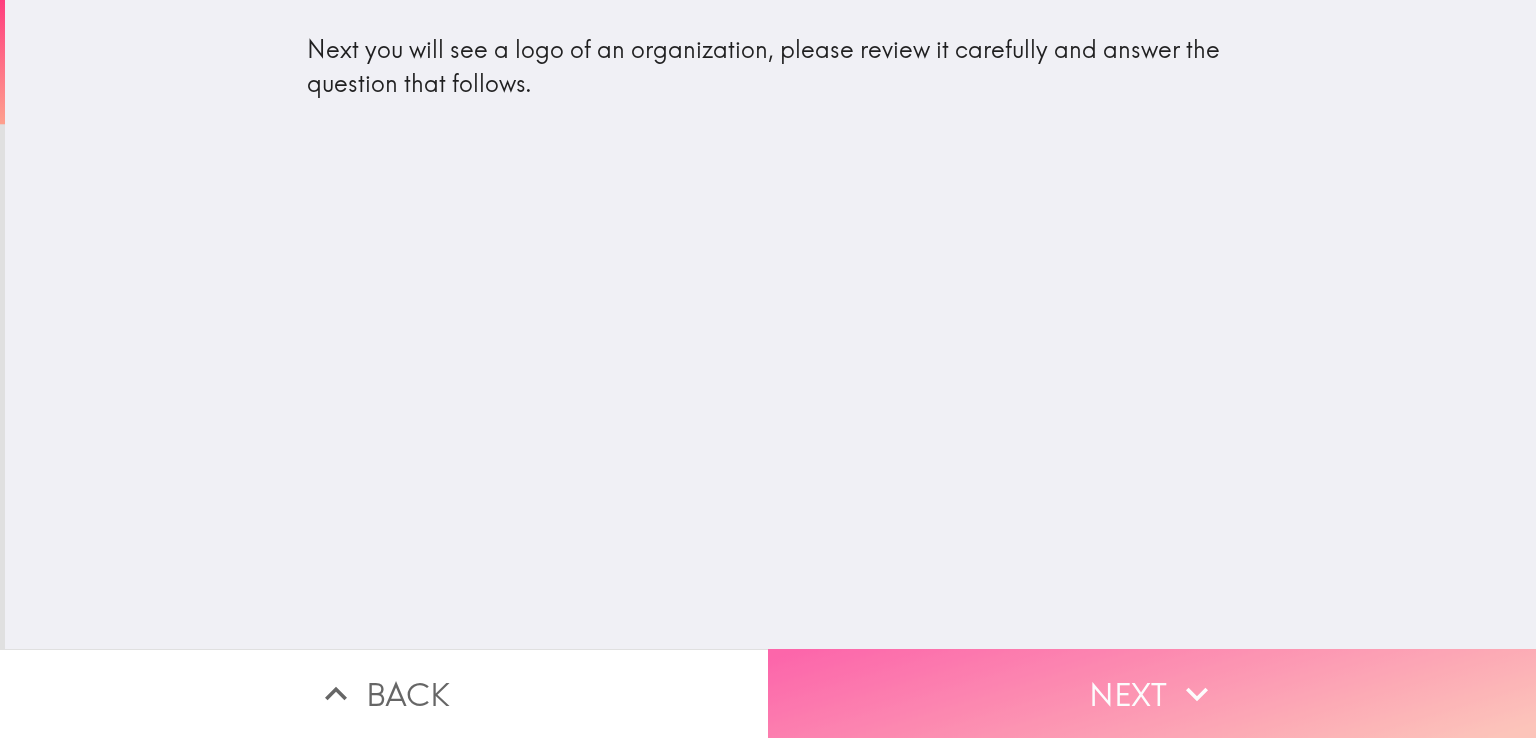 click on "Next" at bounding box center [1152, 693] 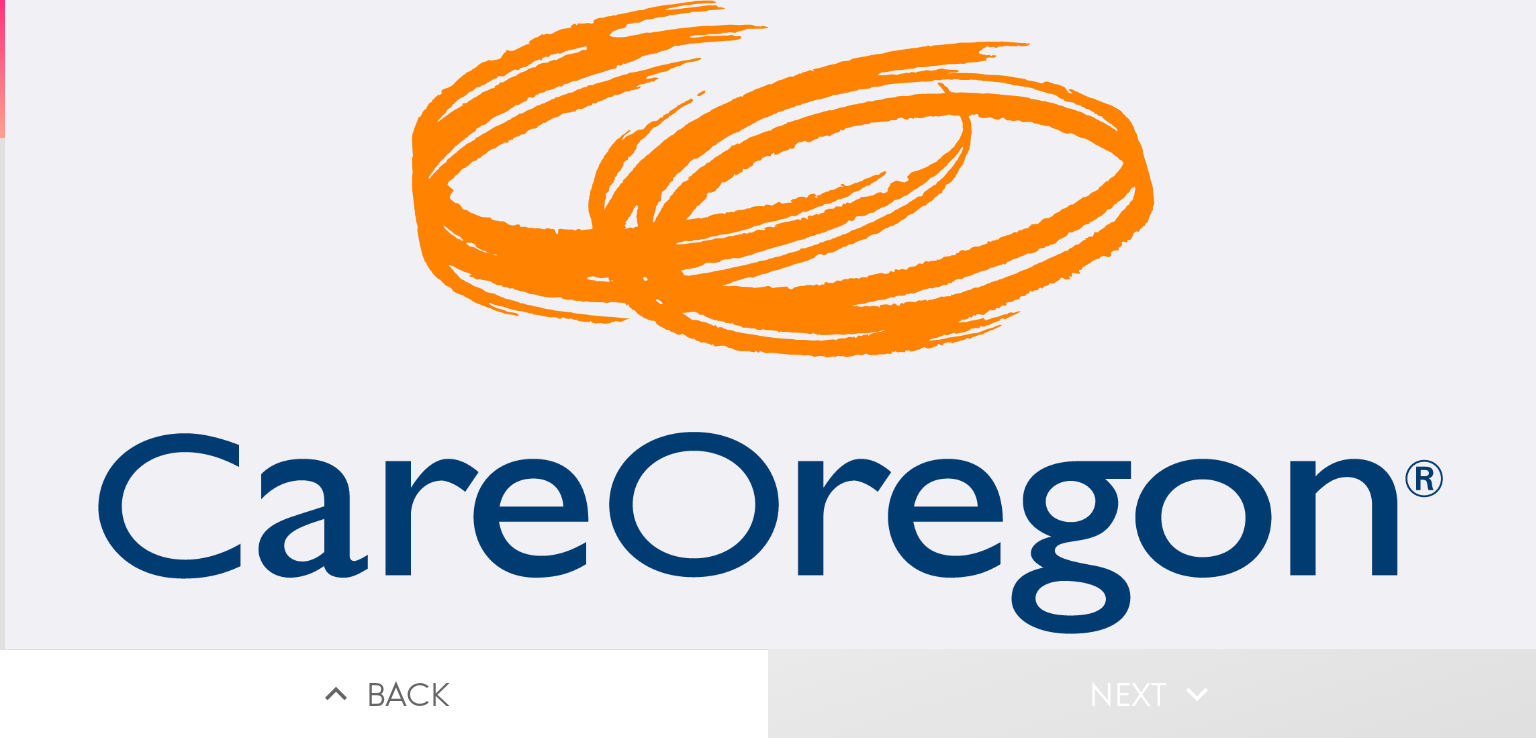click at bounding box center (770, 317) 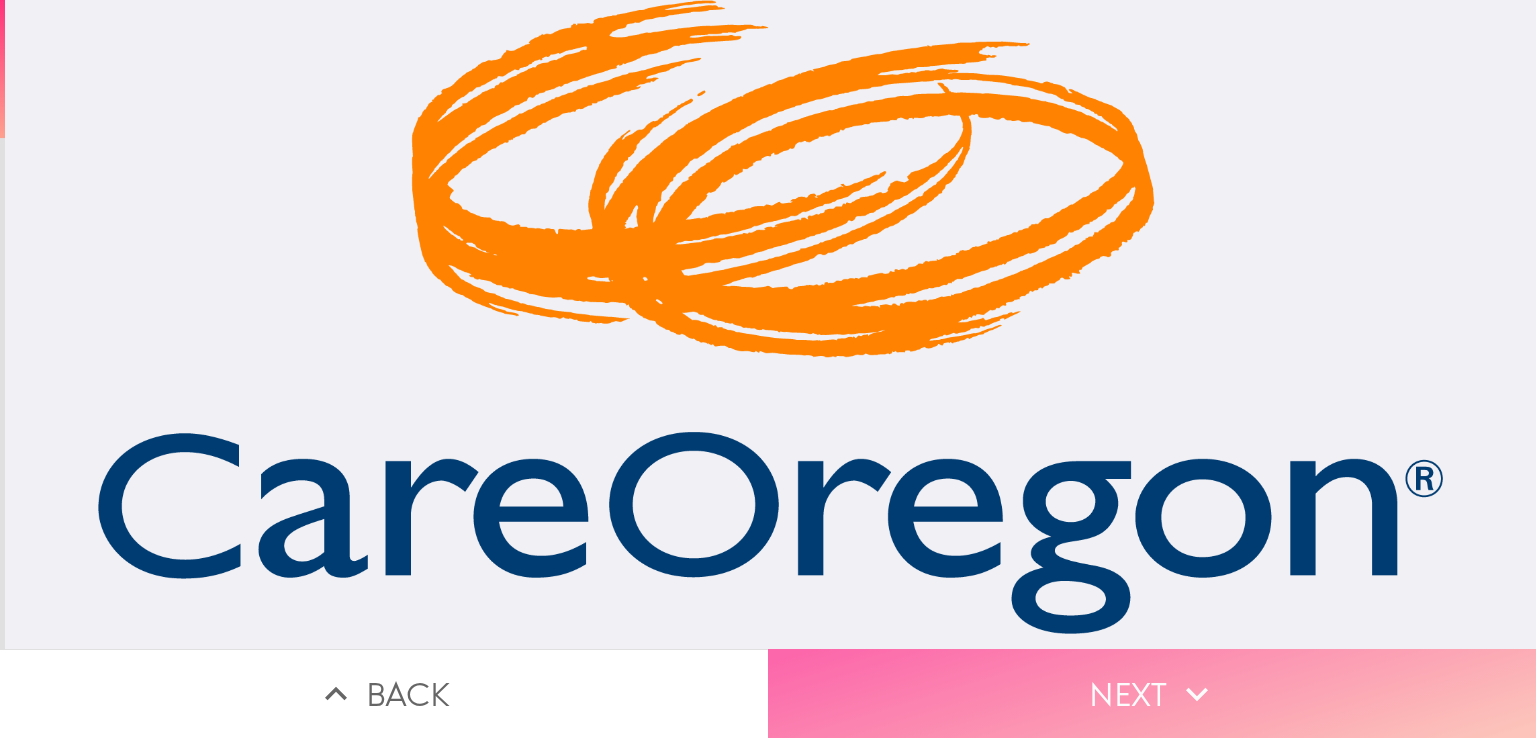 click on "Next" at bounding box center [1152, 693] 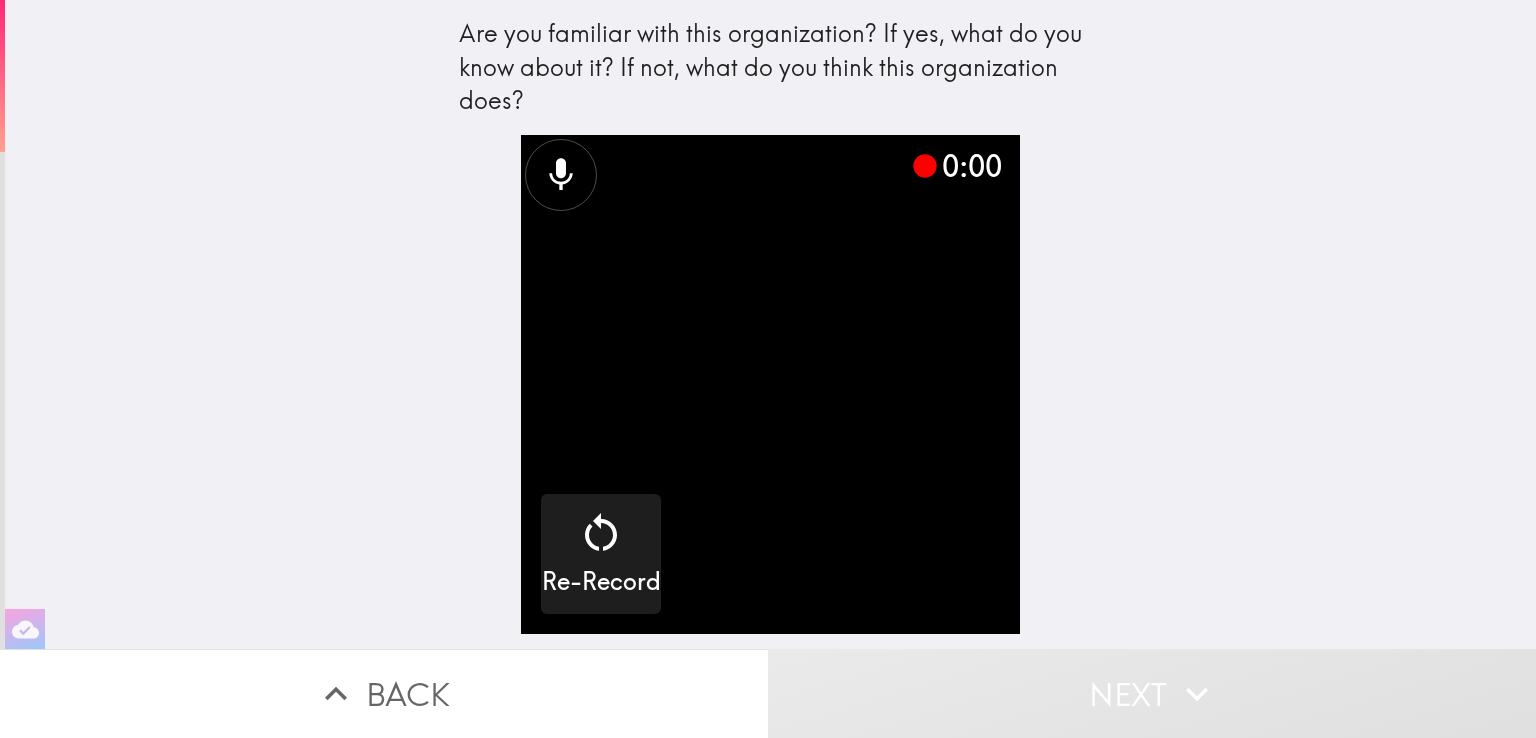 click at bounding box center [770, 384] 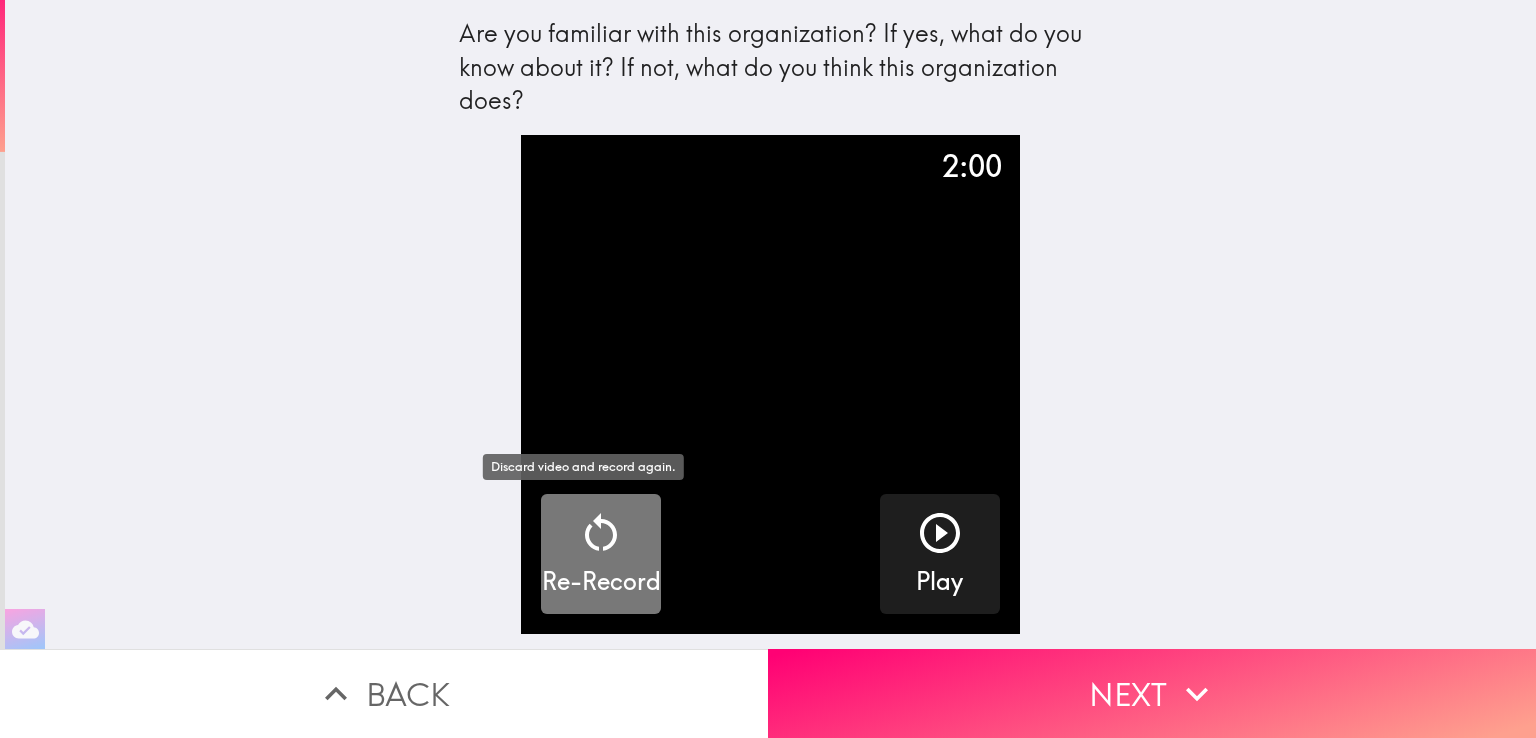 click on "Re-Record" at bounding box center (601, 554) 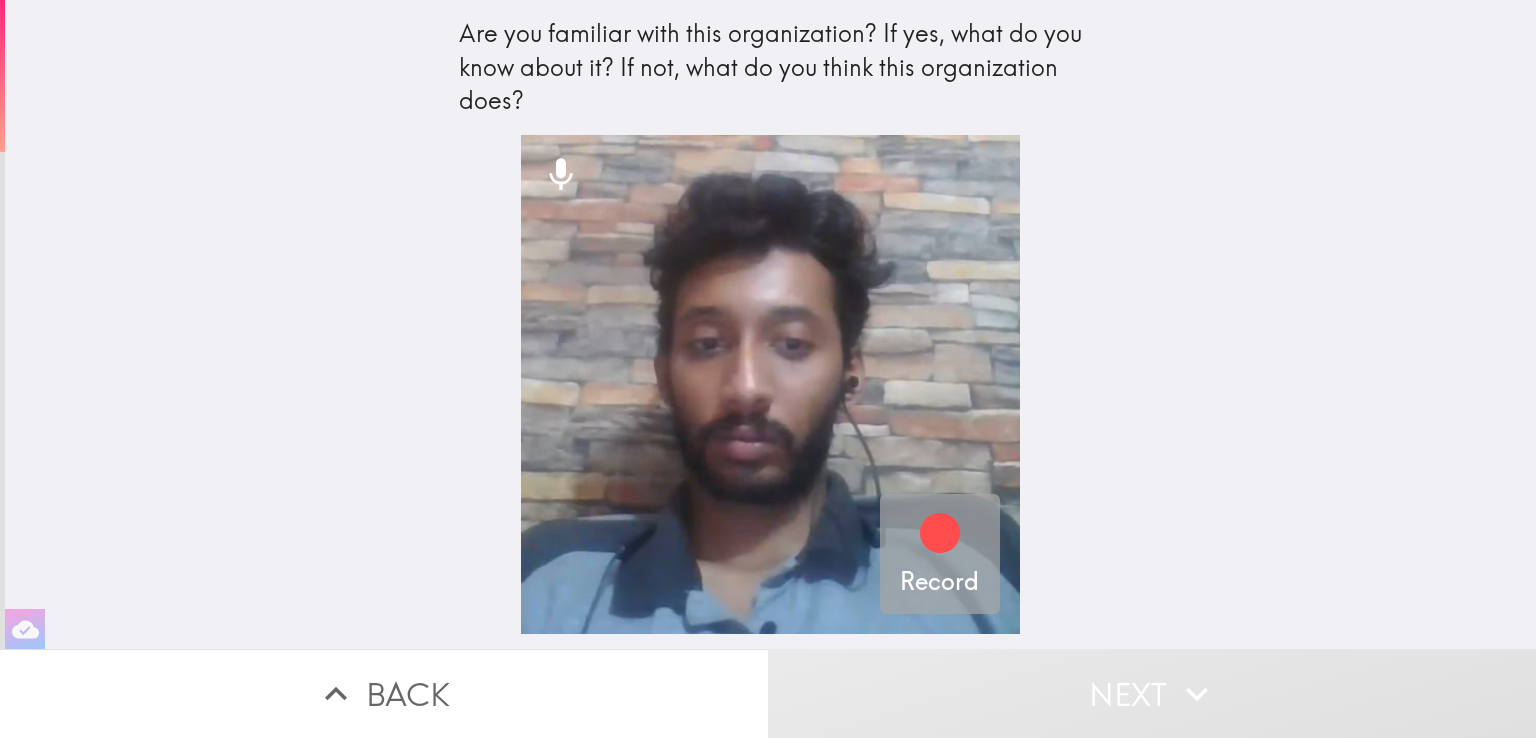 click 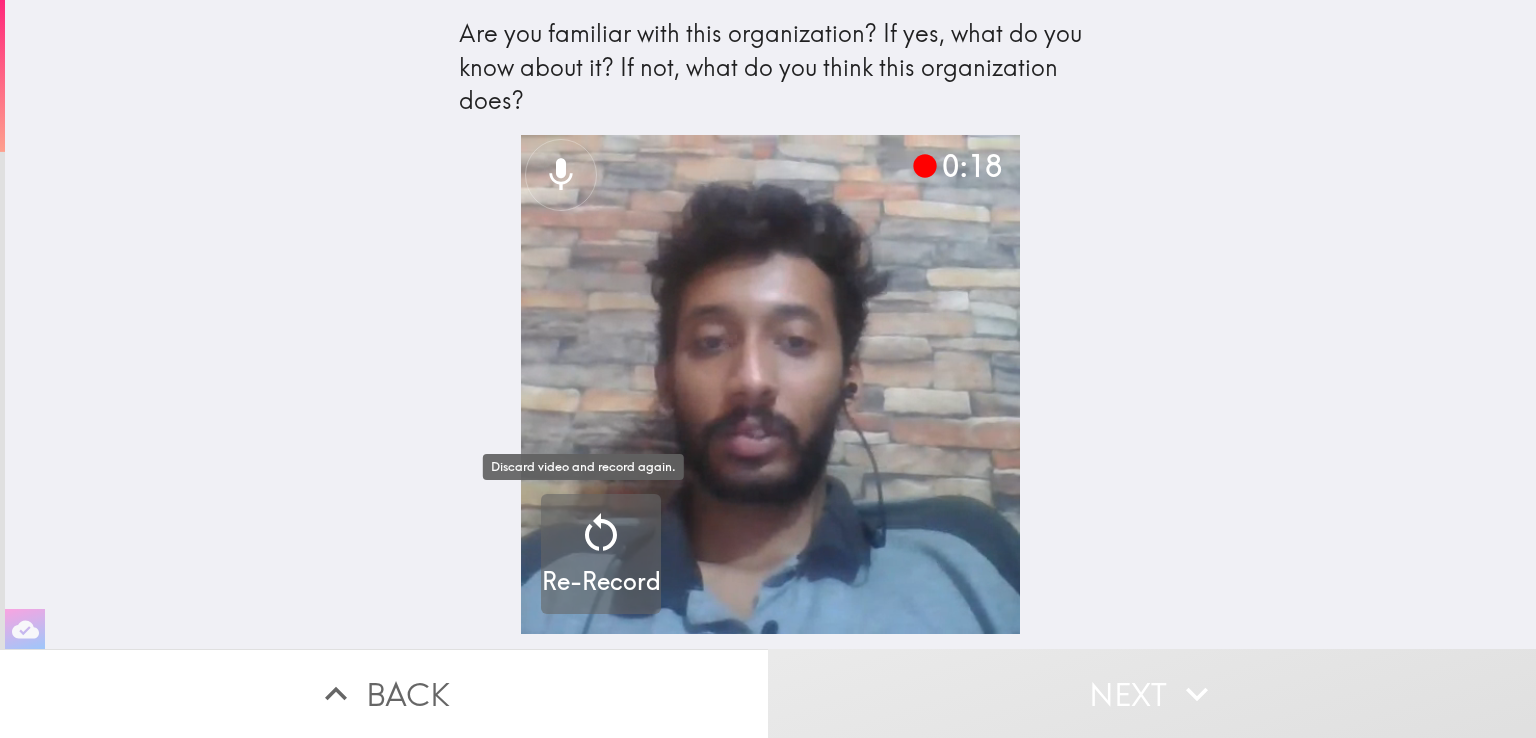 click 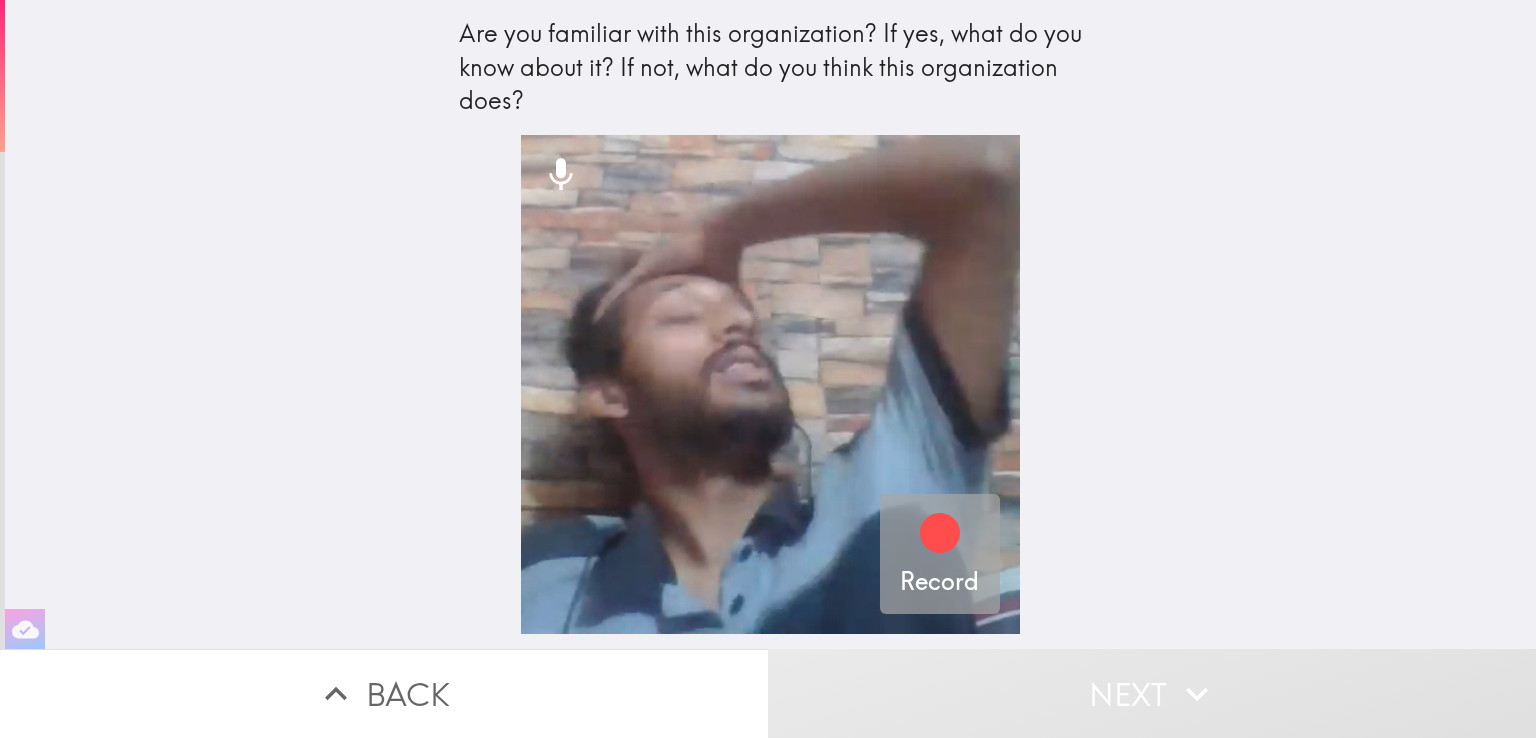 click 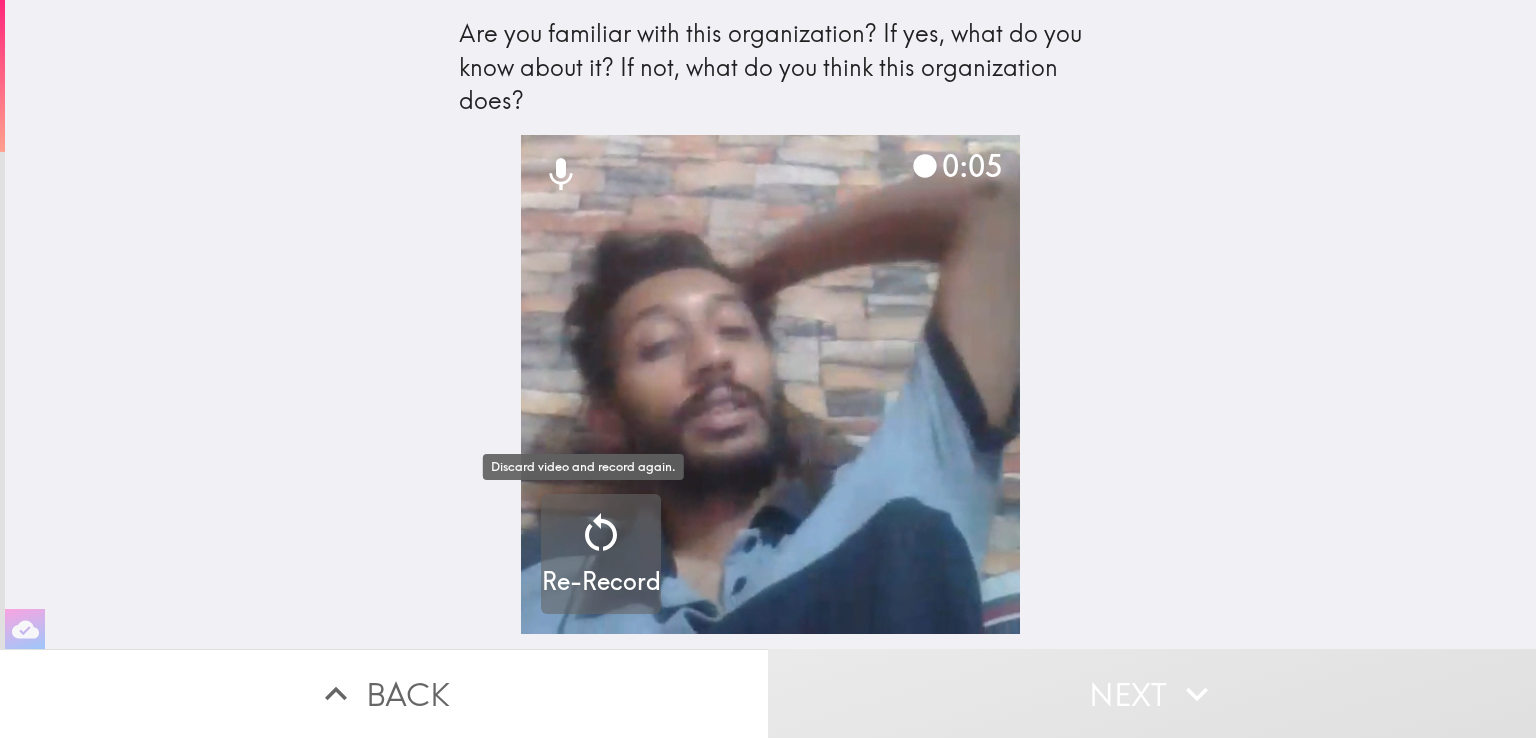 click 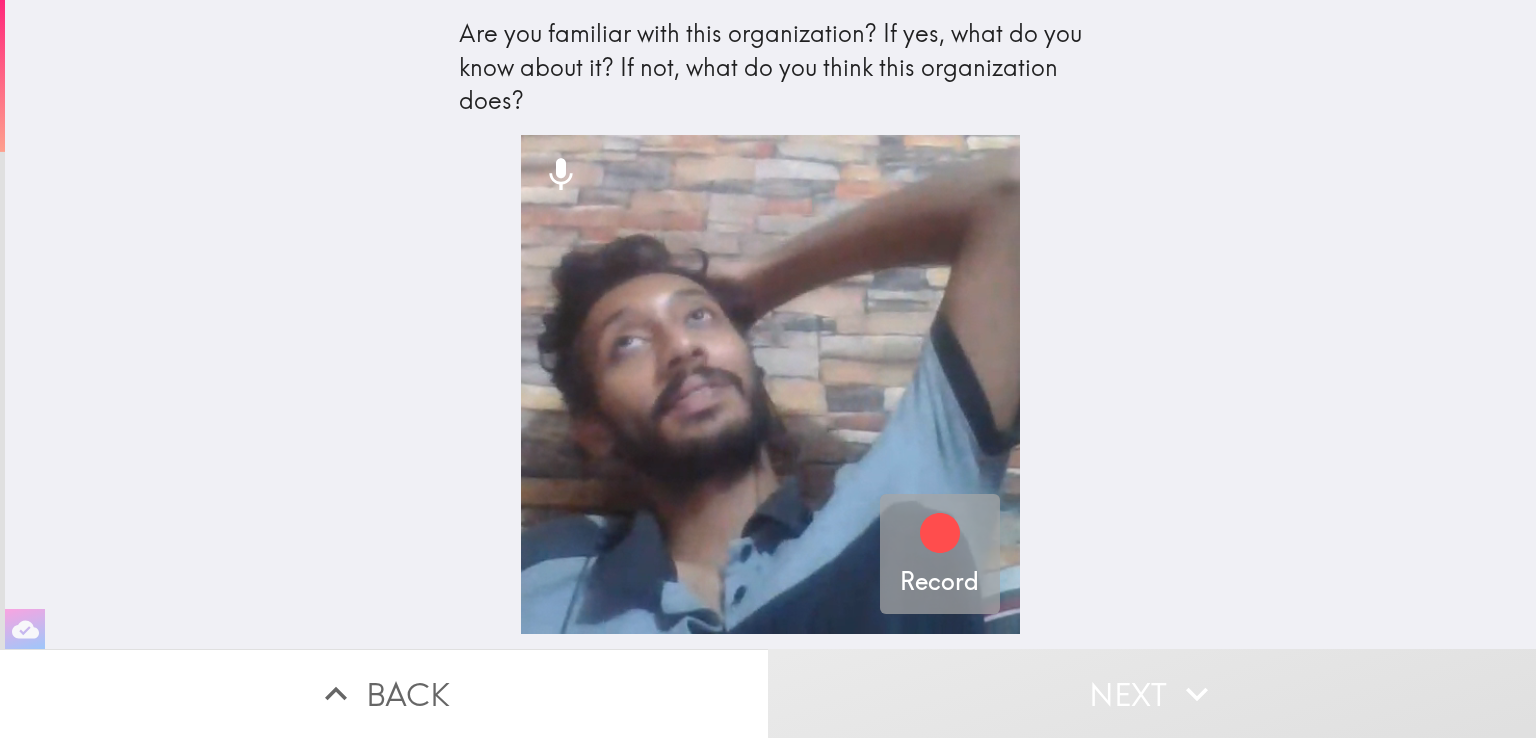 click 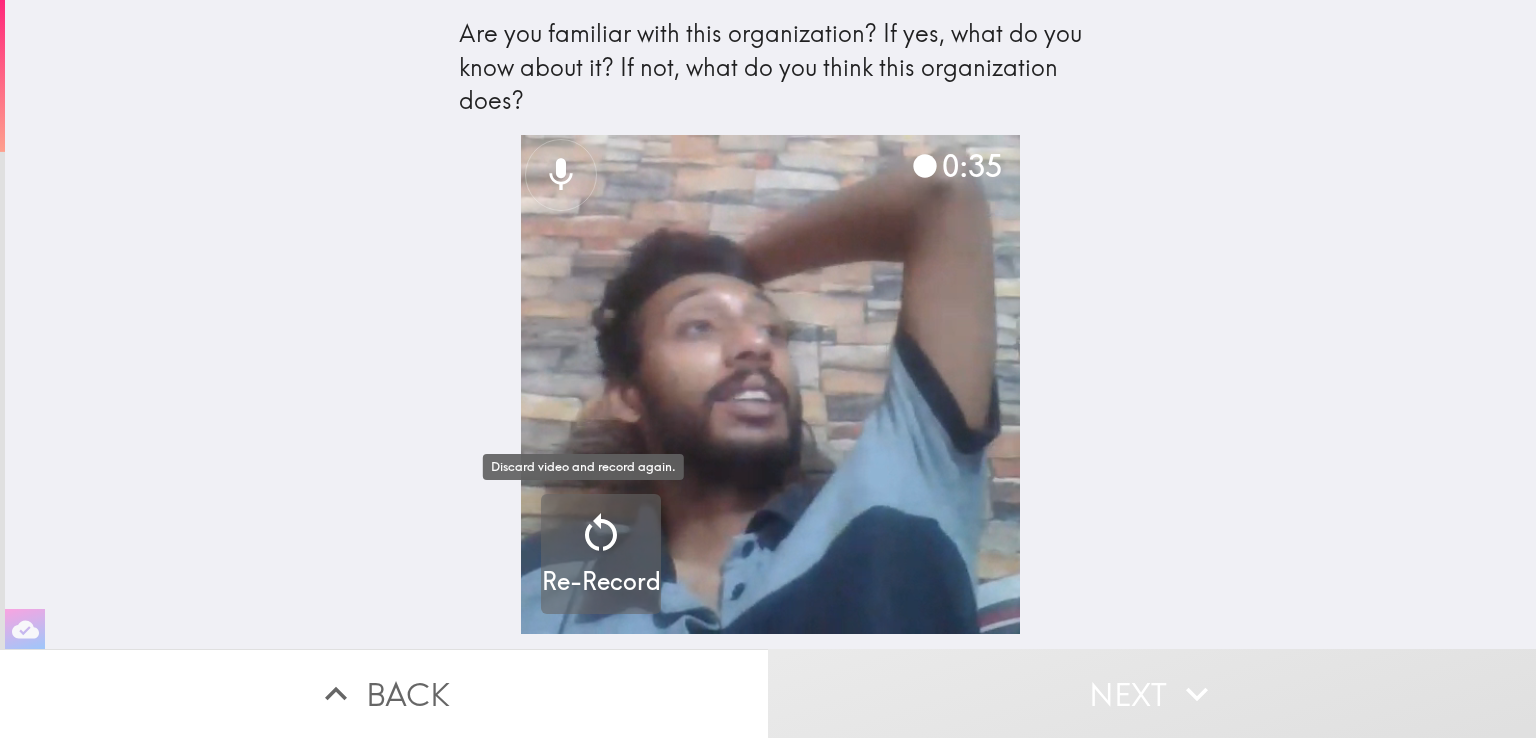 click on "Re-Record" at bounding box center (601, 582) 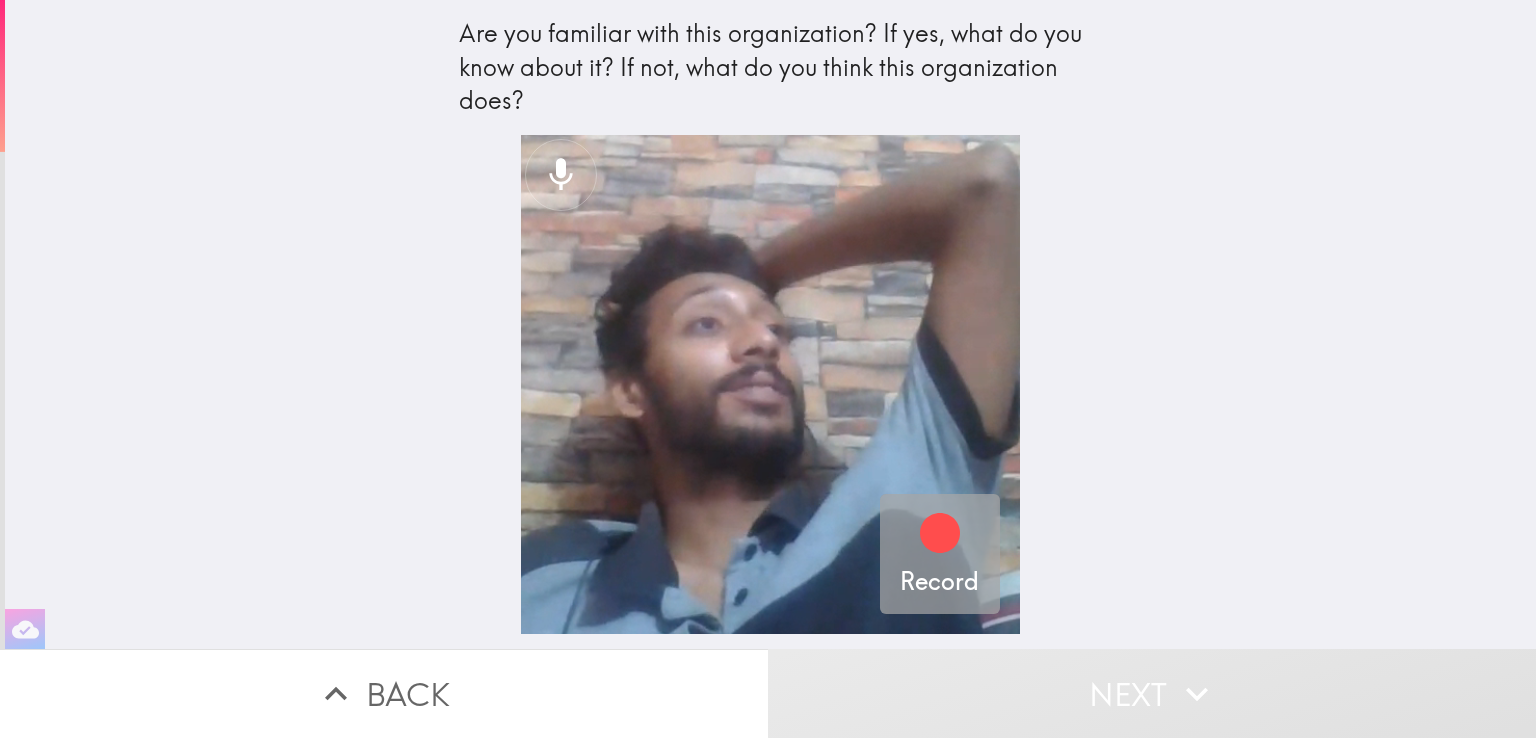 click 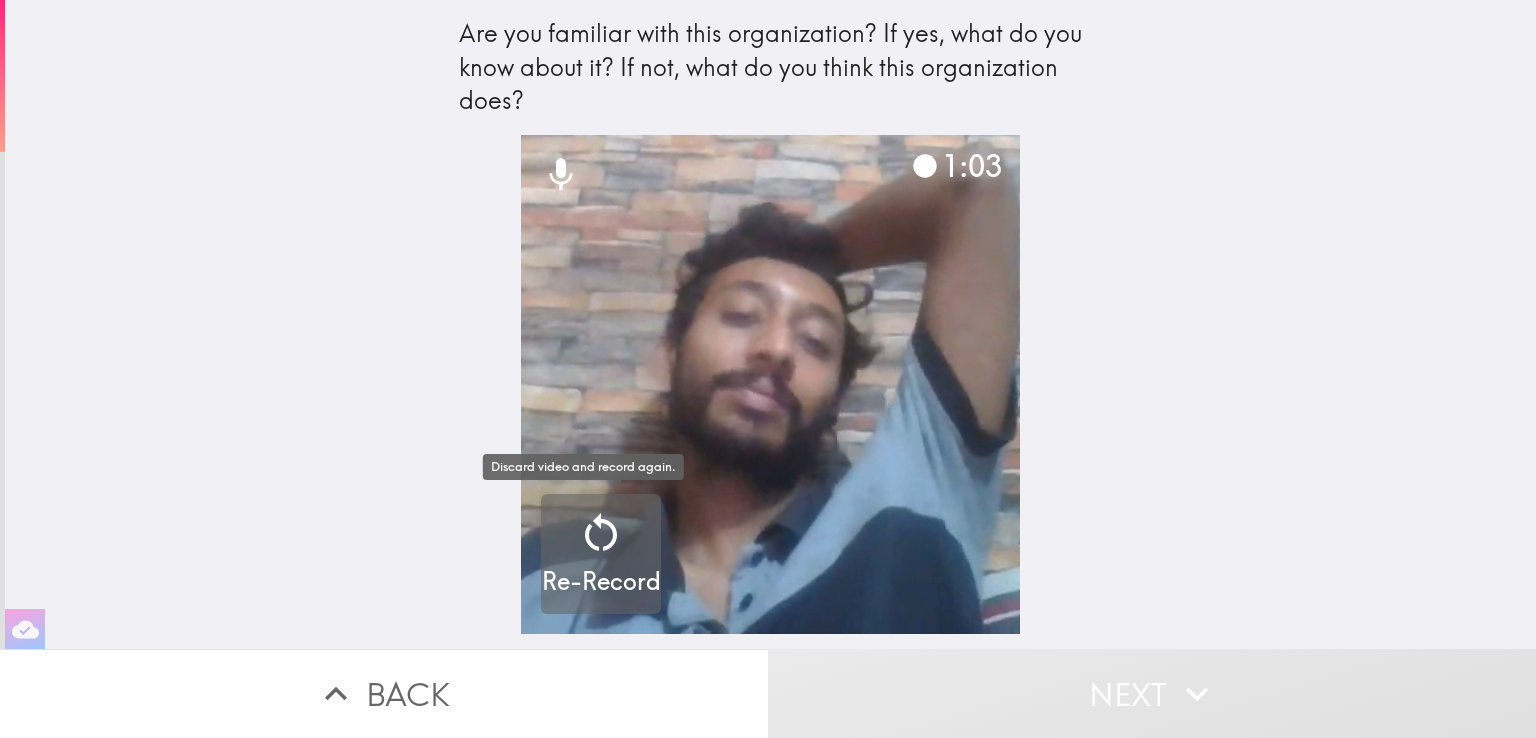 click 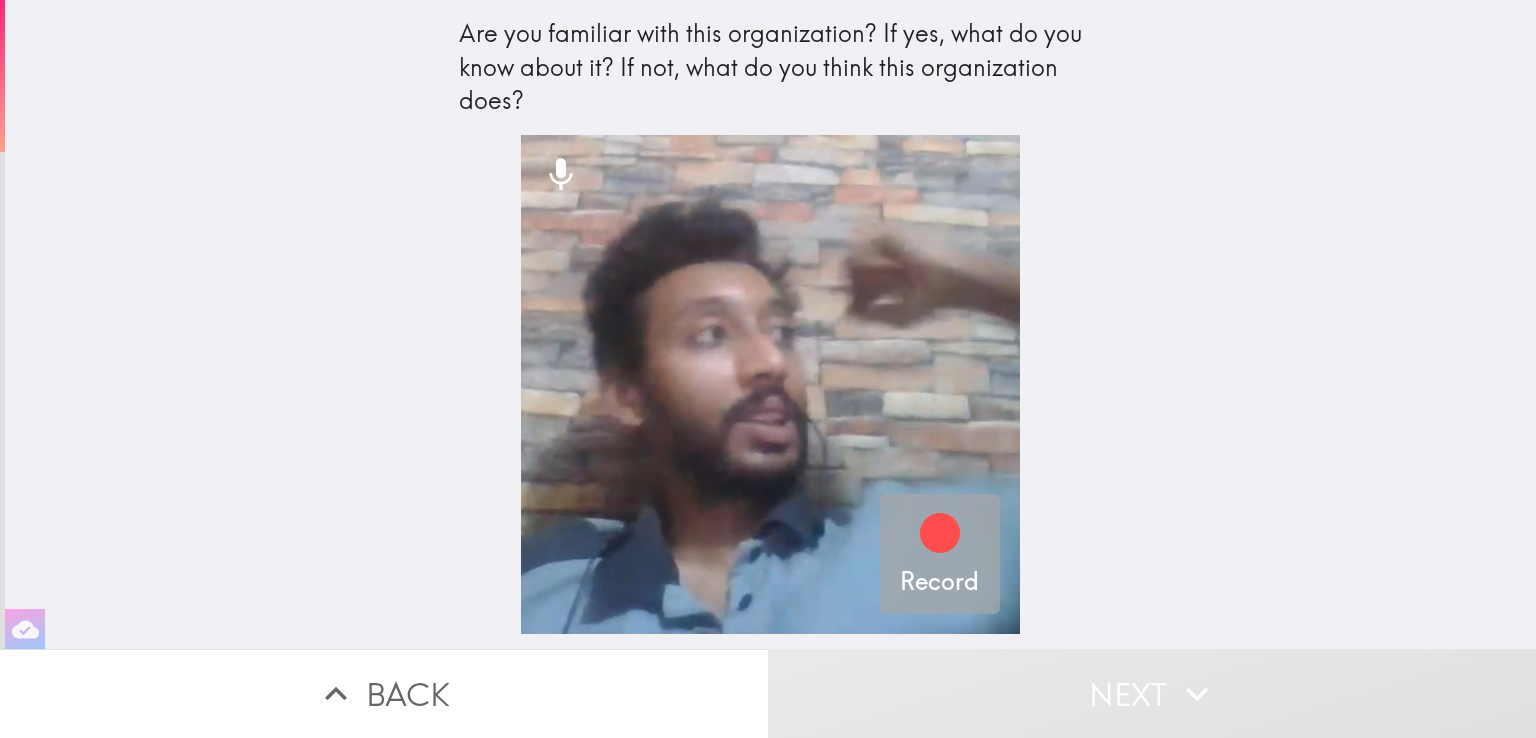 click 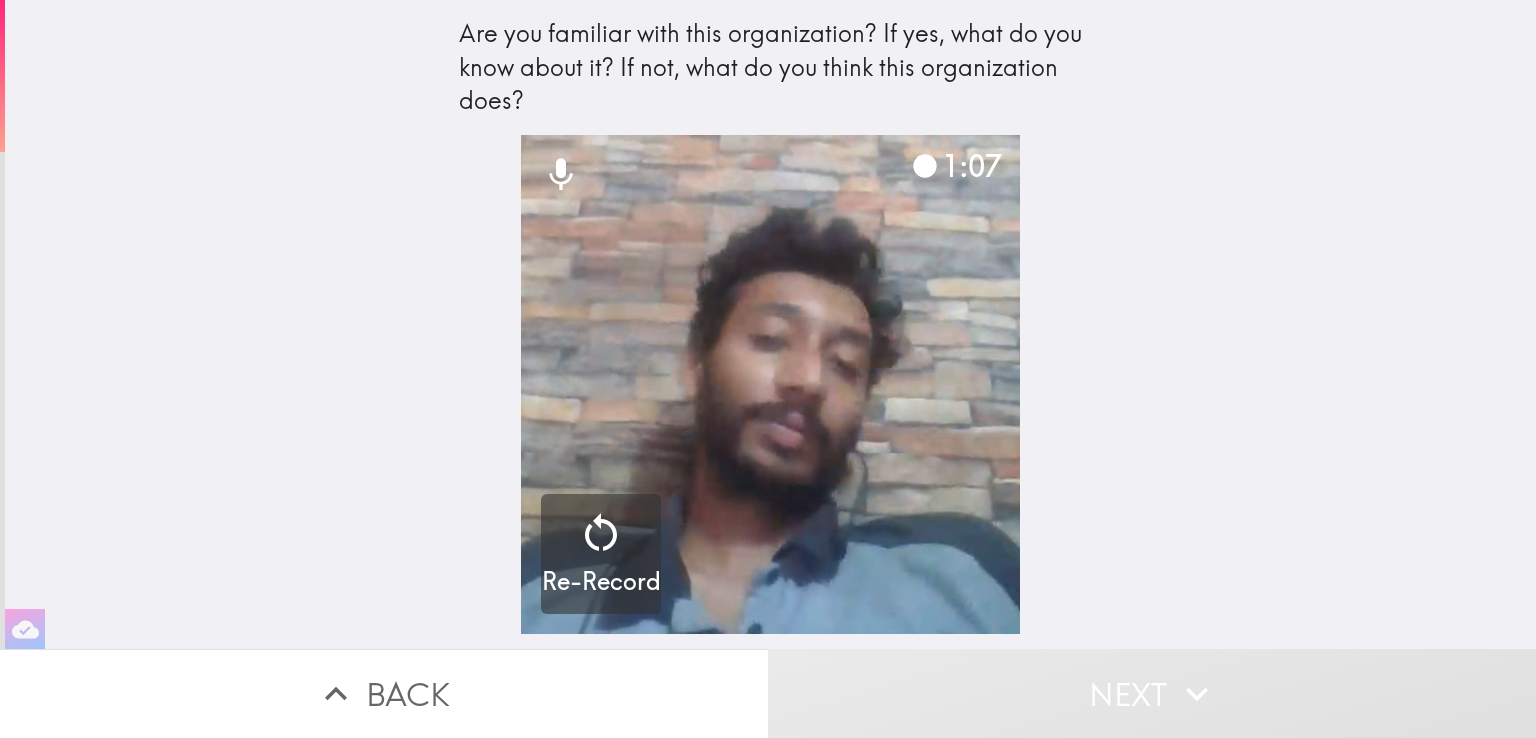 click at bounding box center [770, 384] 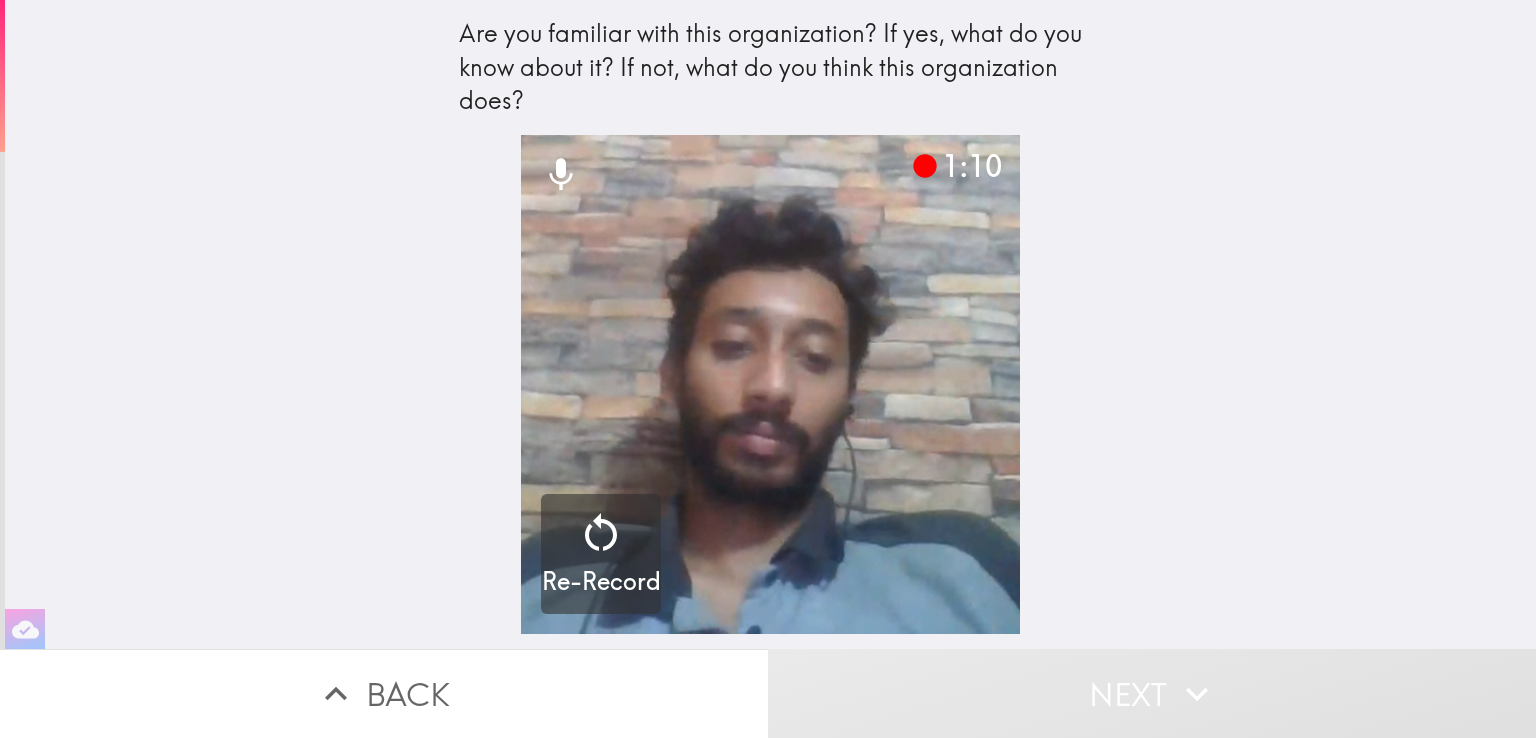 click 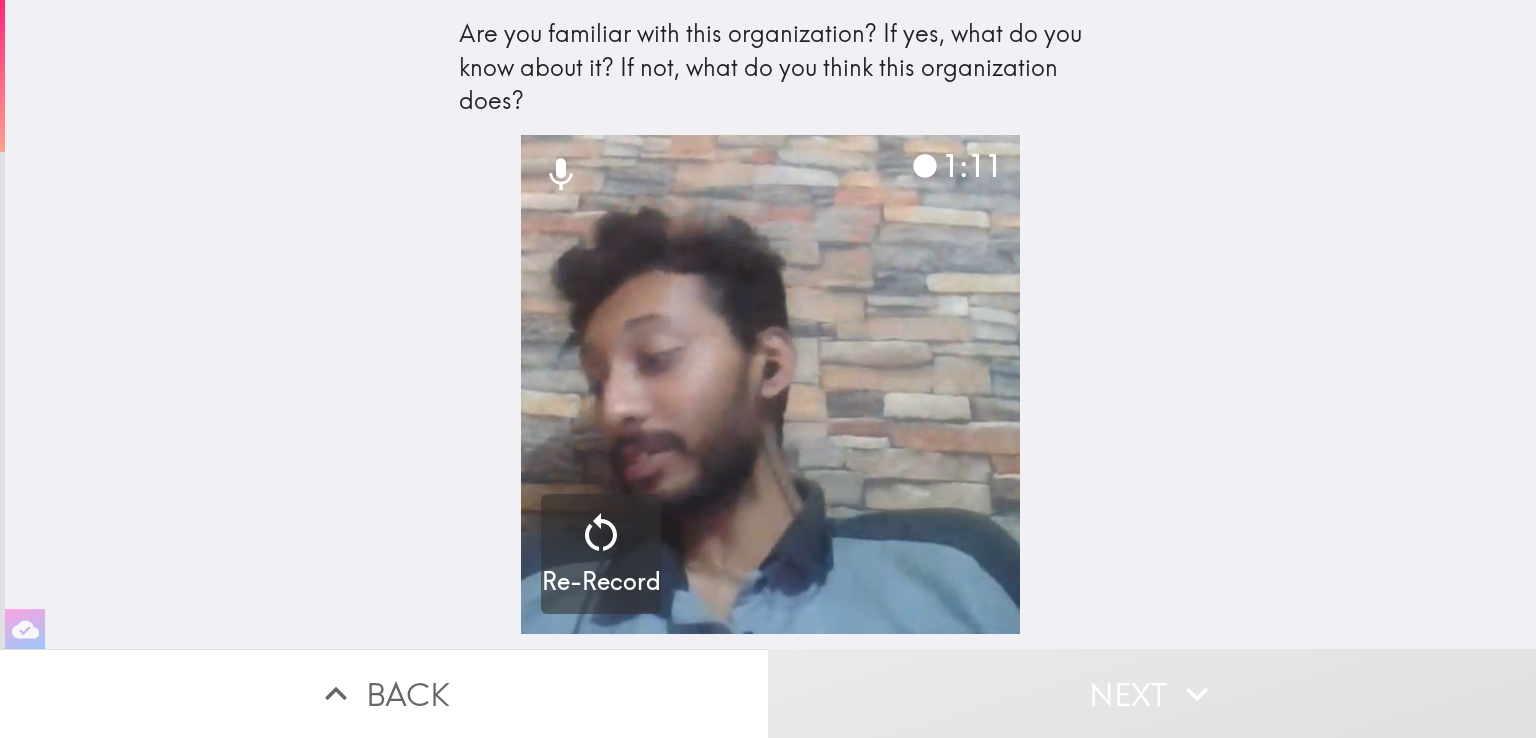 click 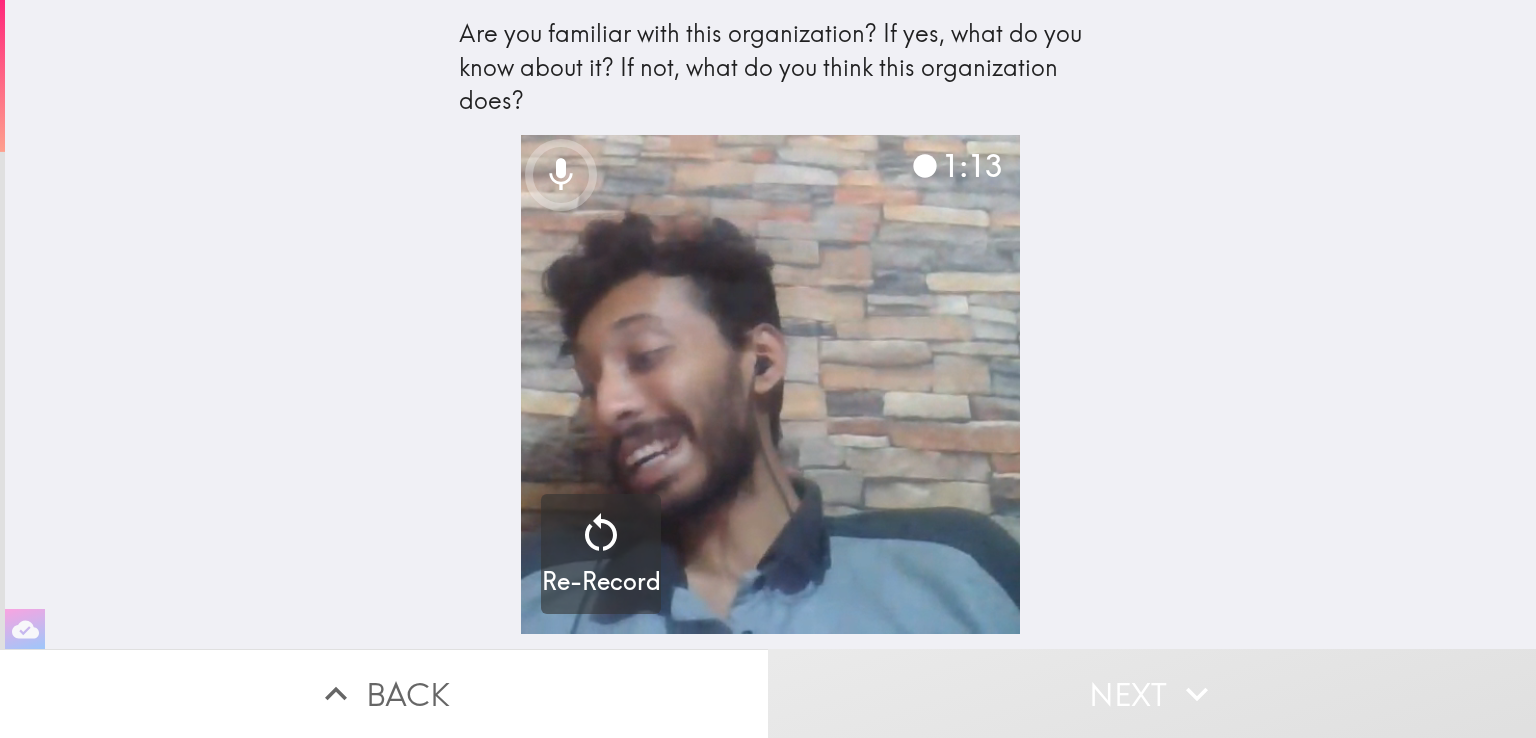click 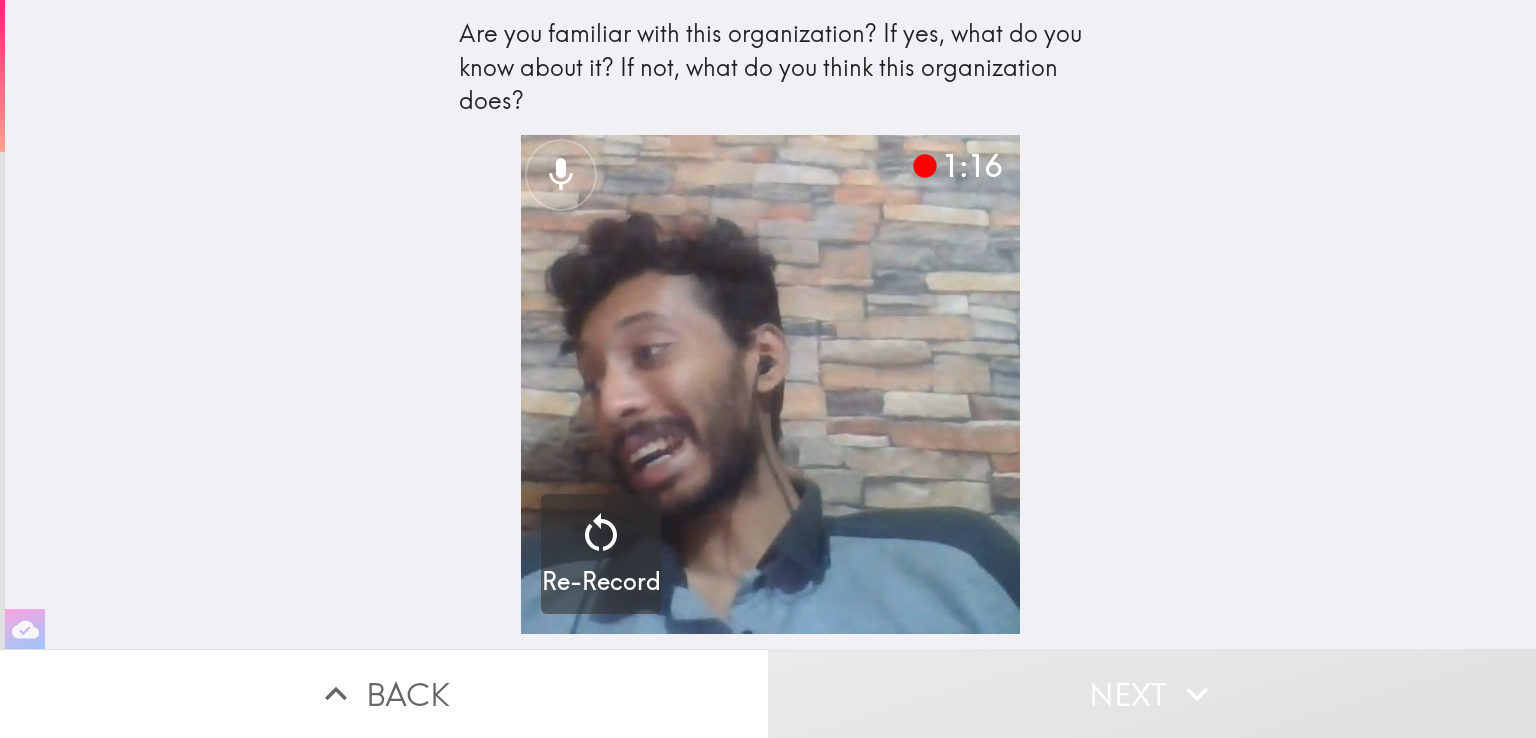 click 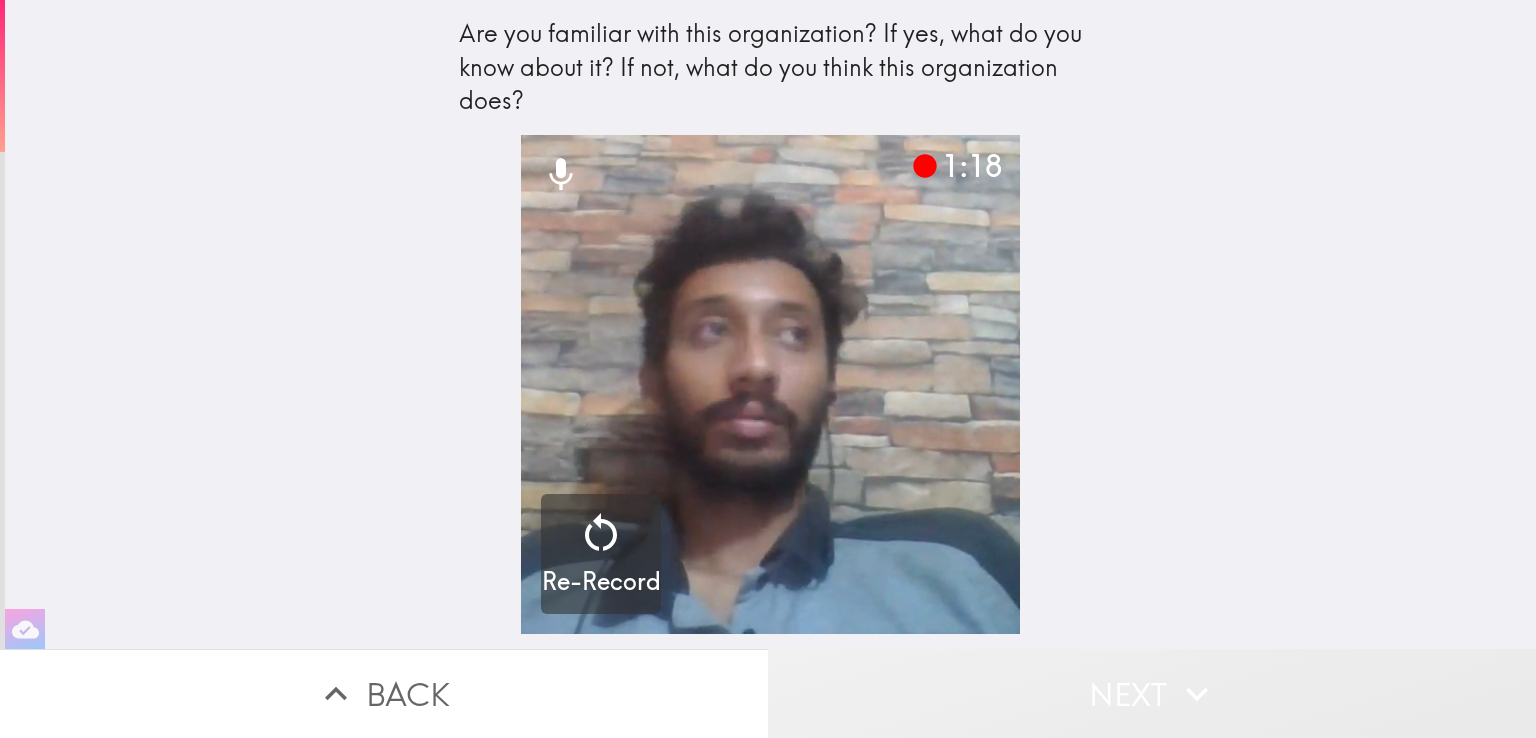 click on "Next" at bounding box center [1152, 693] 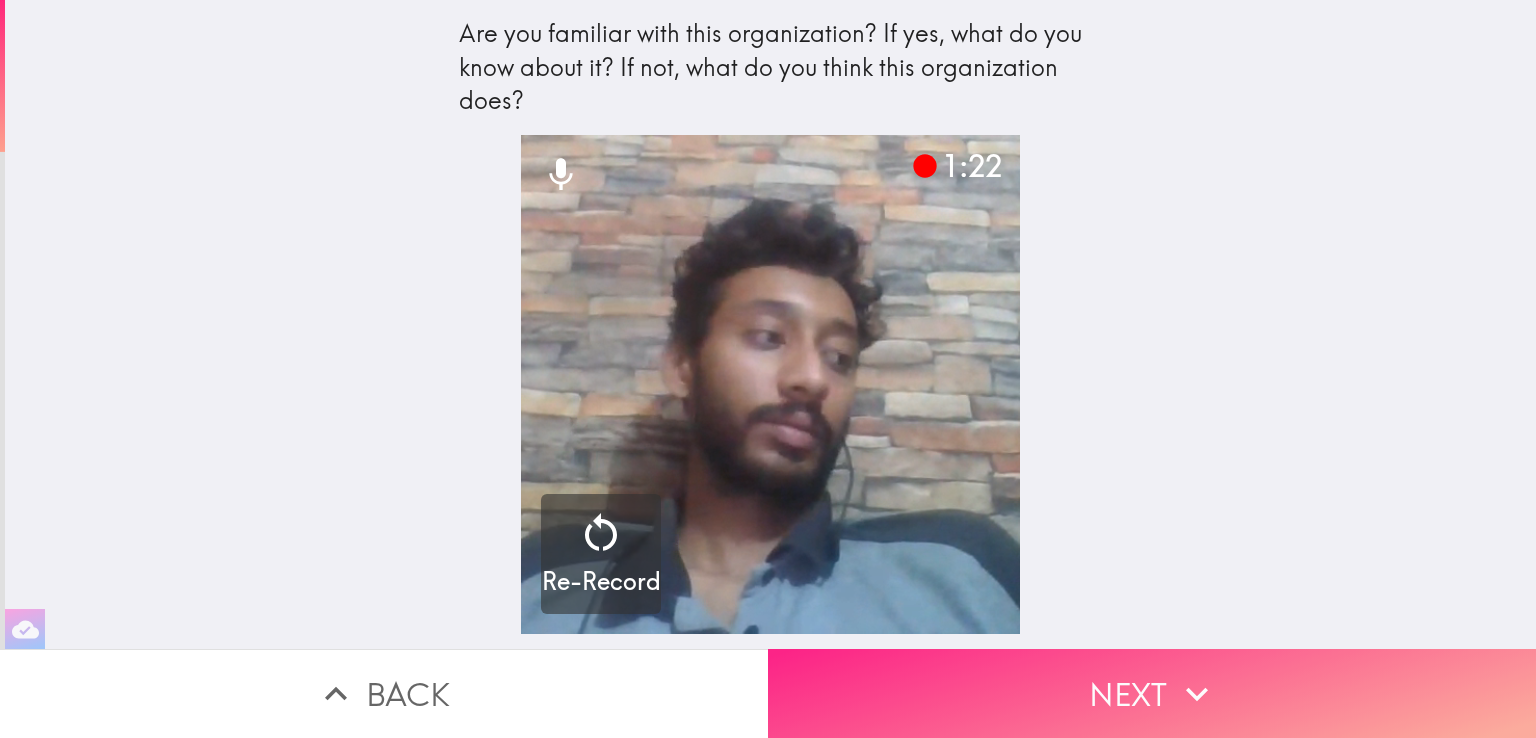 click on "Next" at bounding box center [1152, 693] 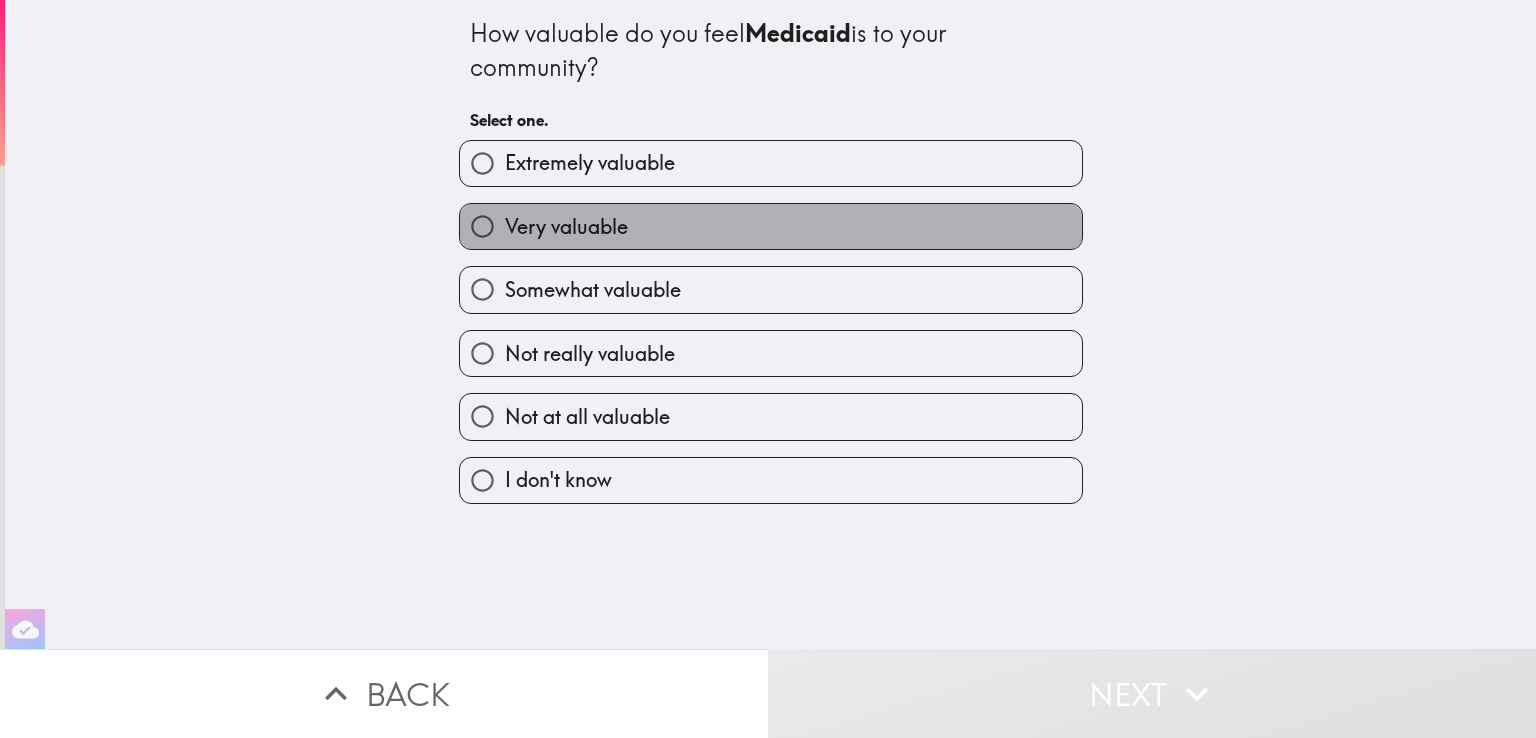 click on "Very valuable" at bounding box center [771, 226] 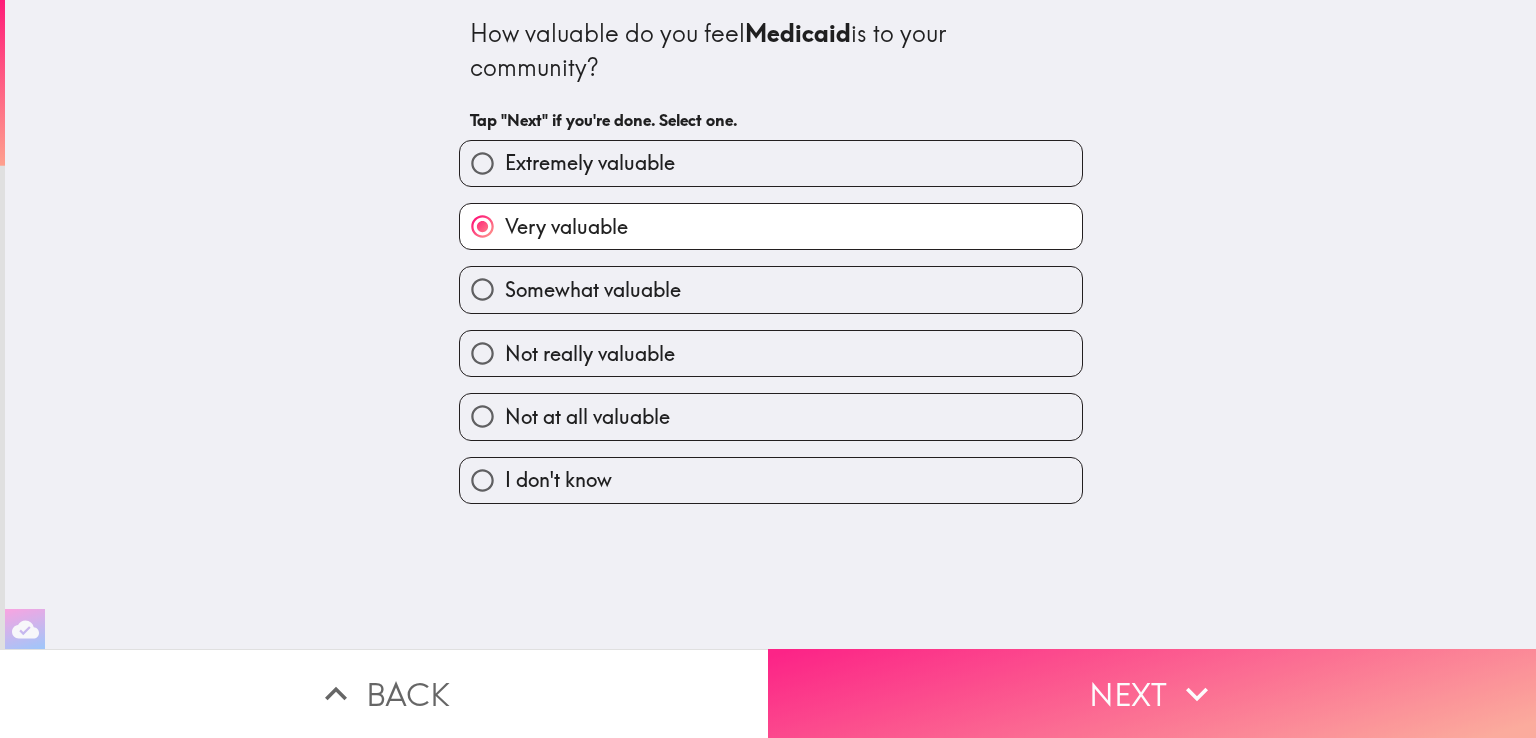 click on "Next" at bounding box center [1152, 693] 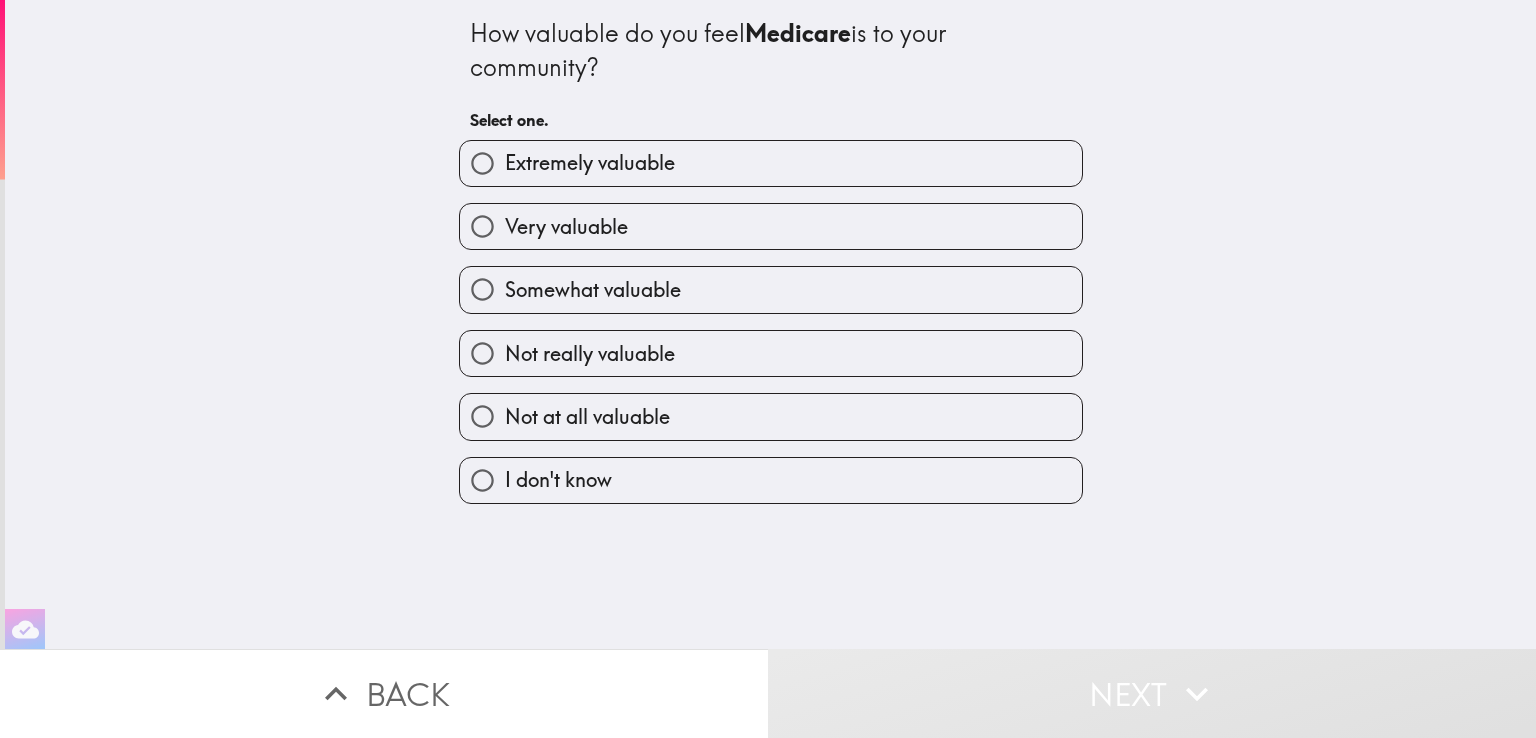 click on "Somewhat valuable" at bounding box center (593, 290) 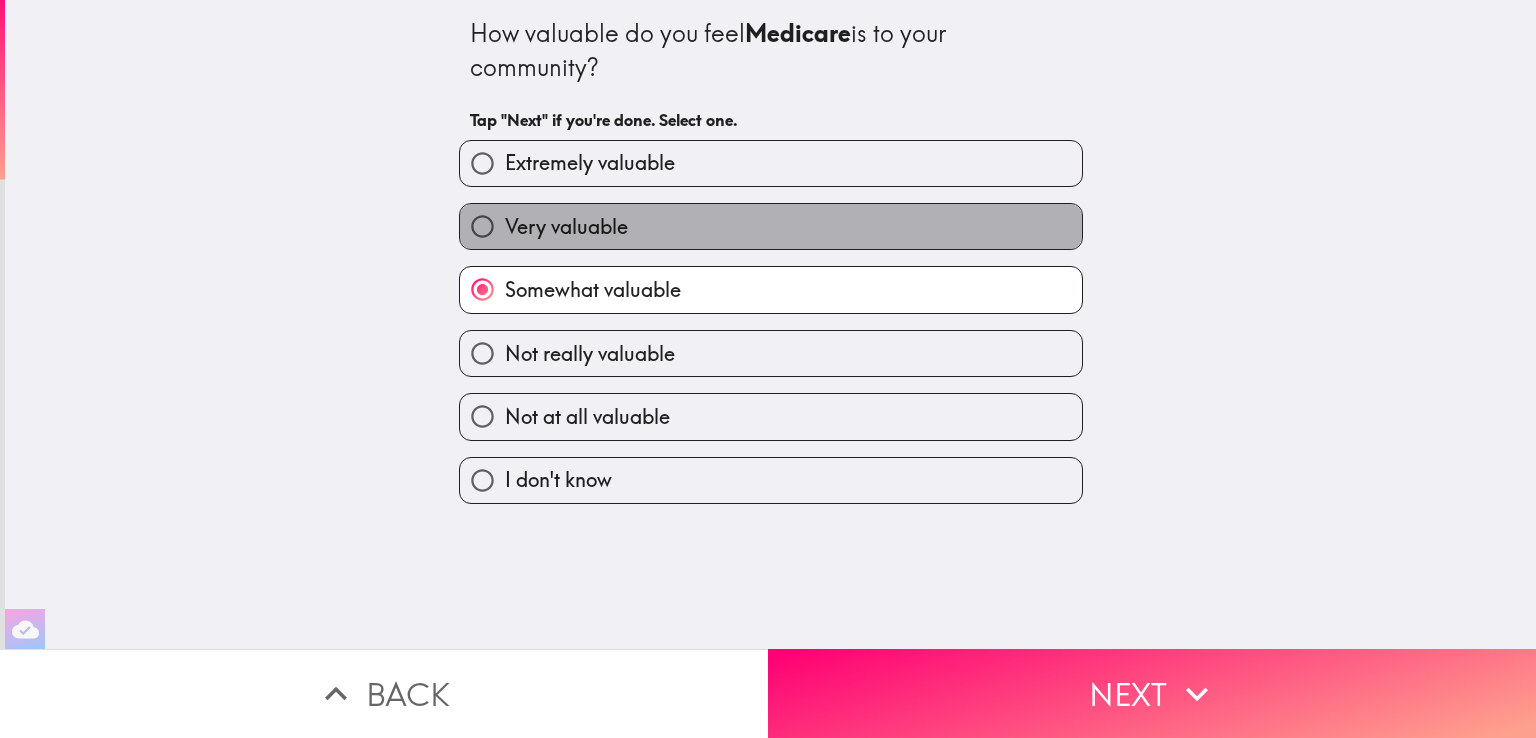 click on "Very valuable" at bounding box center (771, 226) 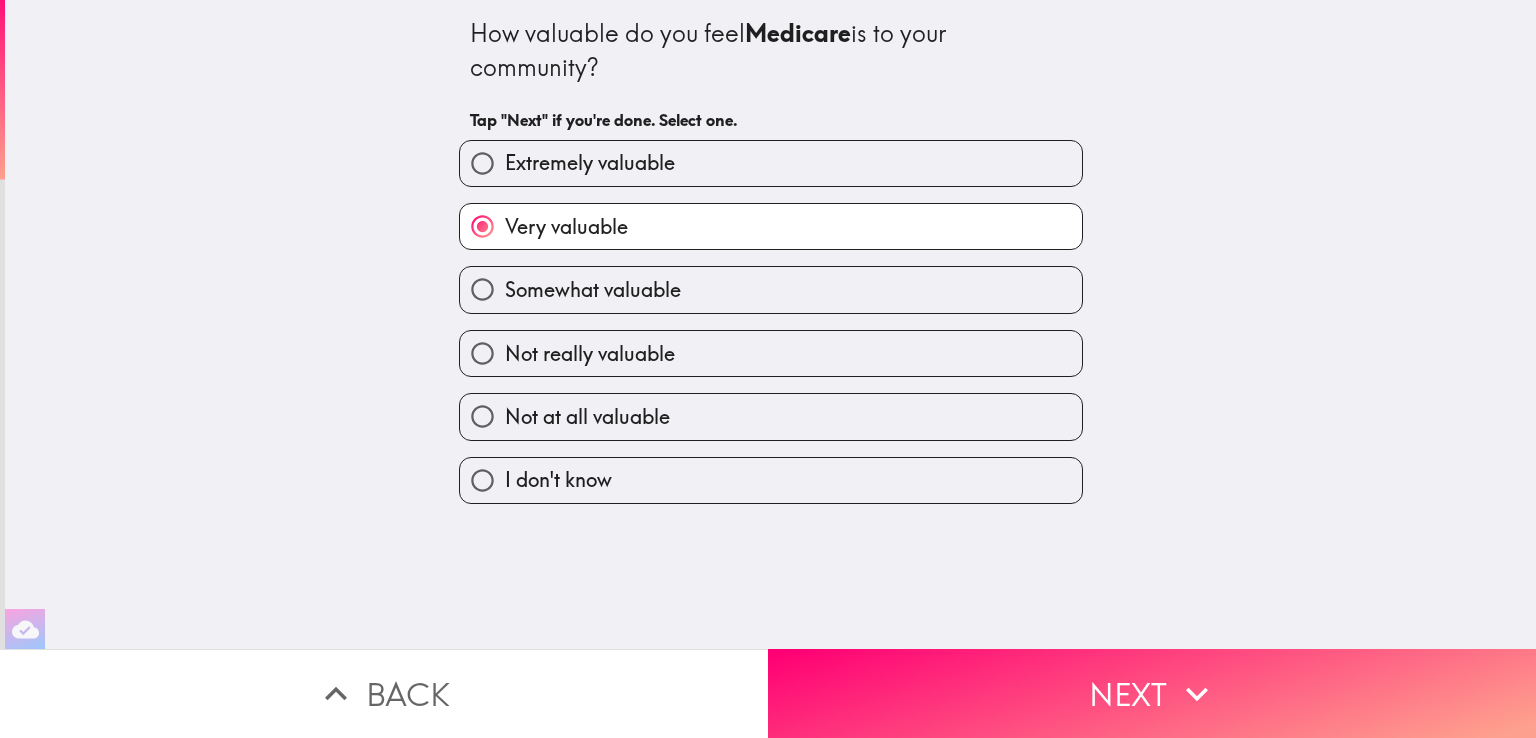 click on "Somewhat valuable" at bounding box center (771, 289) 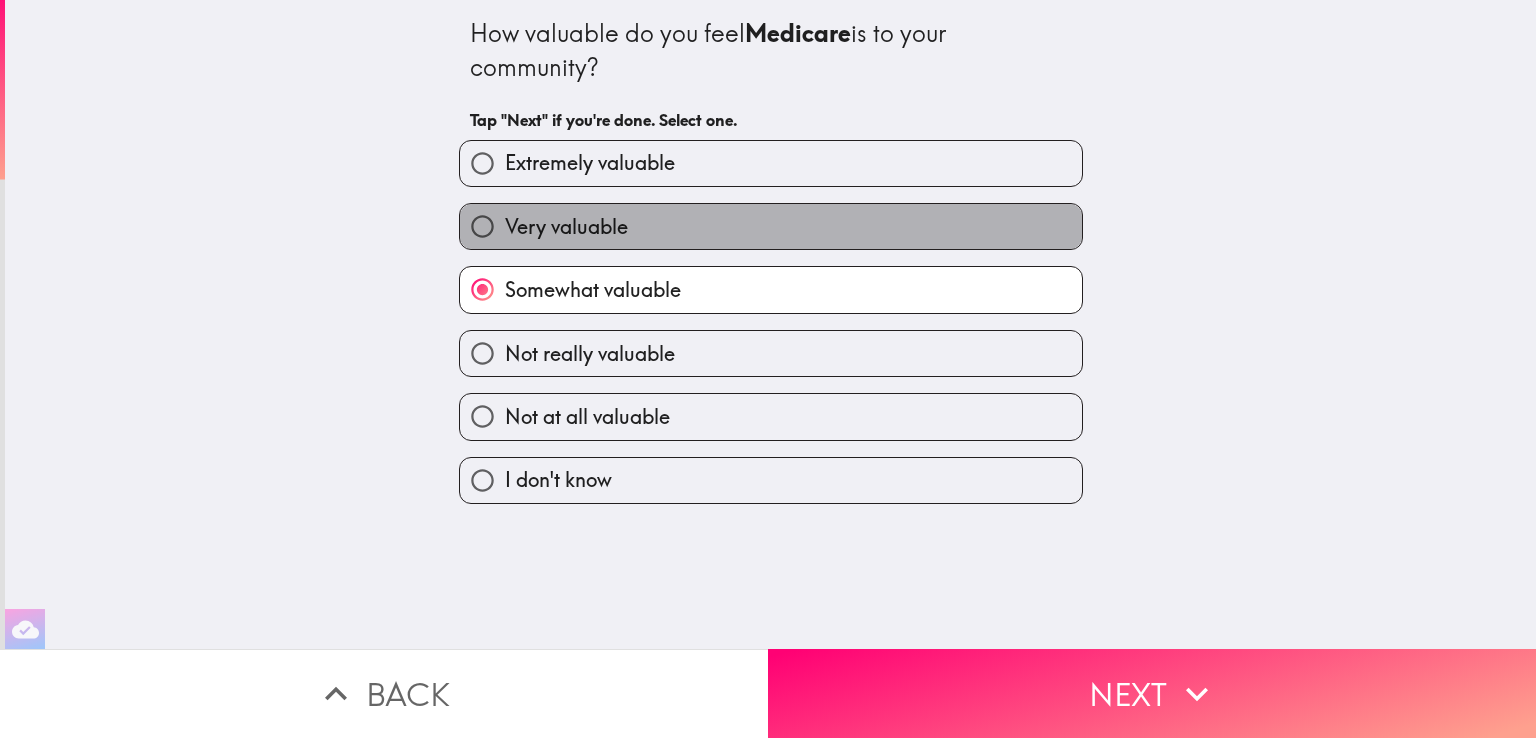 click on "Very valuable" at bounding box center (771, 226) 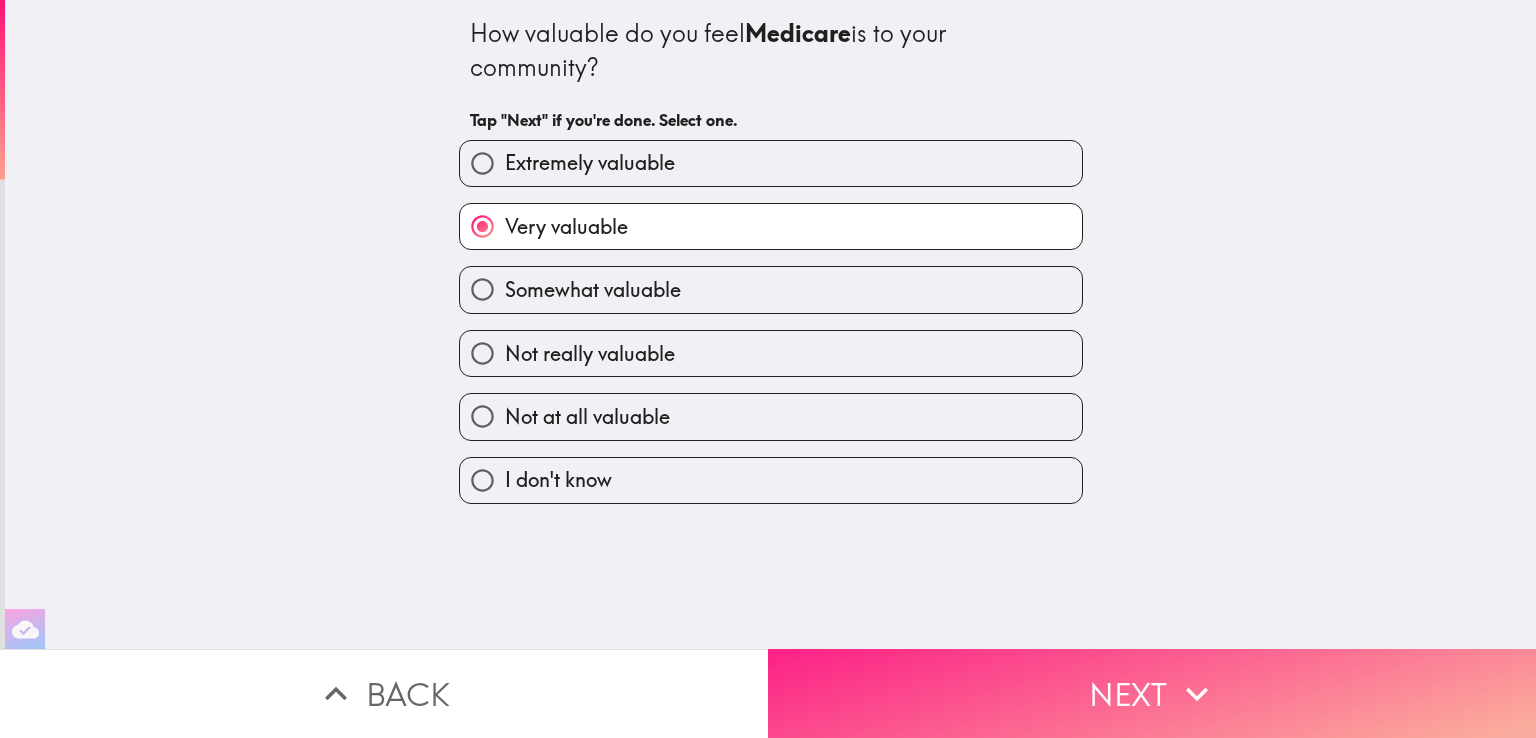 click on "Next" at bounding box center [1152, 693] 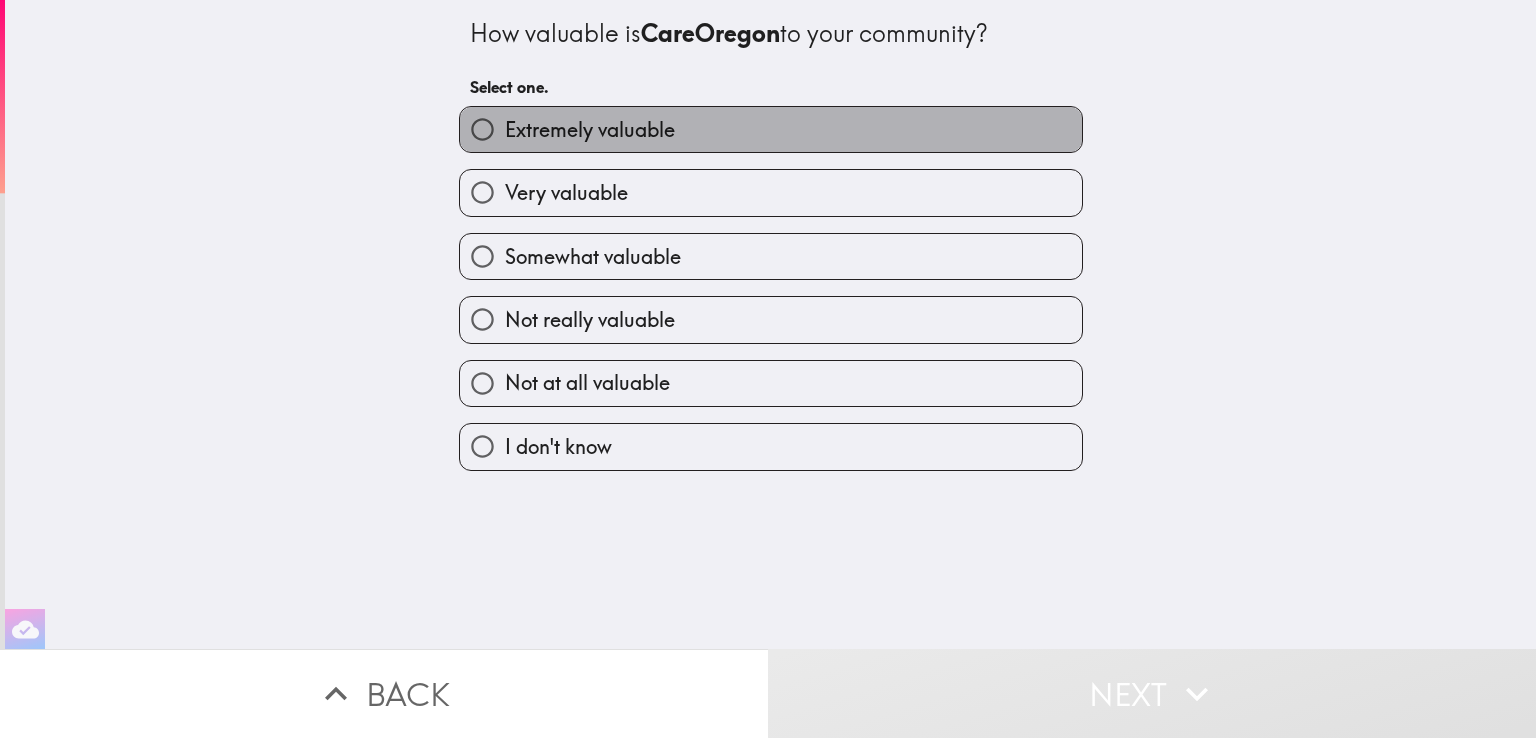 click on "Extremely valuable" at bounding box center (590, 130) 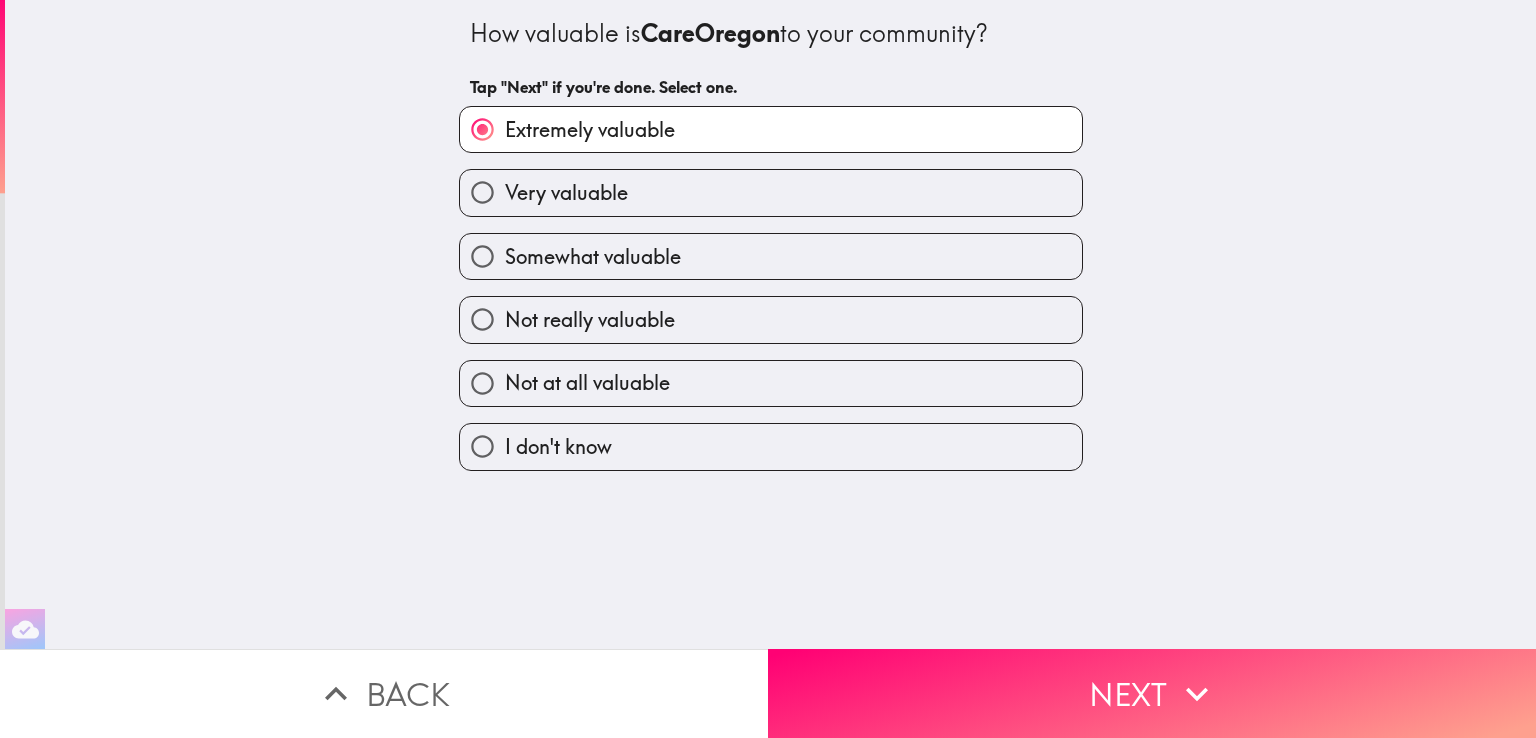 click on "Somewhat valuable" at bounding box center (763, 248) 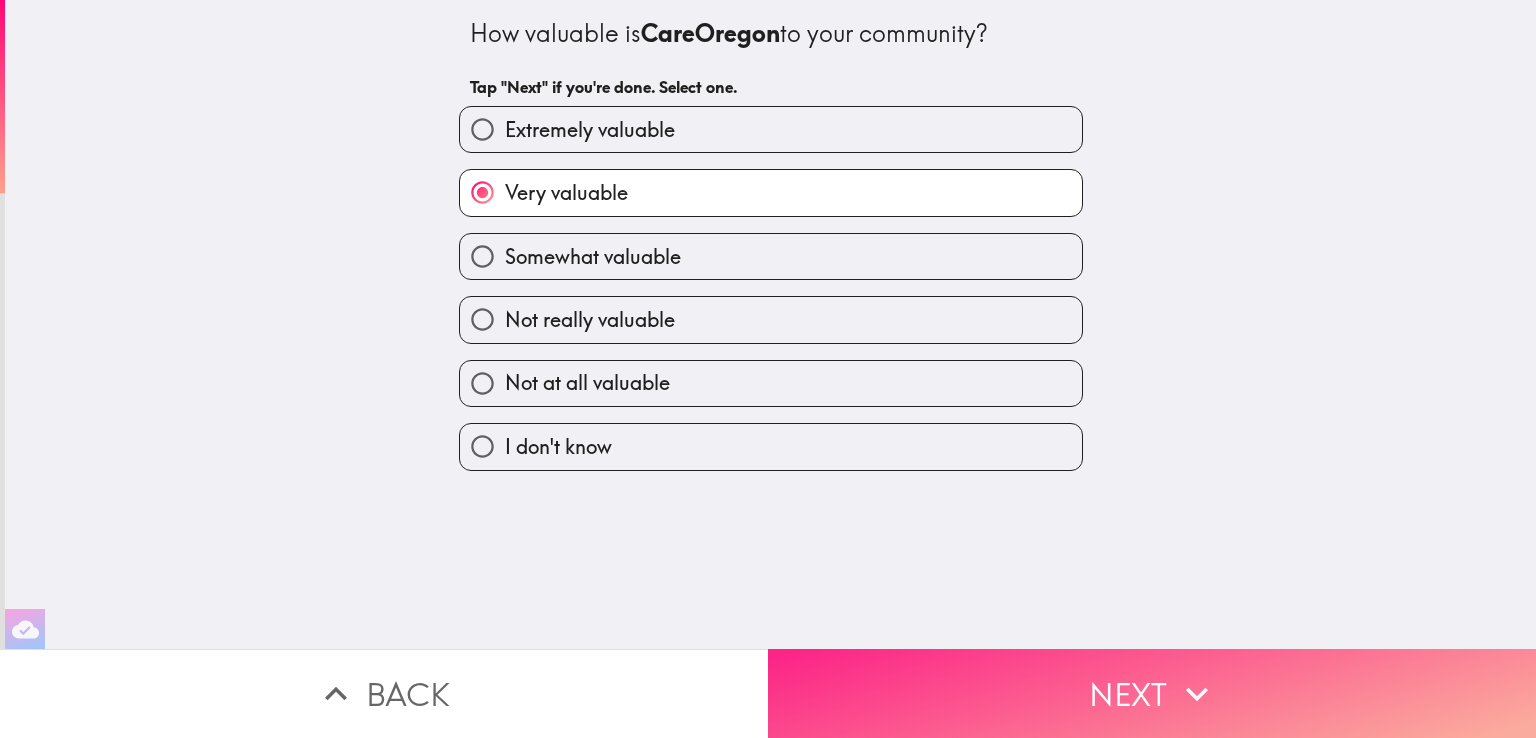 click on "Next" at bounding box center [1152, 693] 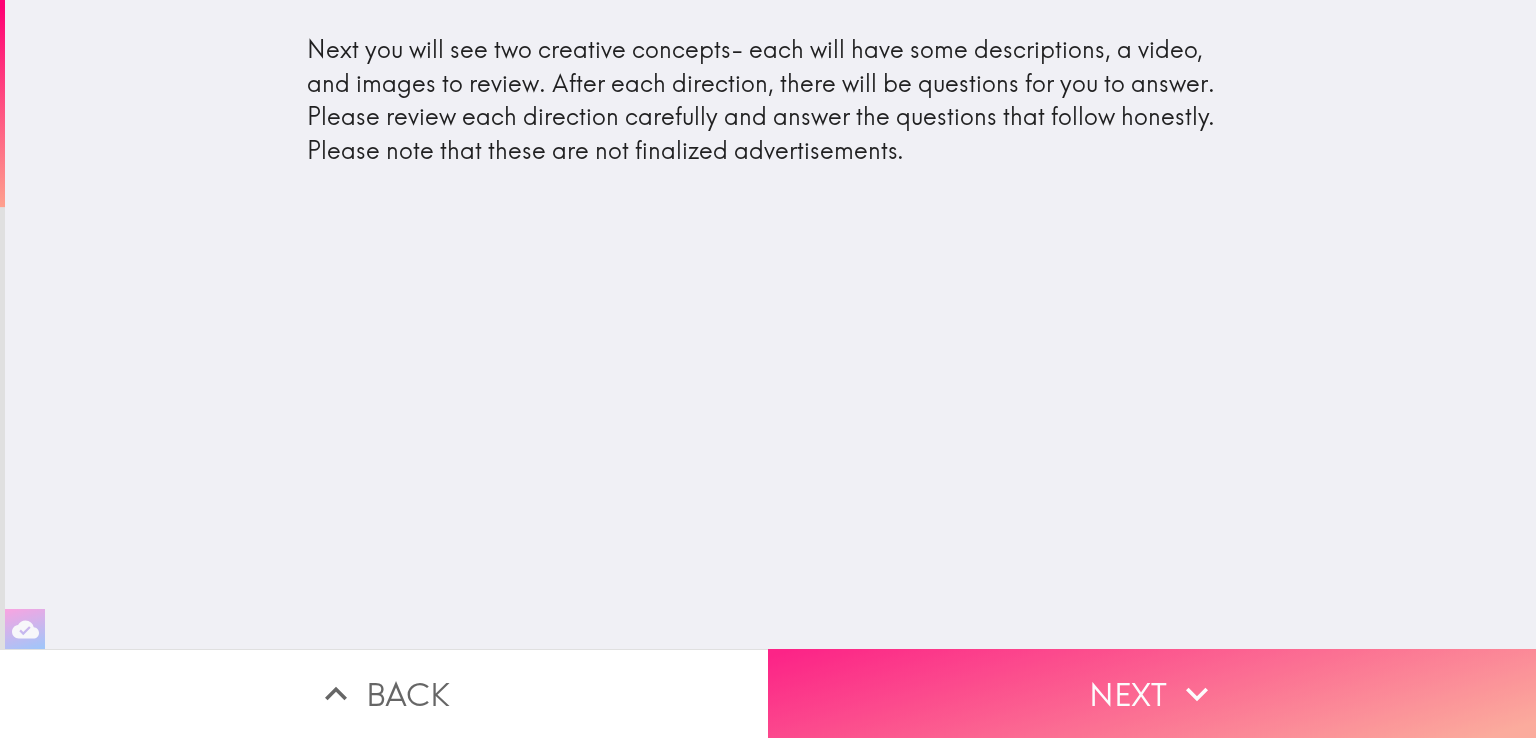 click on "Next" at bounding box center (1152, 693) 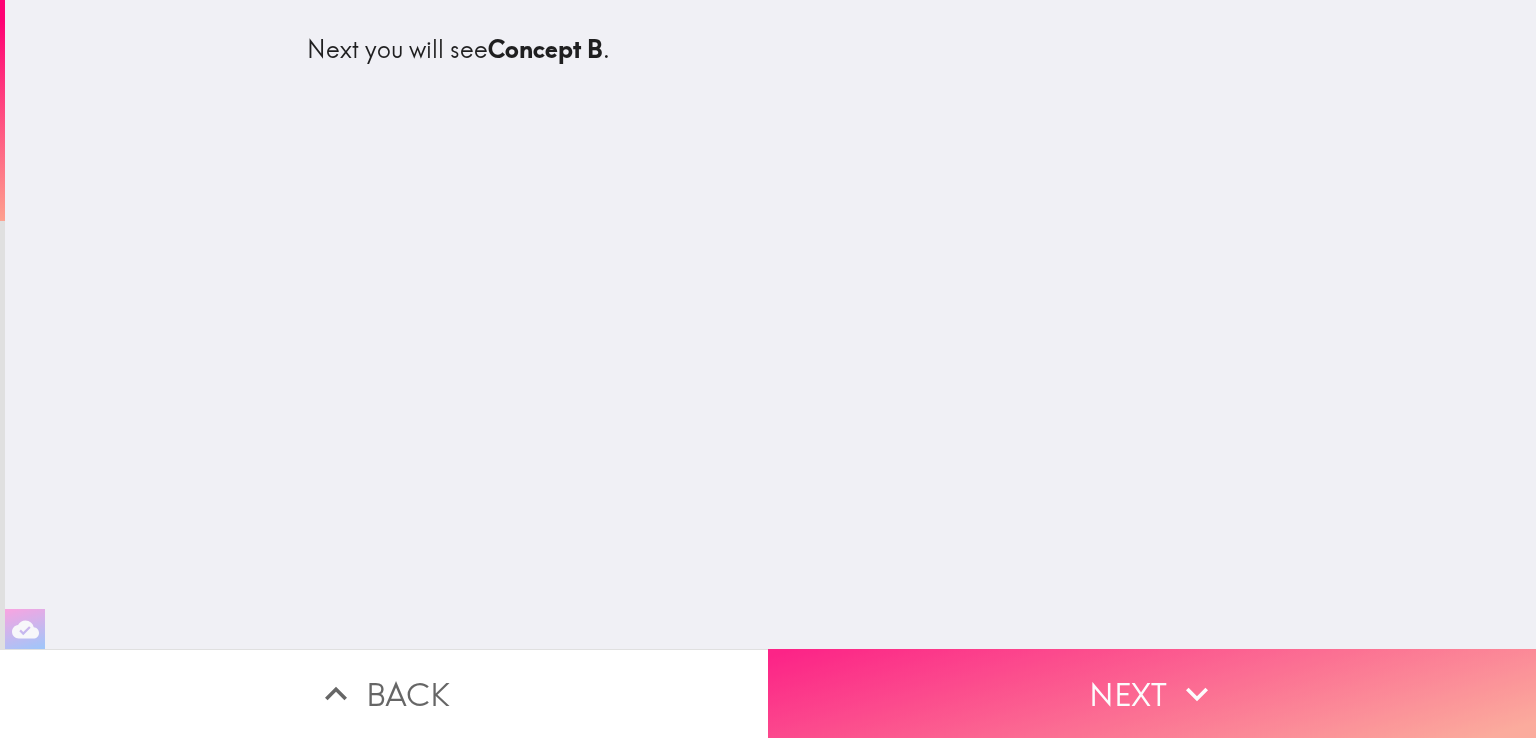 click 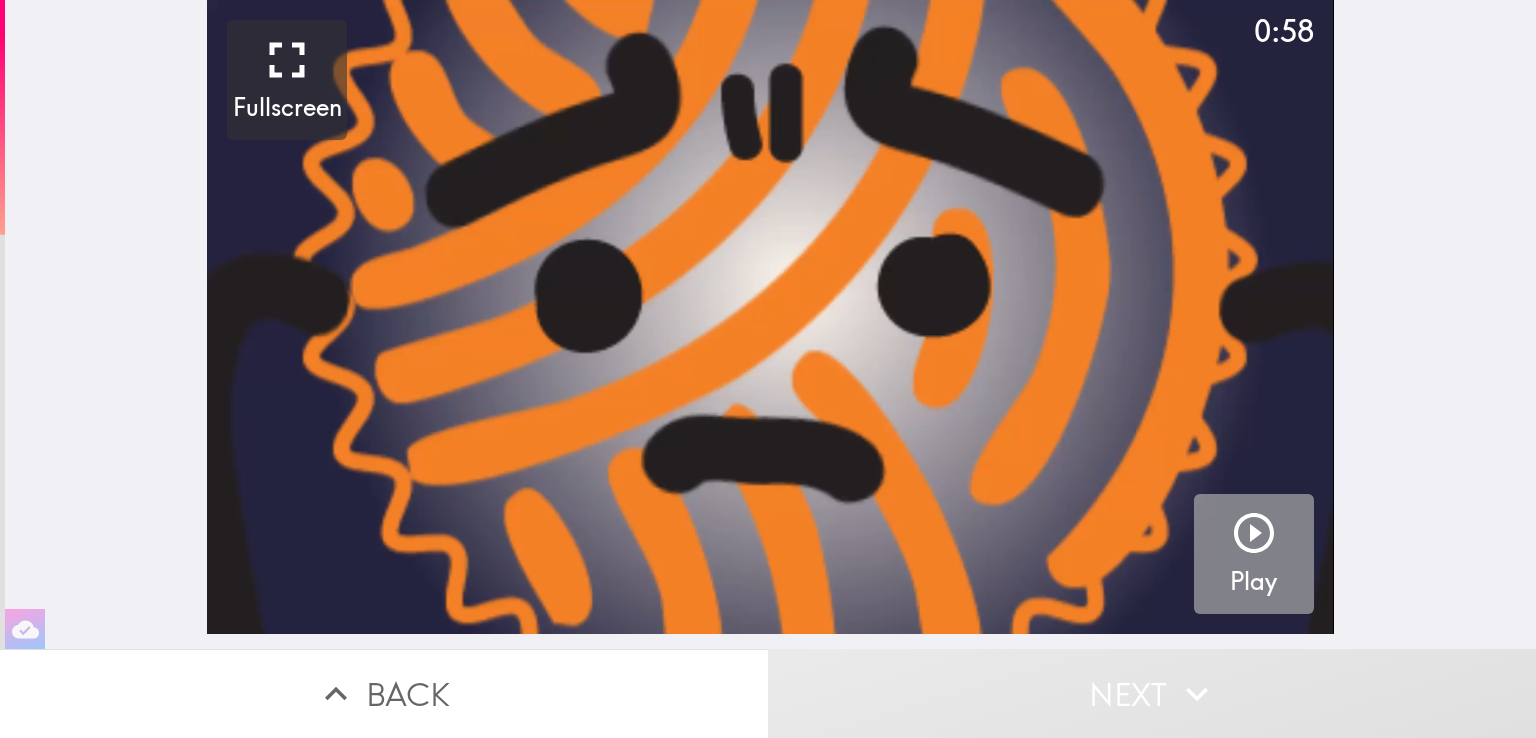 click 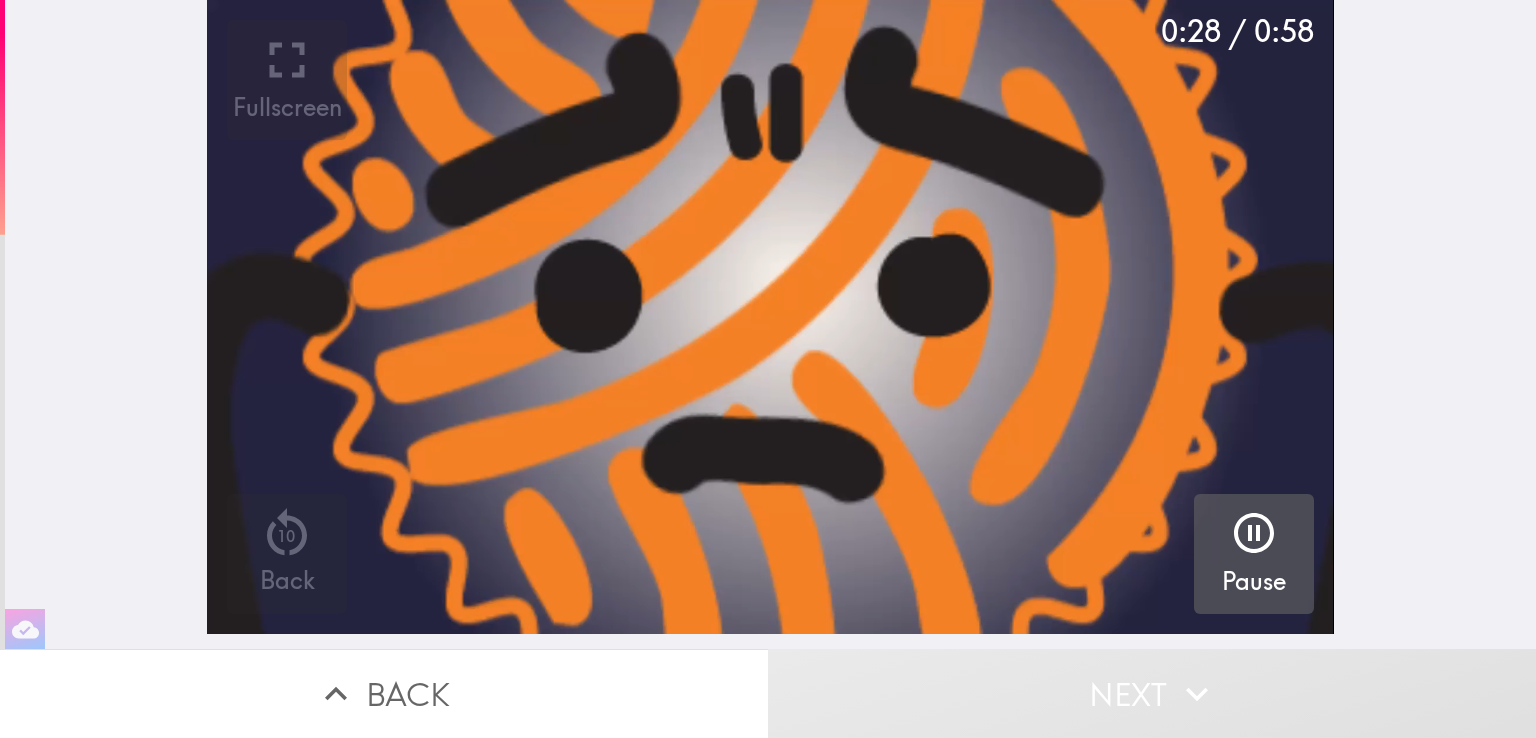 type 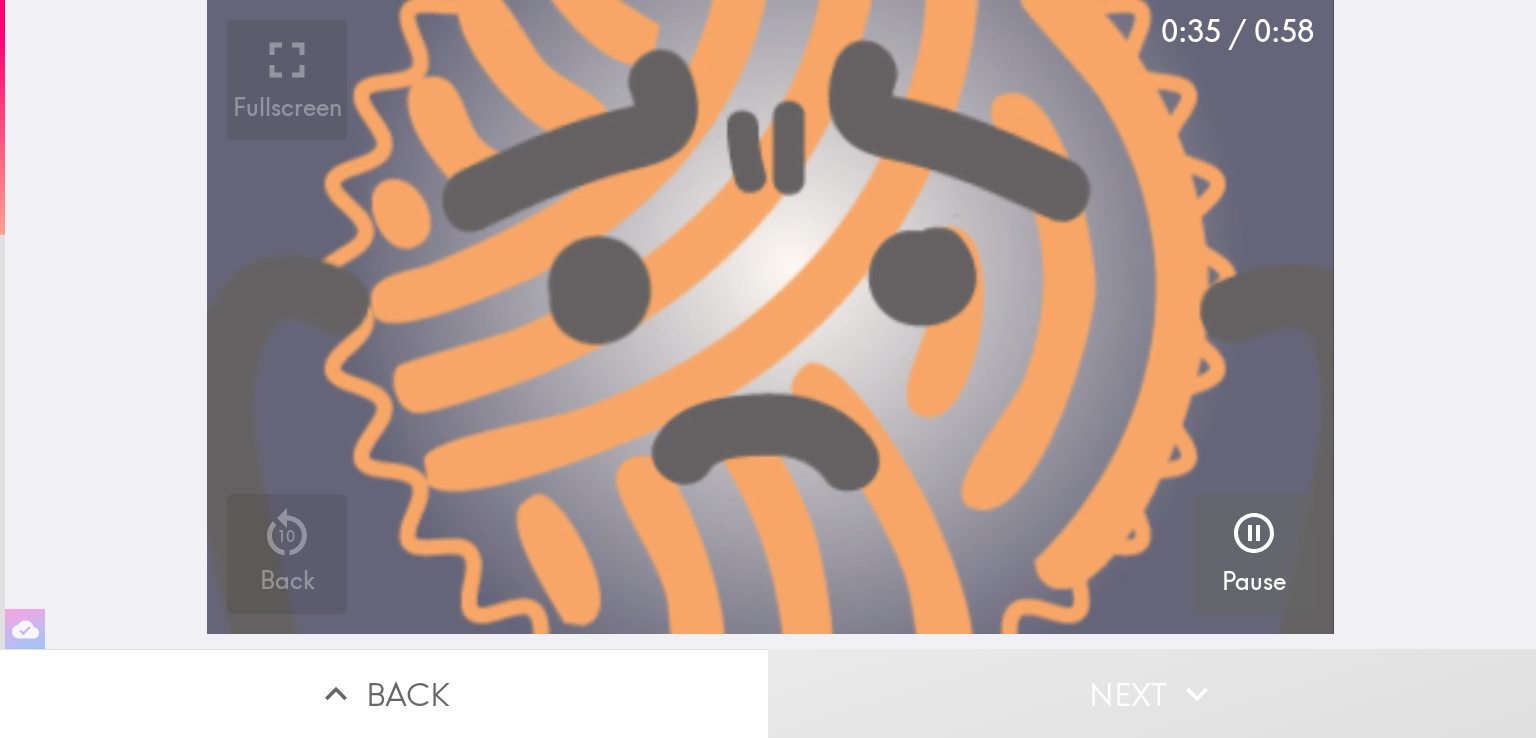 click at bounding box center (770, 317) 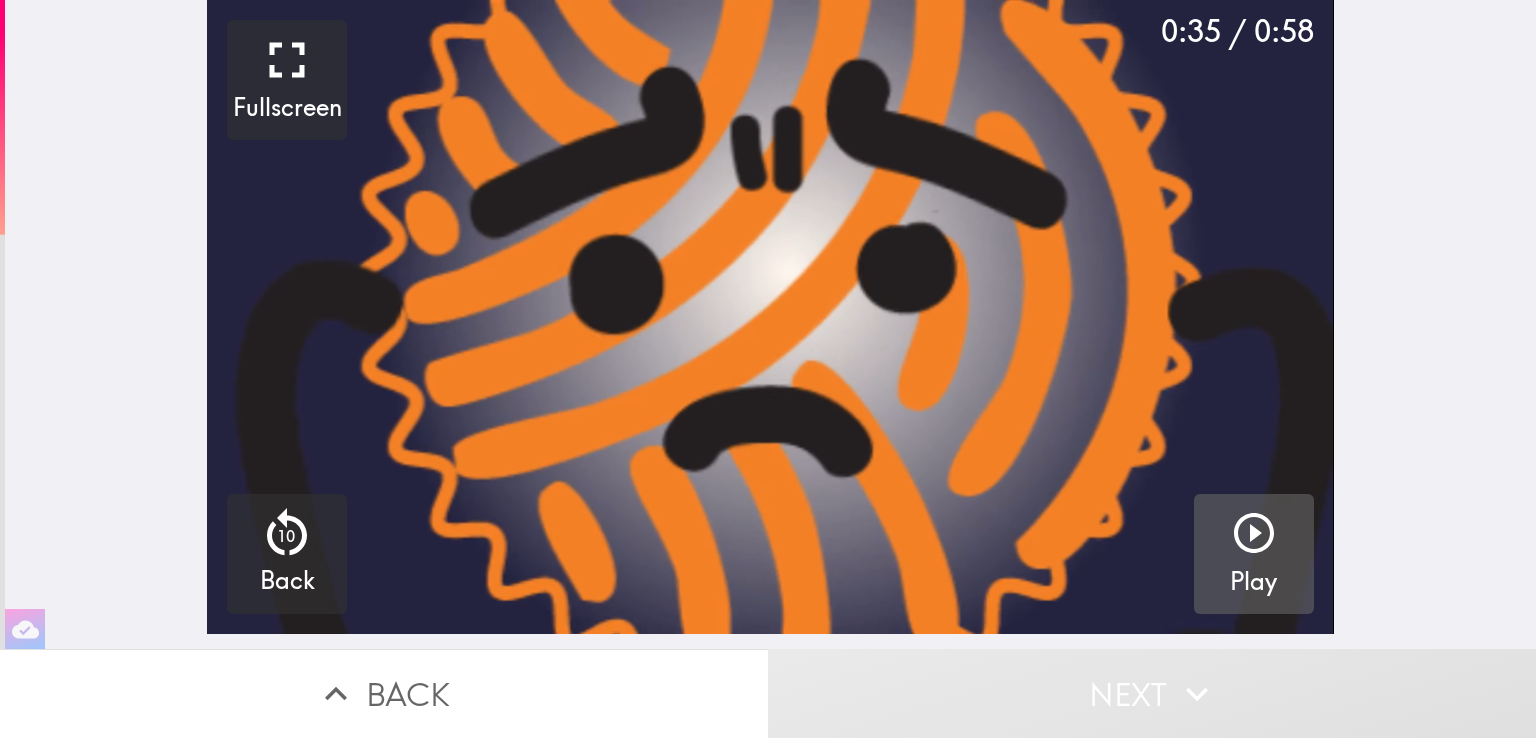 click at bounding box center (770, 317) 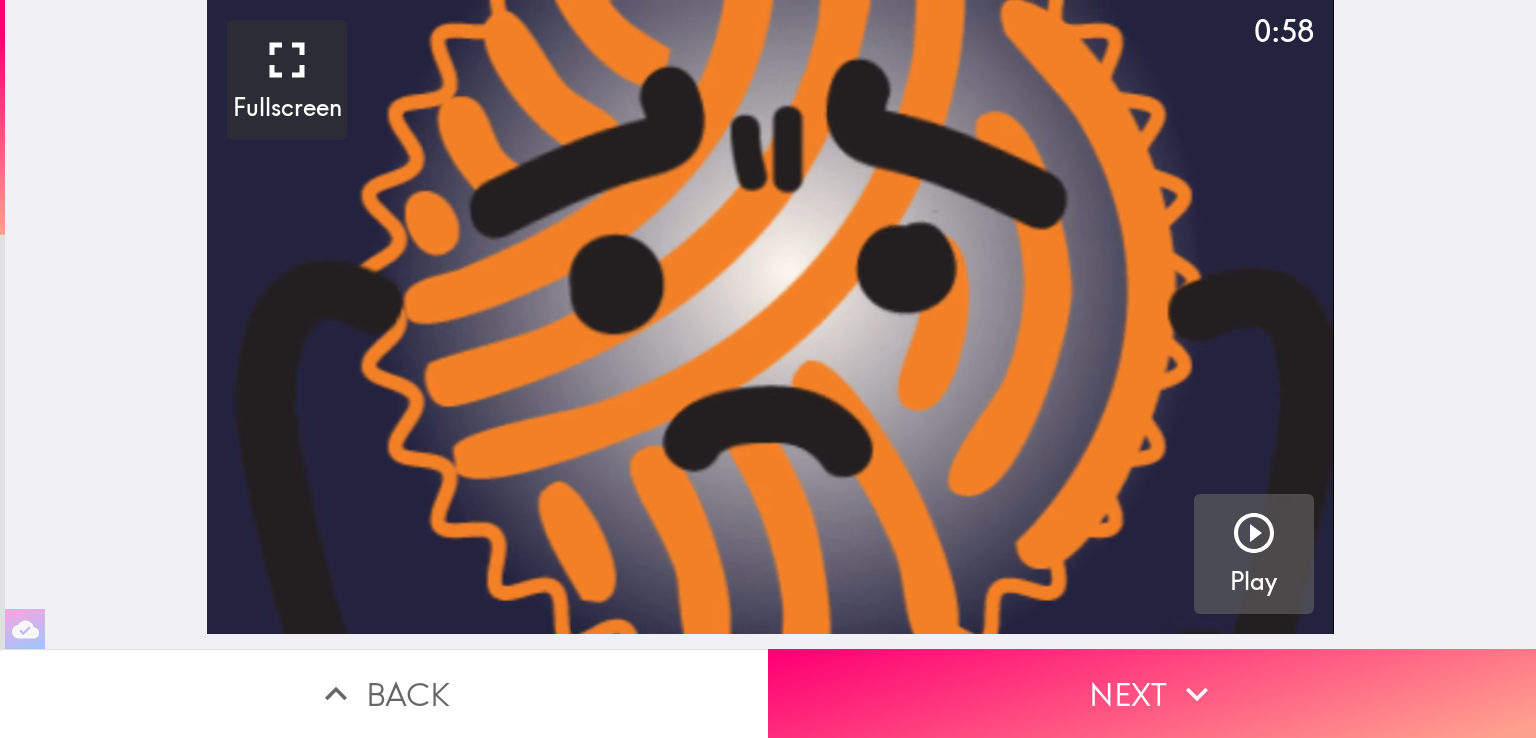 click on "Play" at bounding box center [1254, 554] 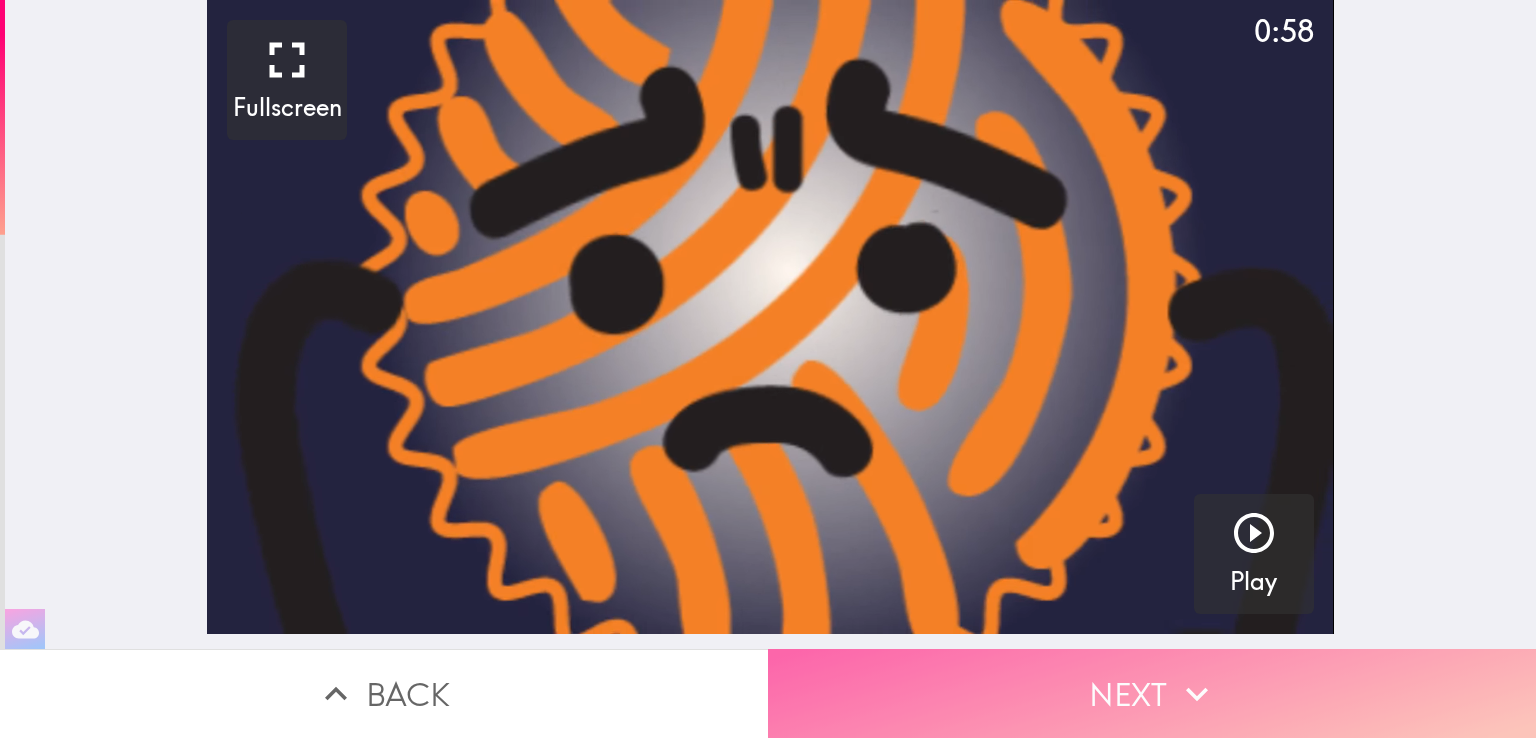 click on "Next" at bounding box center (1152, 693) 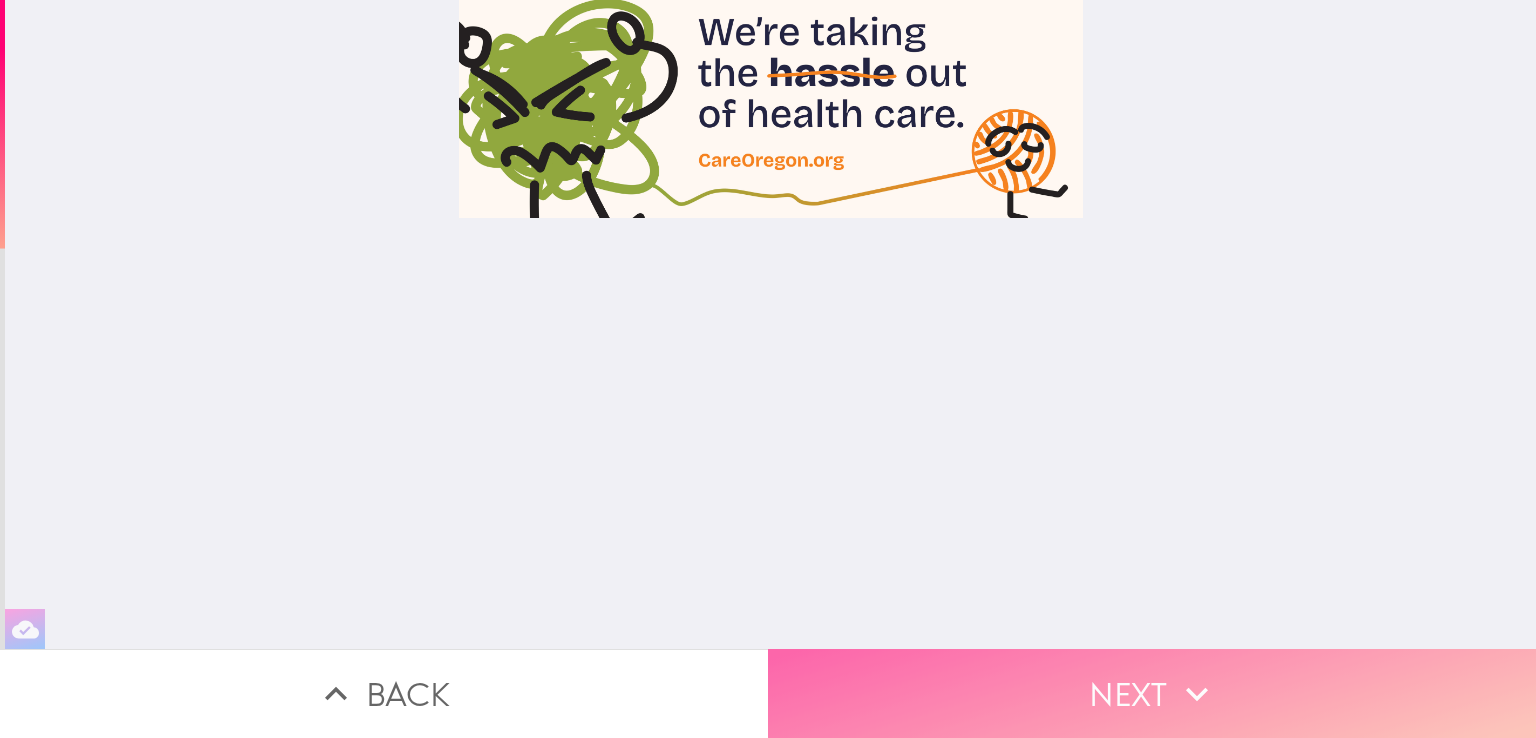 click on "Next" at bounding box center [1152, 693] 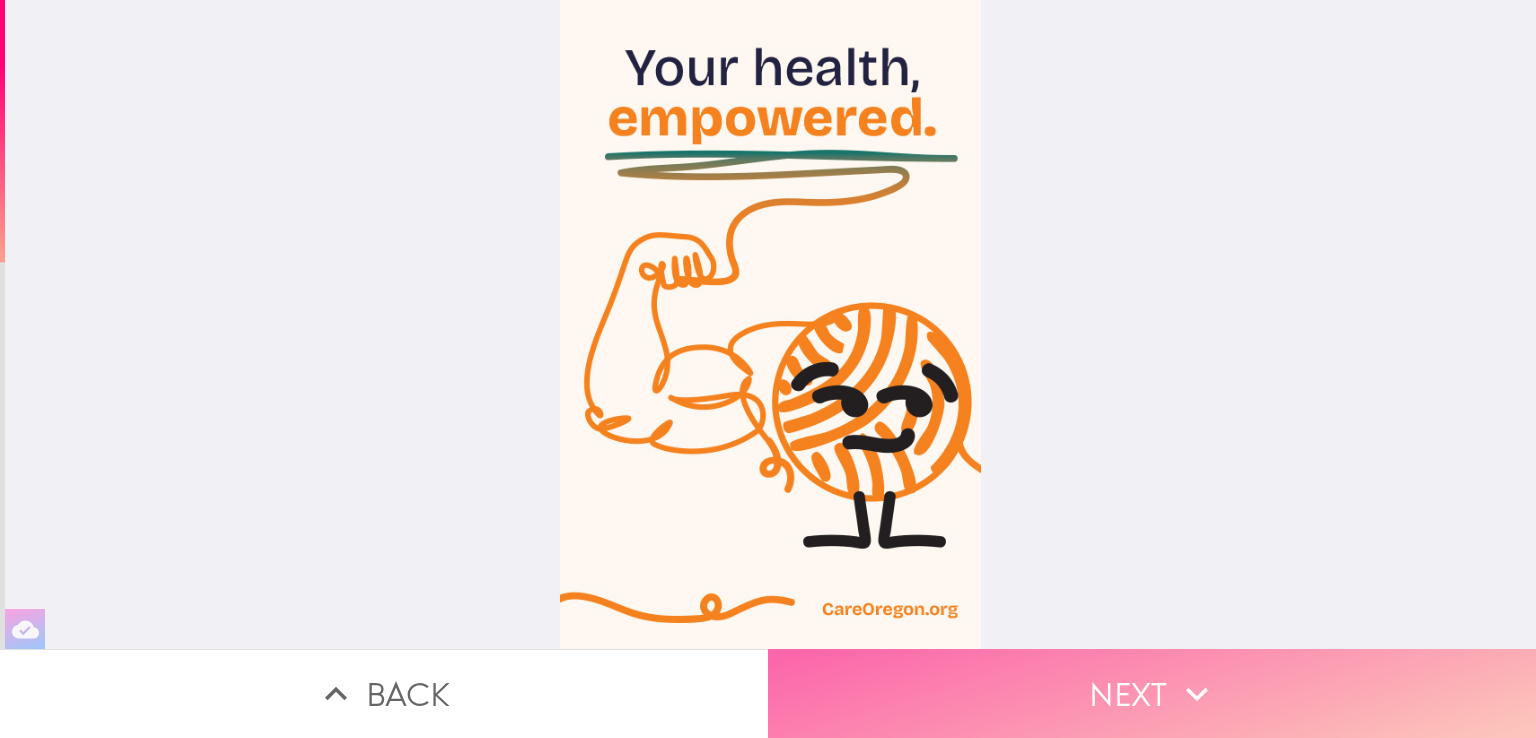 click on "Next" at bounding box center (1152, 693) 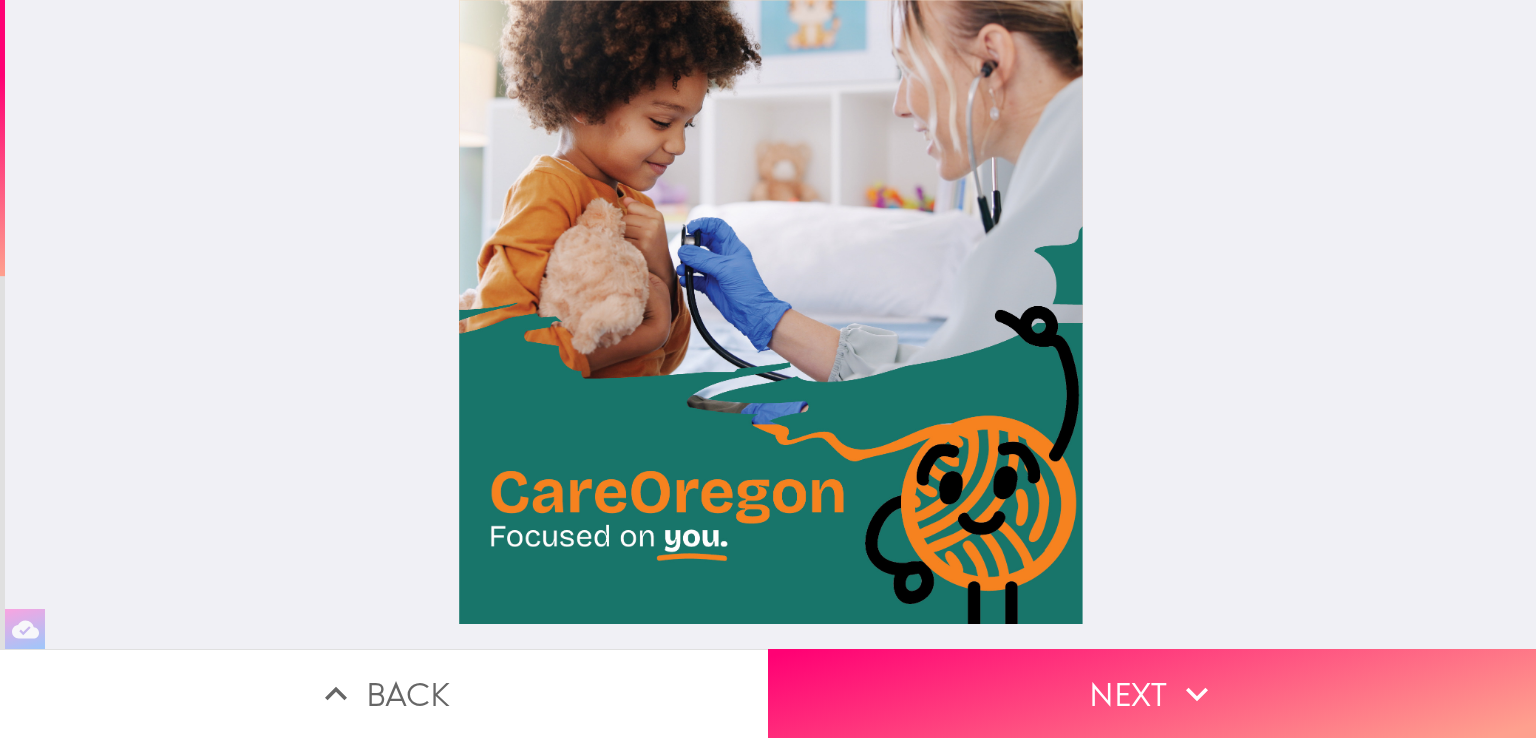 click at bounding box center (771, 324) 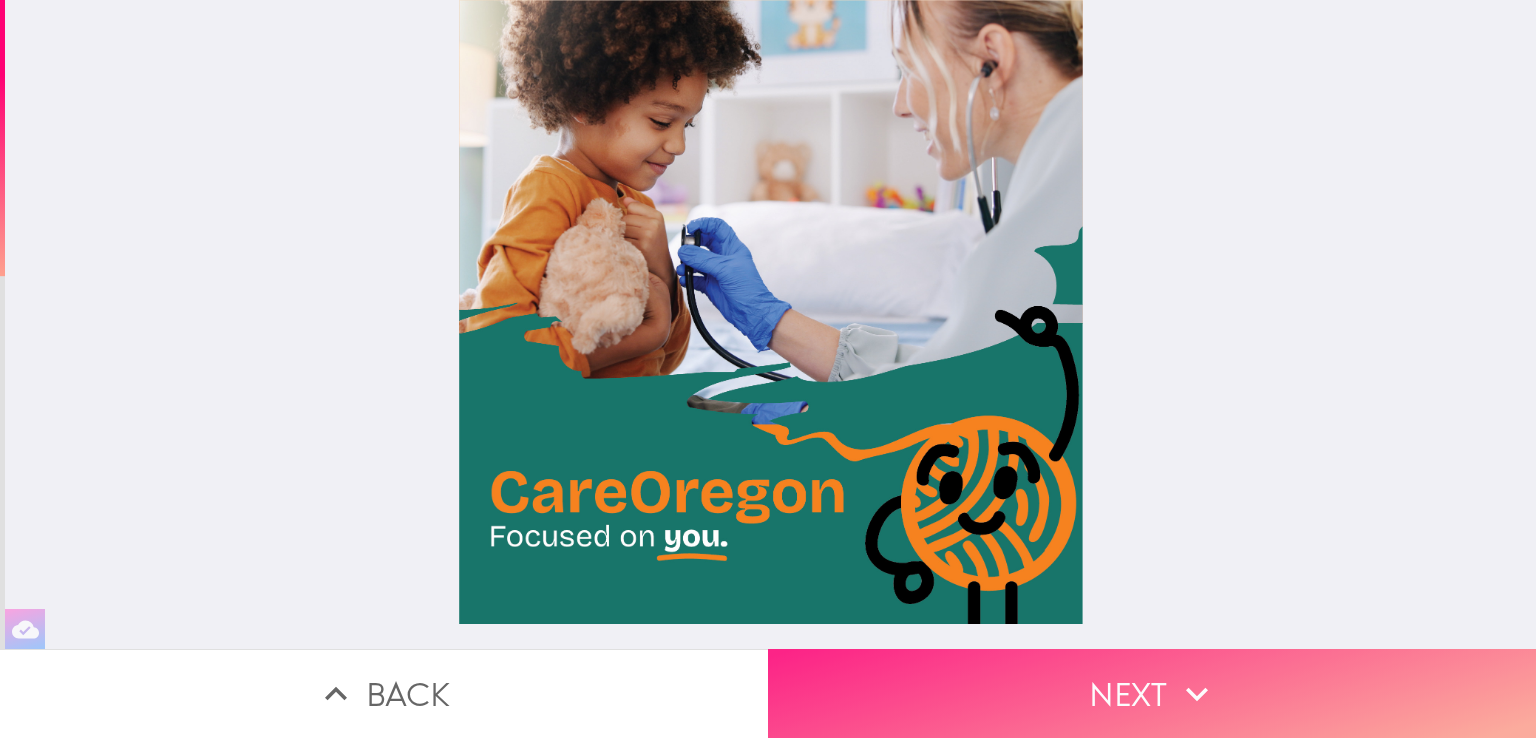 click on "Next" at bounding box center (1152, 693) 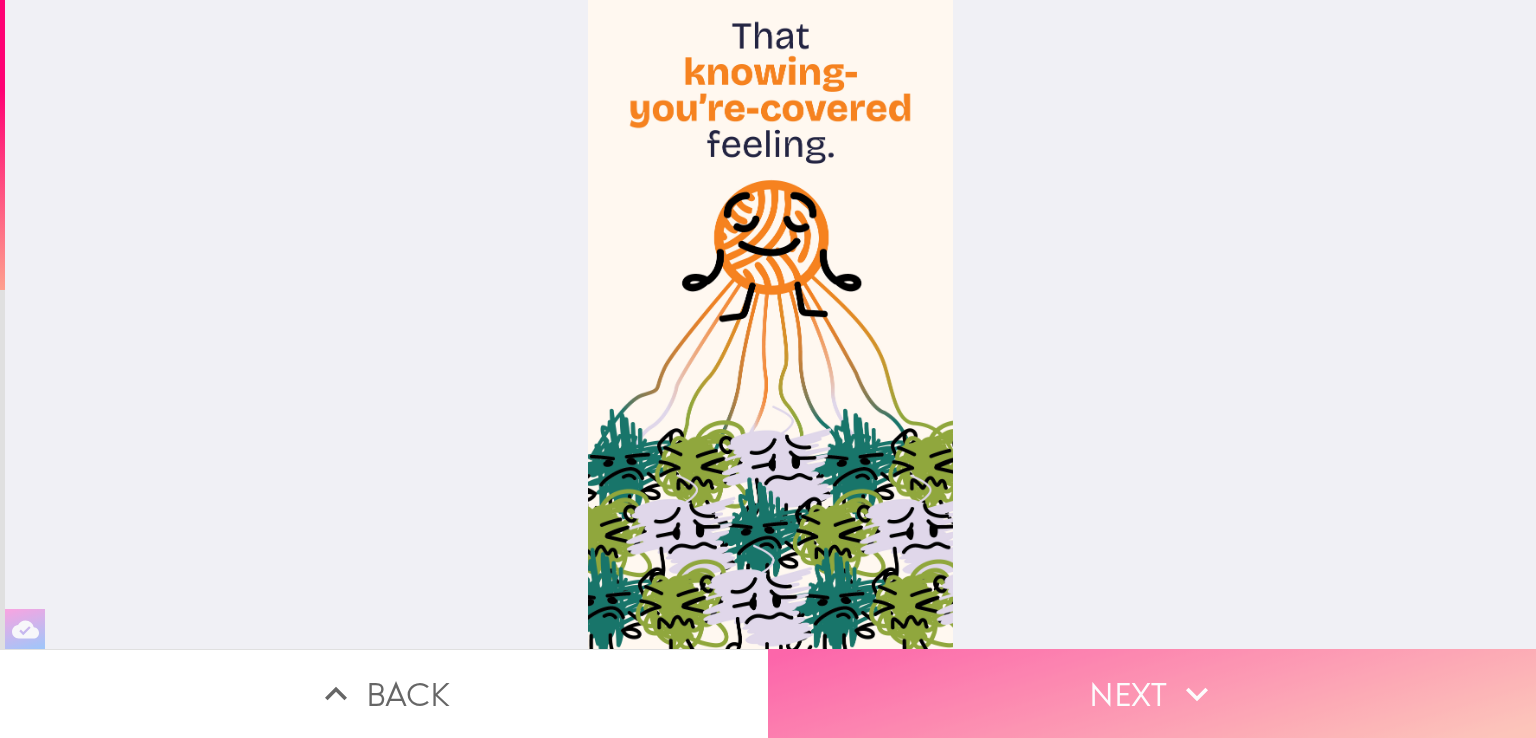 click on "Next" at bounding box center (1152, 693) 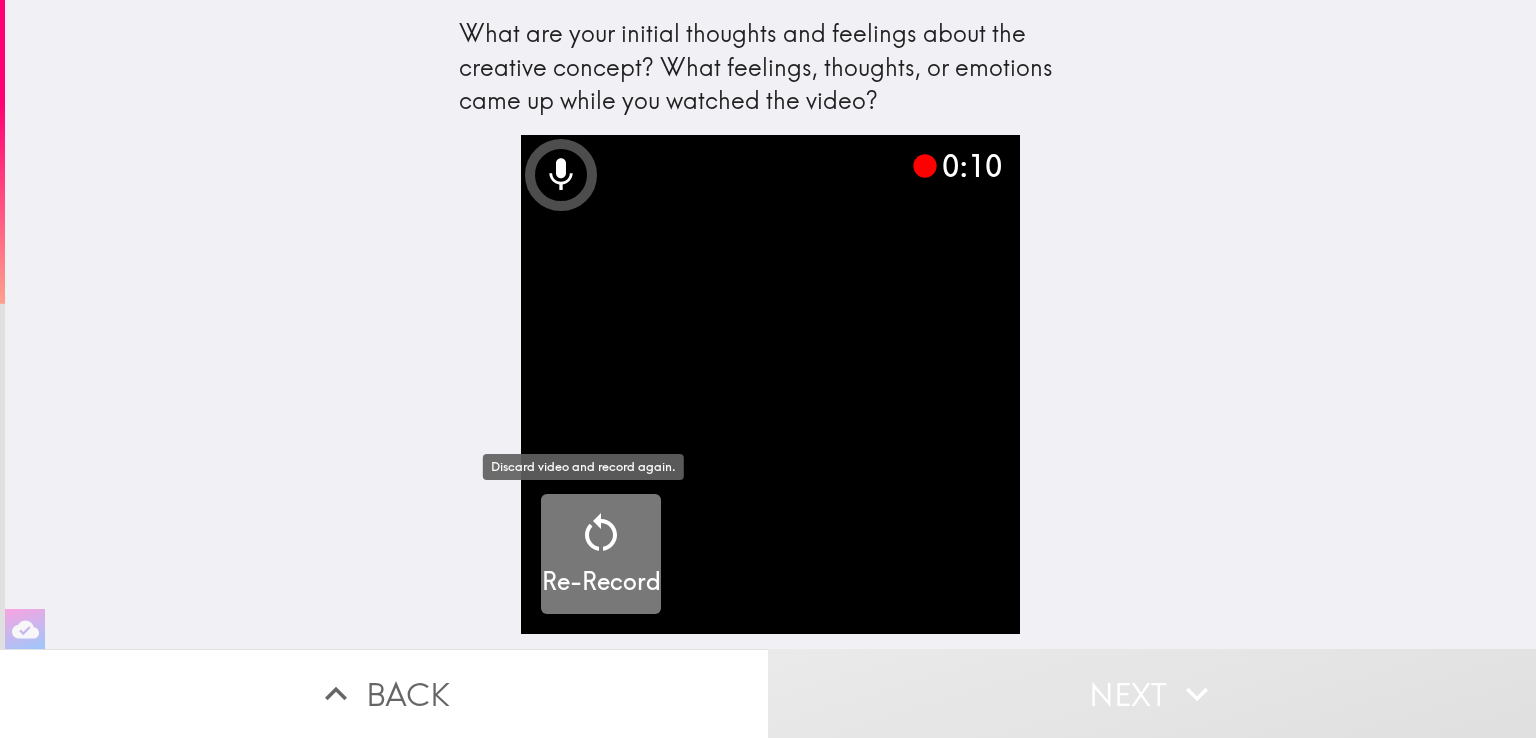 click on "Re-Record" at bounding box center (601, 554) 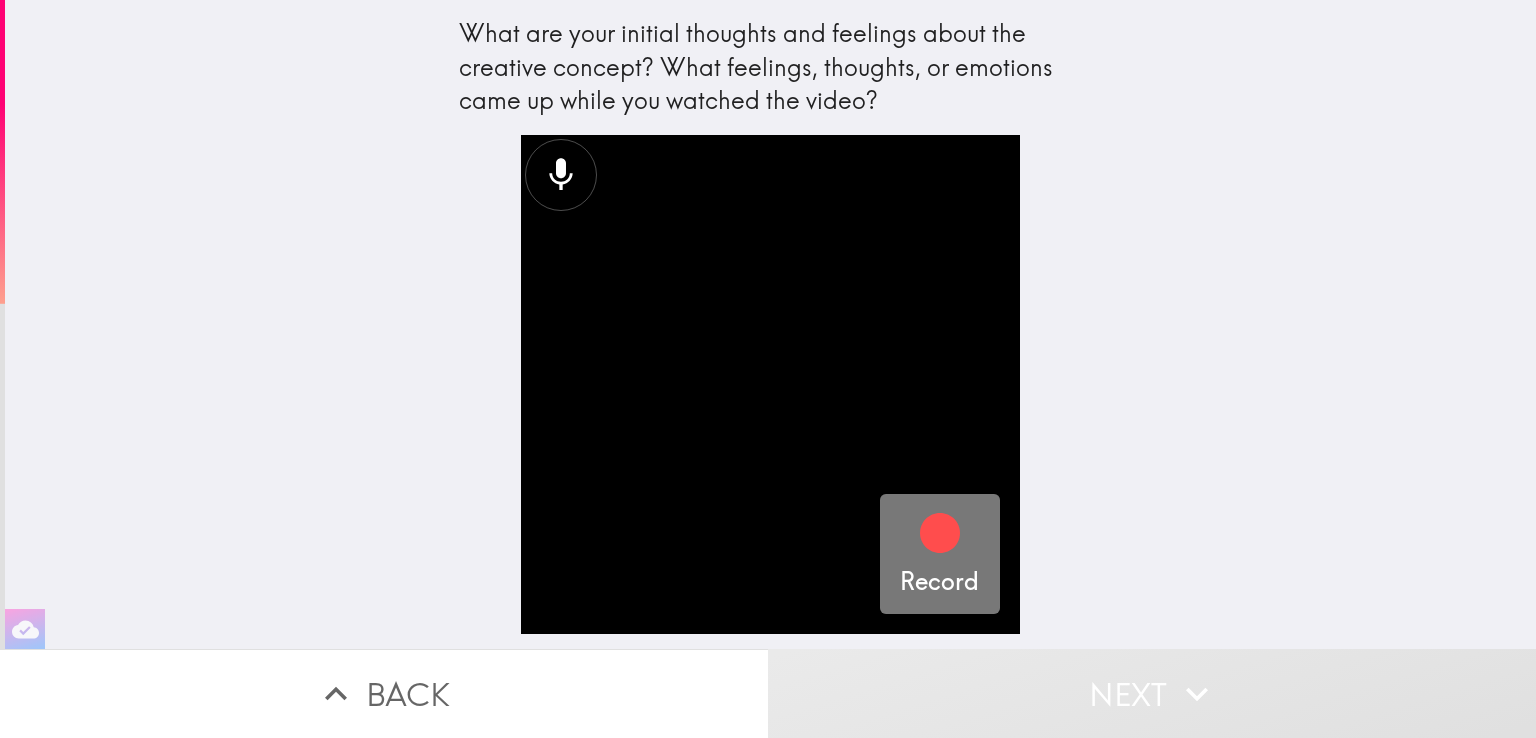 click 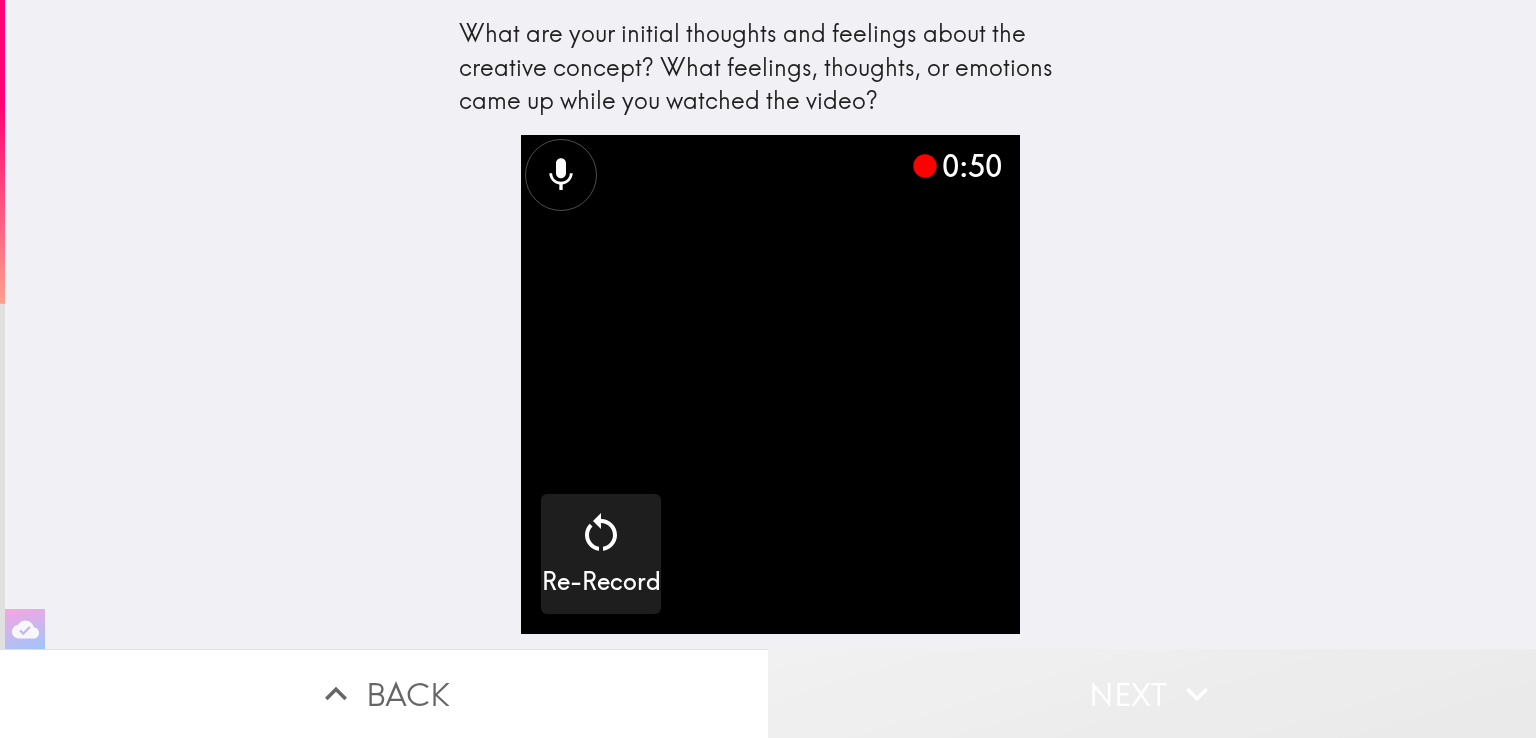click on "Next" at bounding box center [1152, 693] 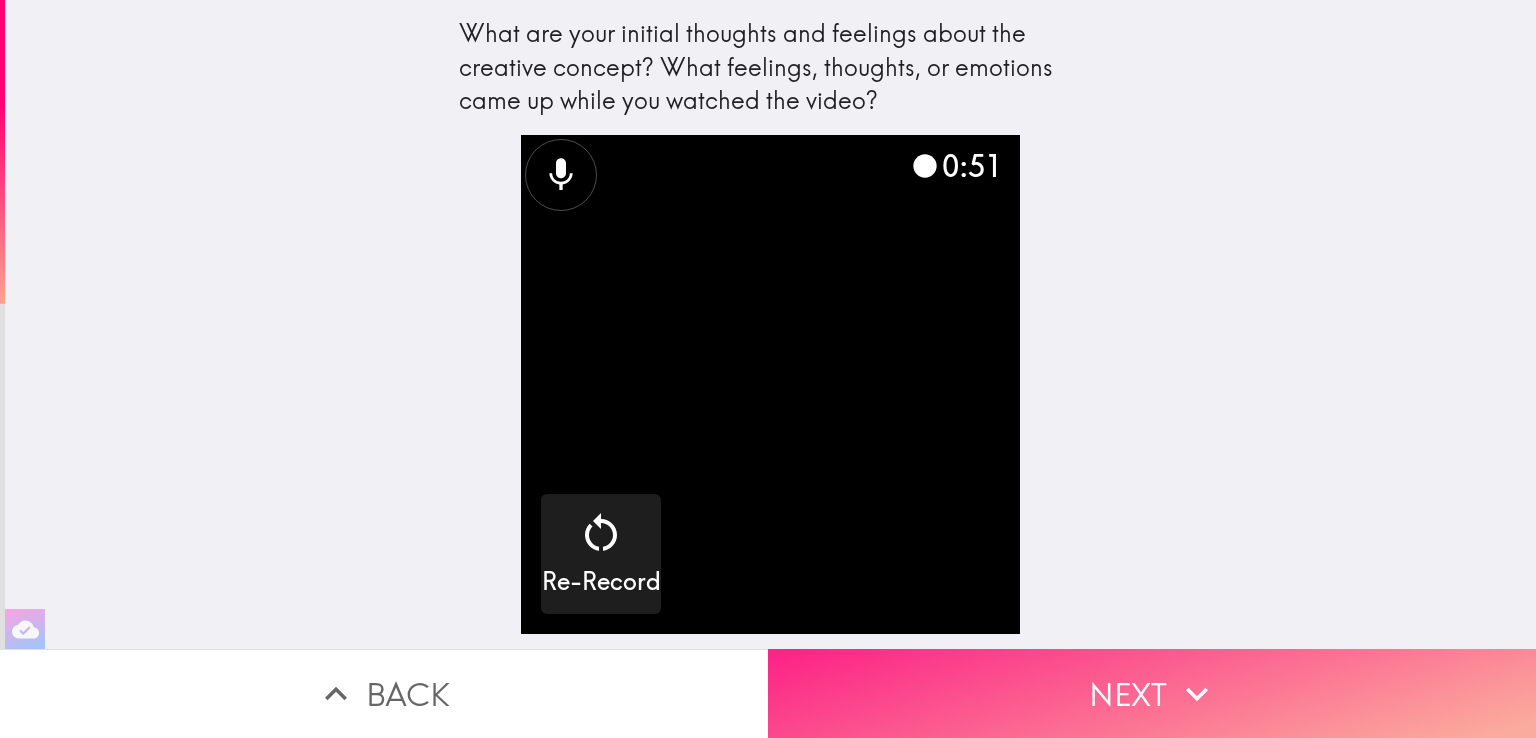 click on "Next" at bounding box center [1152, 693] 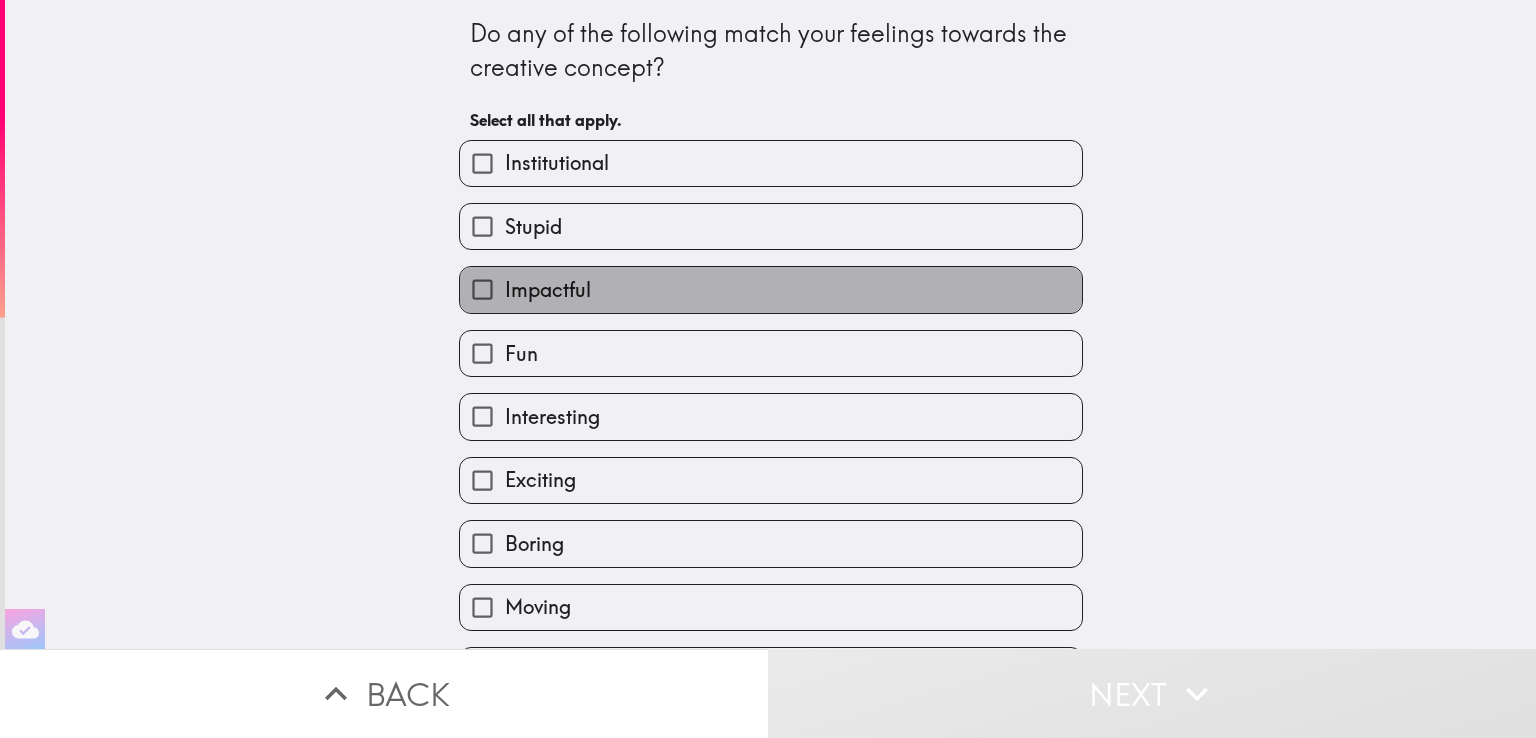 click on "Impactful" at bounding box center [548, 290] 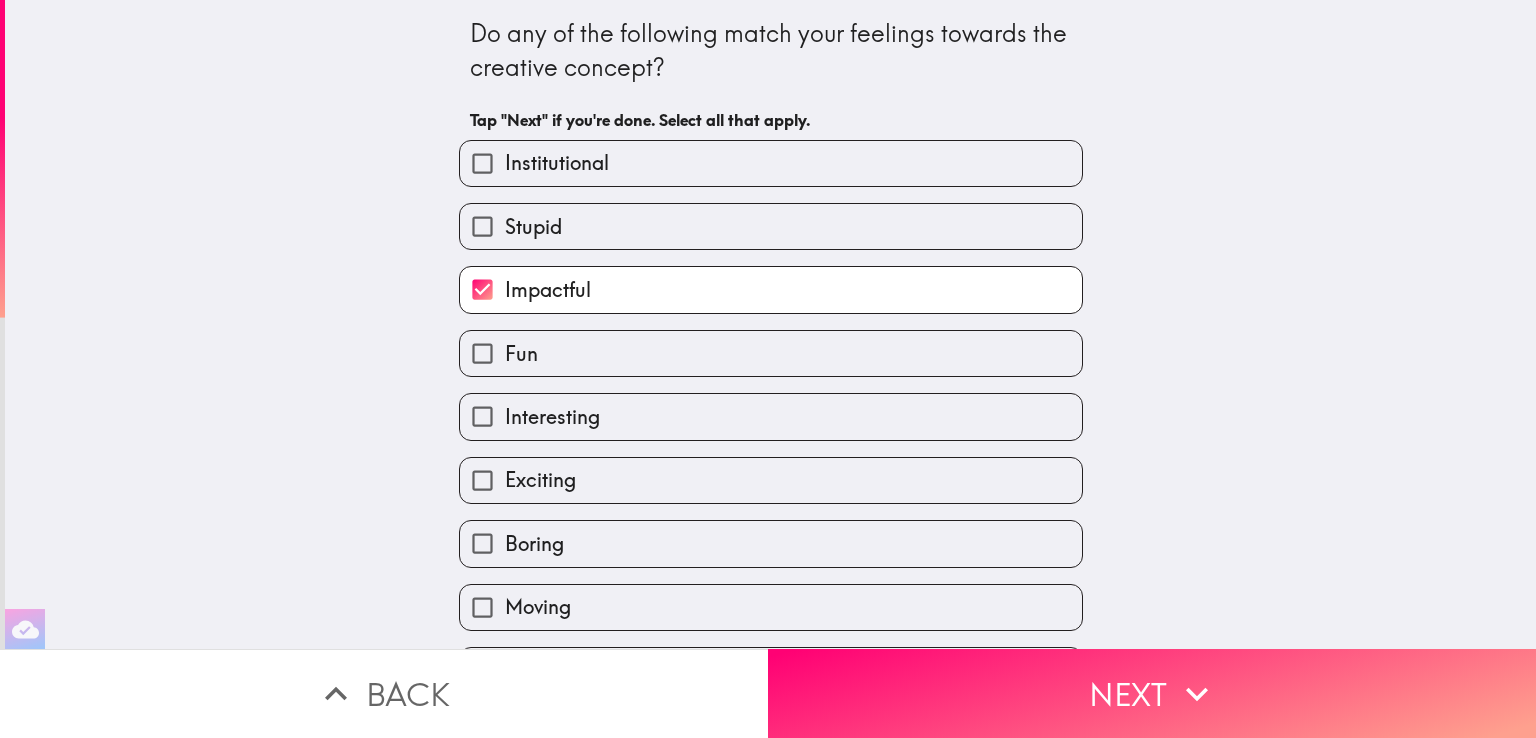 scroll, scrollTop: 183, scrollLeft: 0, axis: vertical 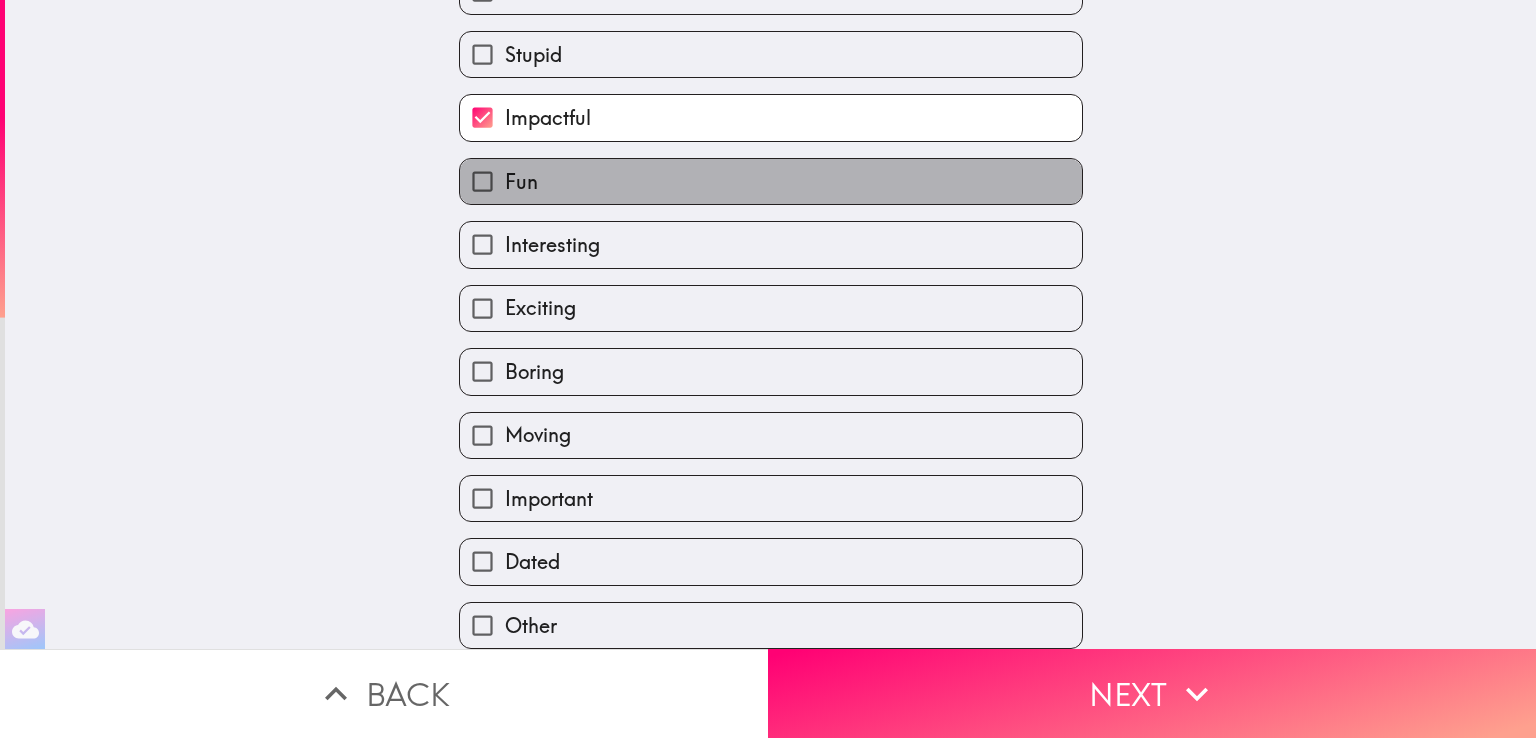 click on "Fun" at bounding box center [771, 181] 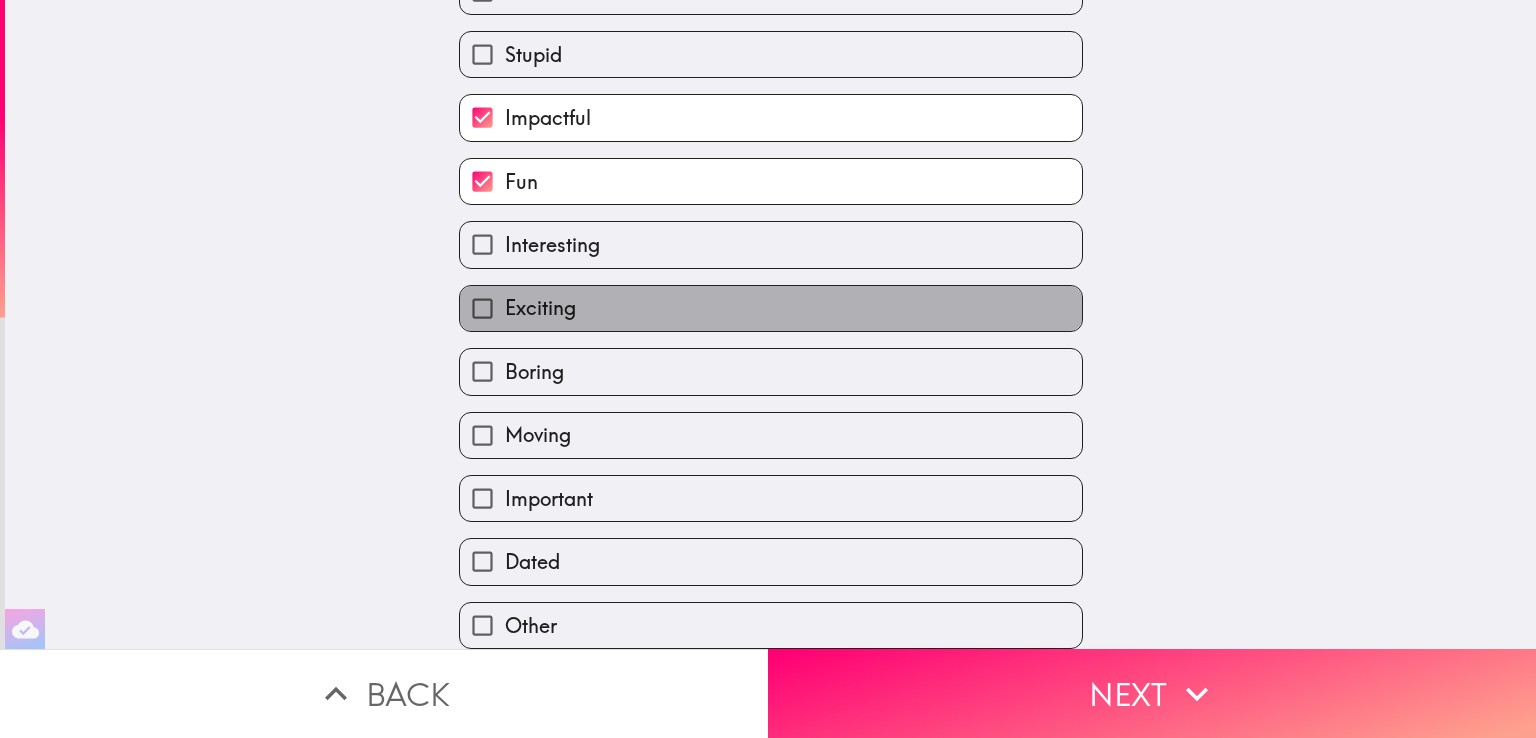 click on "Exciting" at bounding box center (771, 308) 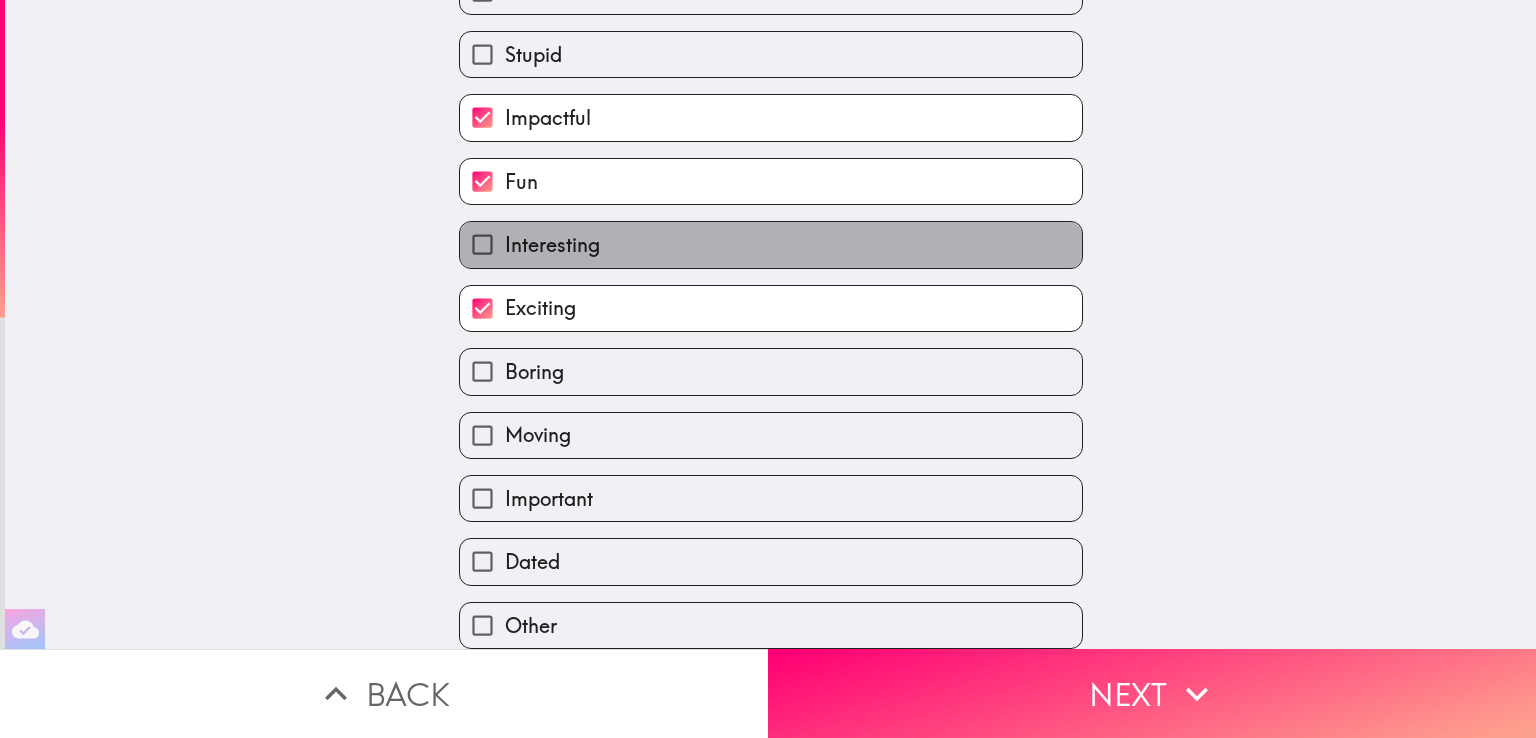 click on "Interesting" at bounding box center (771, 244) 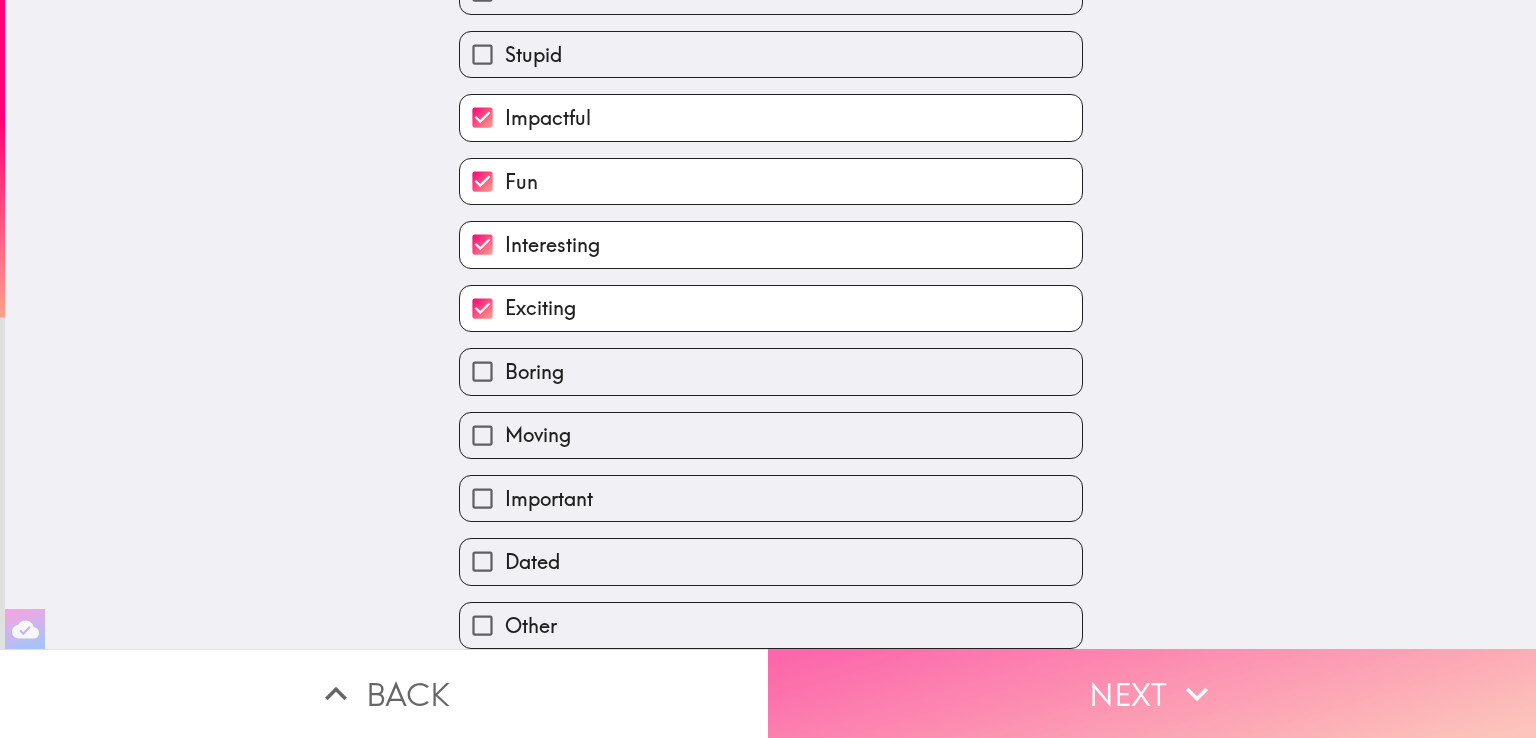 click on "Next" at bounding box center [1152, 693] 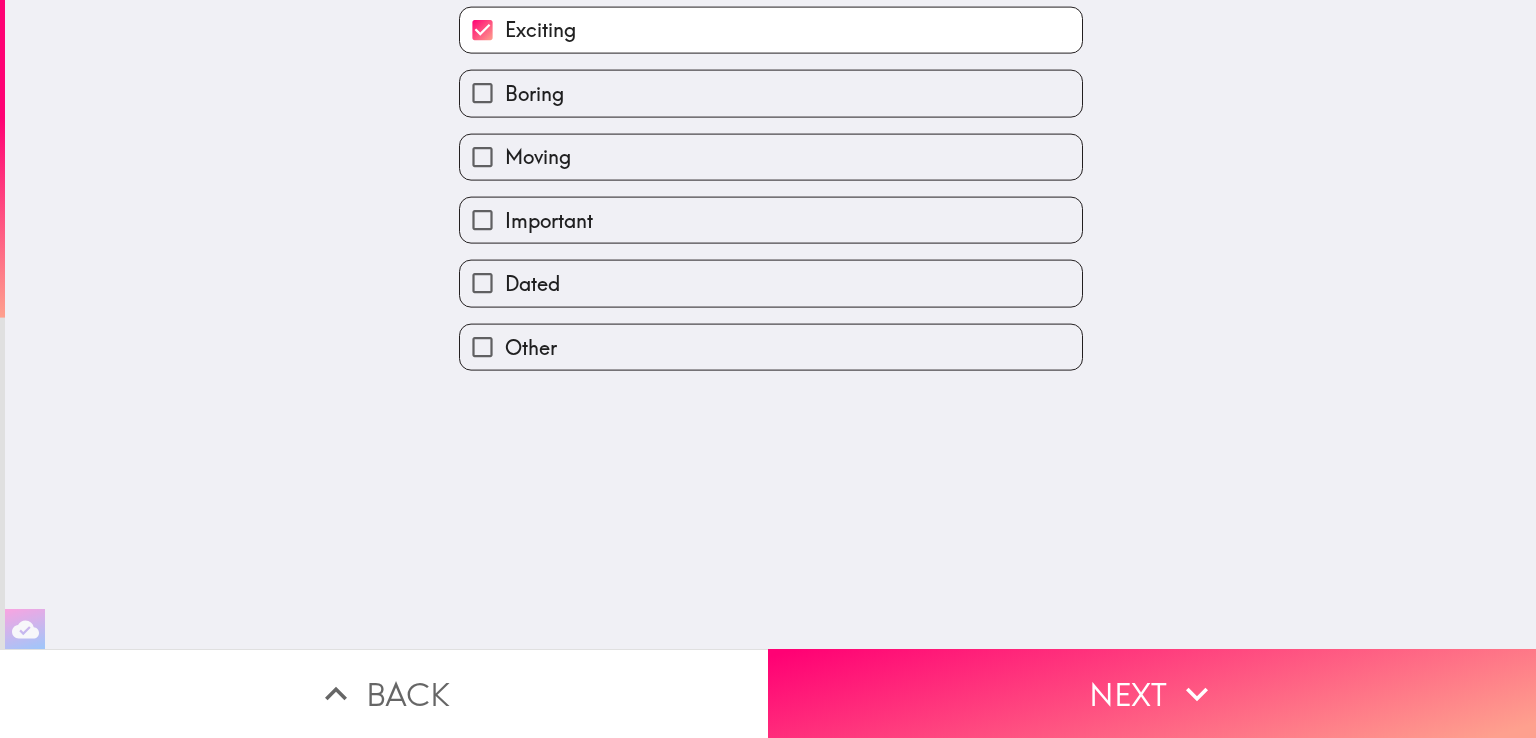 scroll, scrollTop: 0, scrollLeft: 0, axis: both 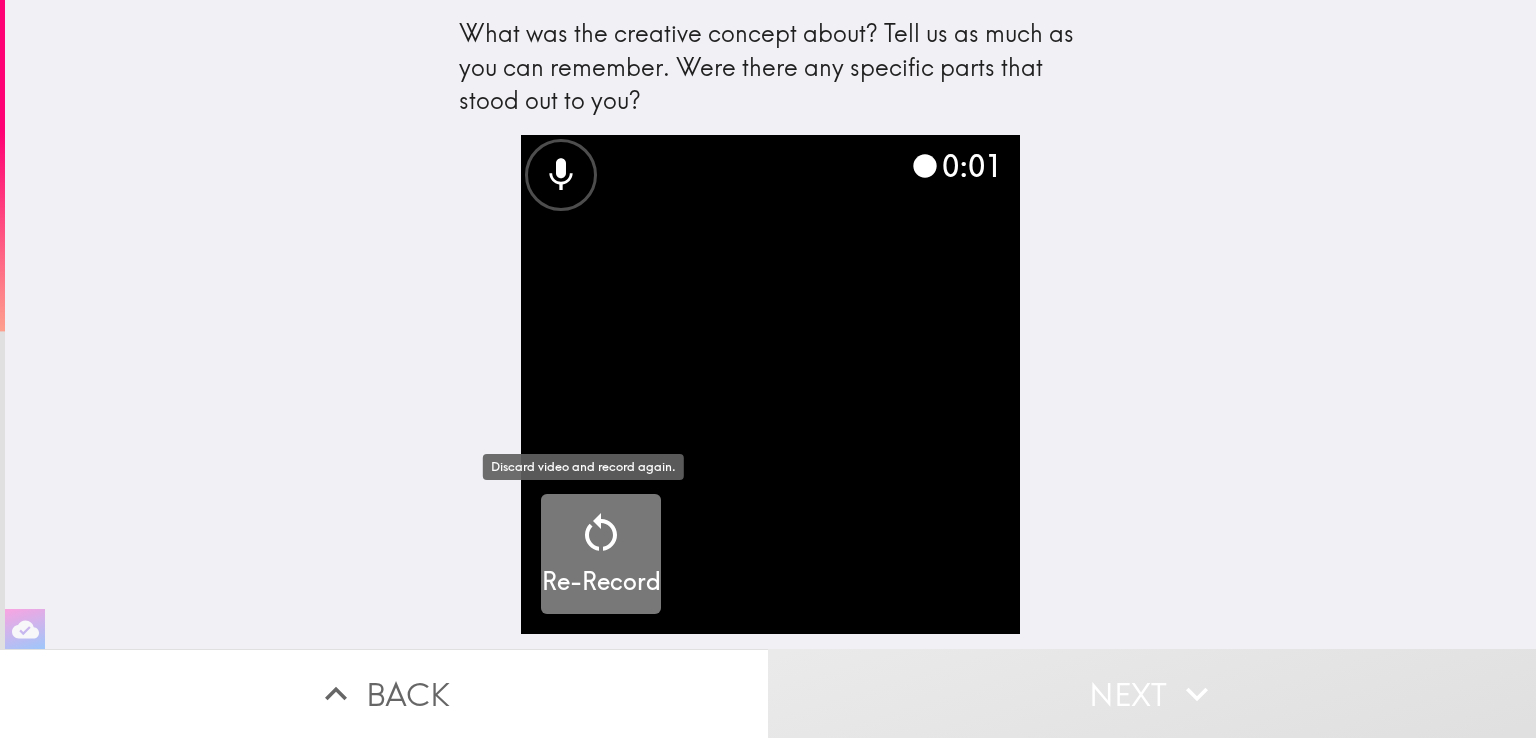 click on "Re-Record" at bounding box center (601, 554) 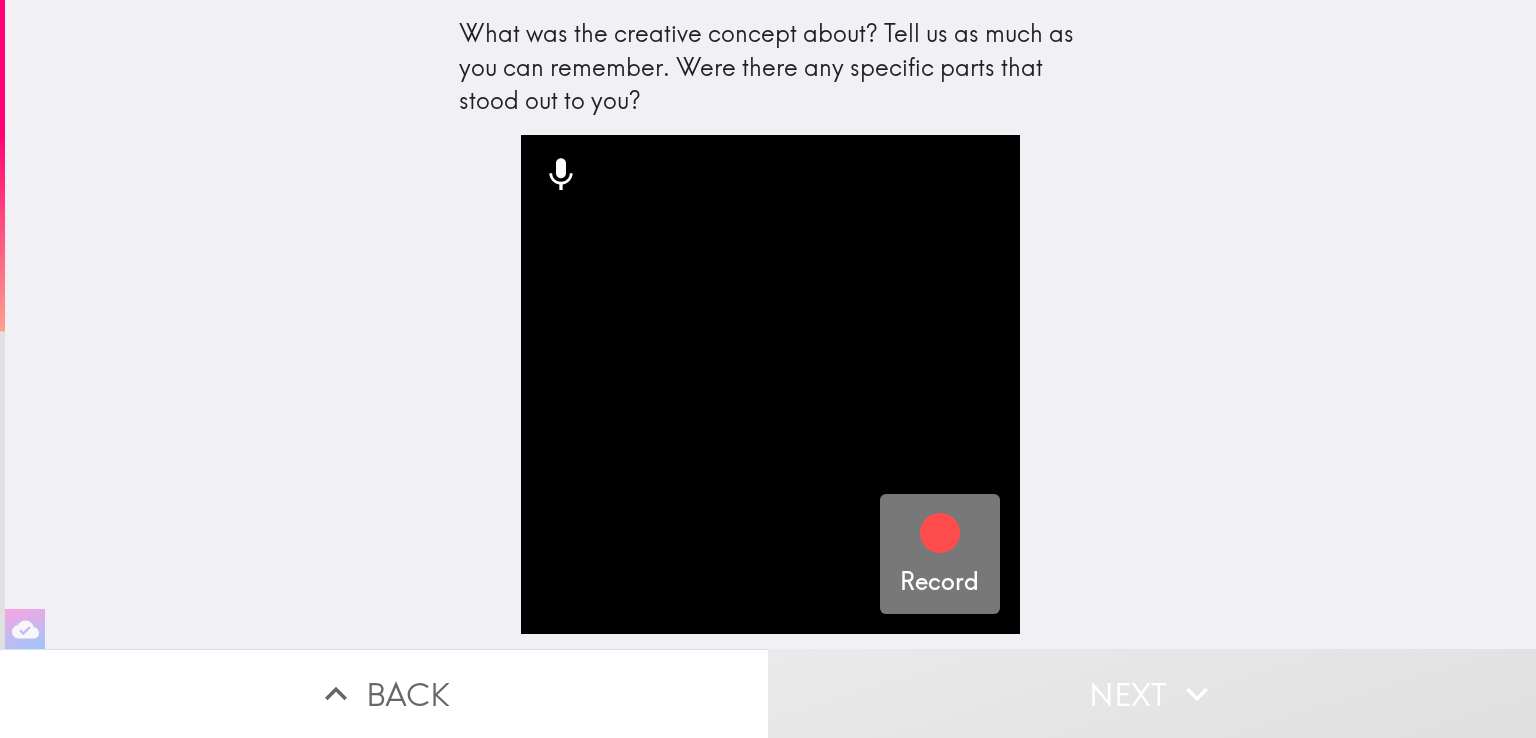 click on "Record" at bounding box center [939, 582] 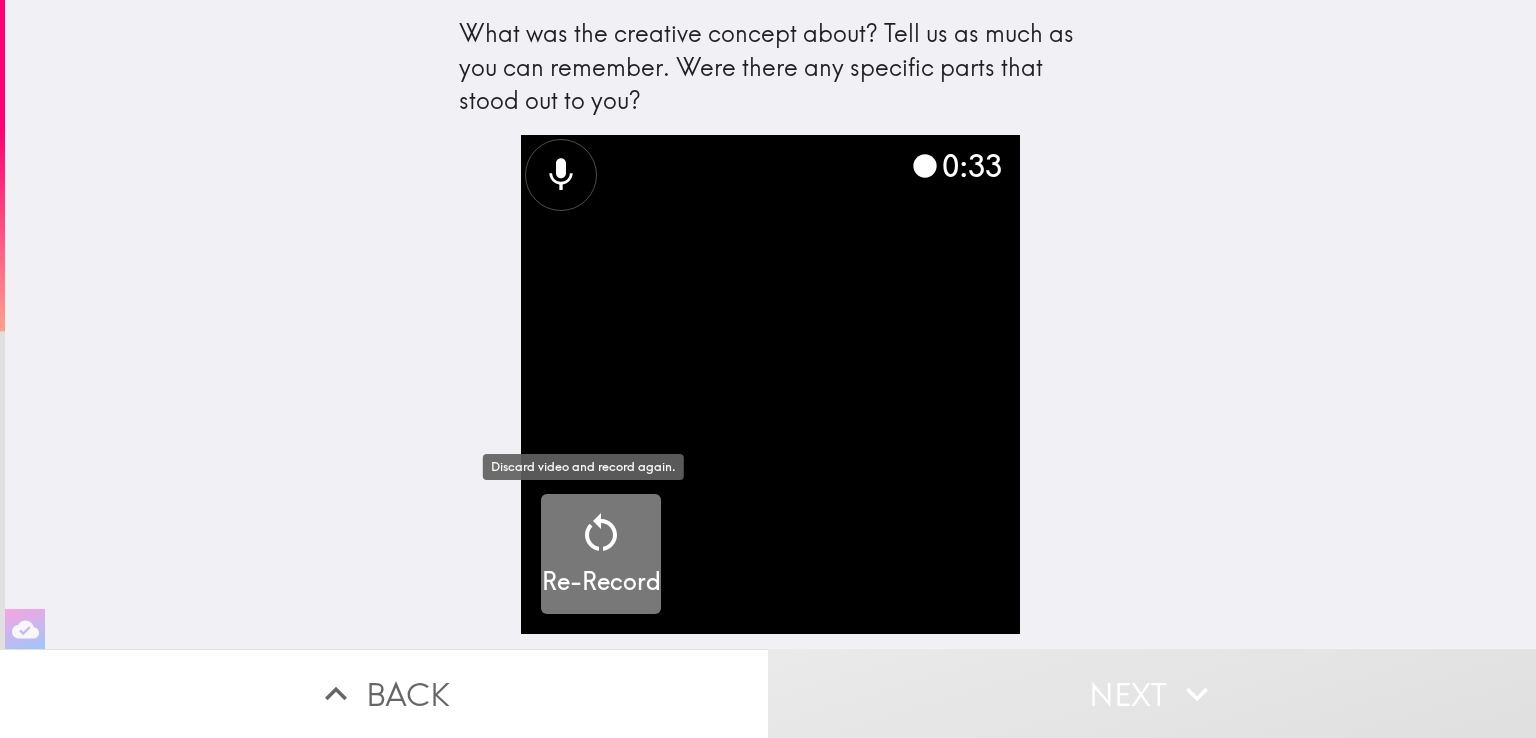 click 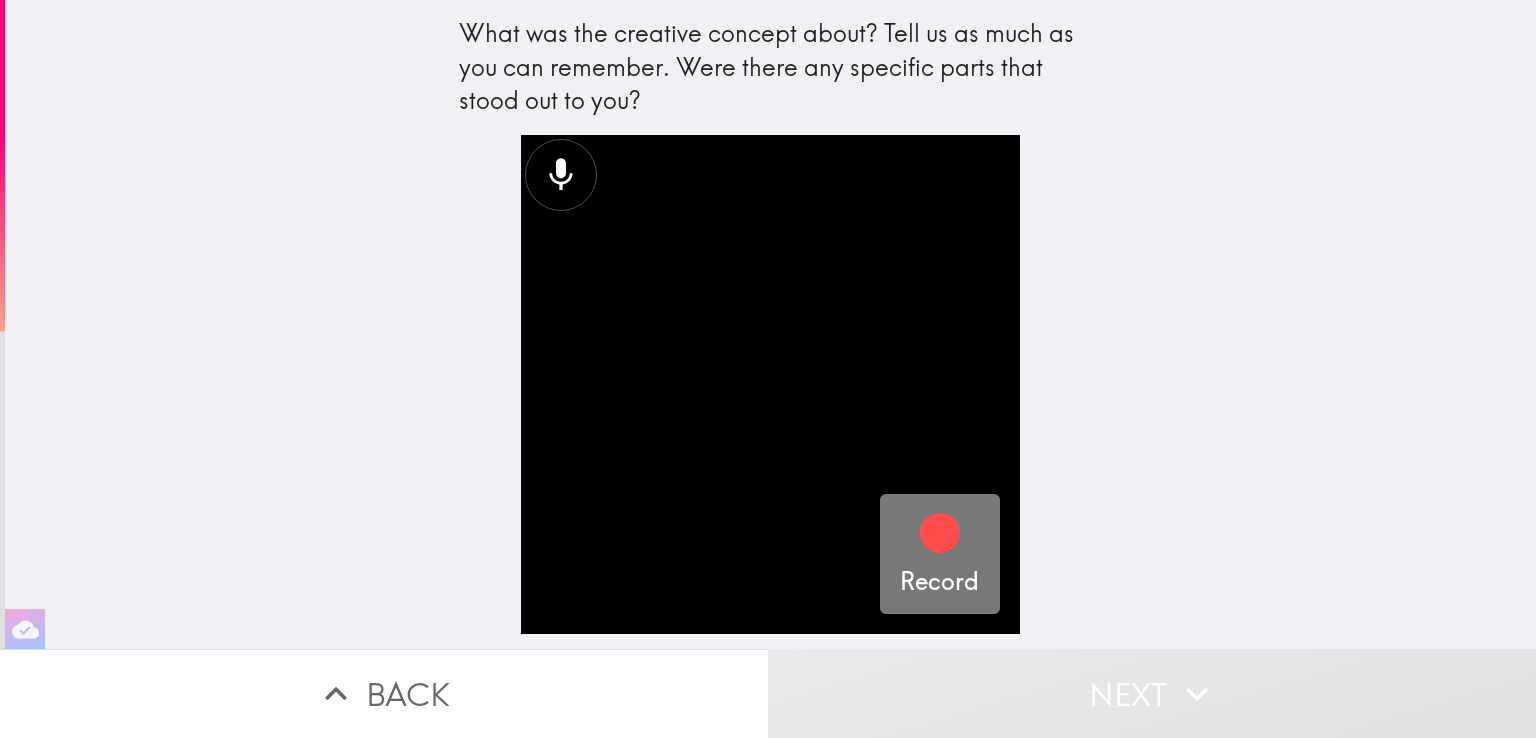 click 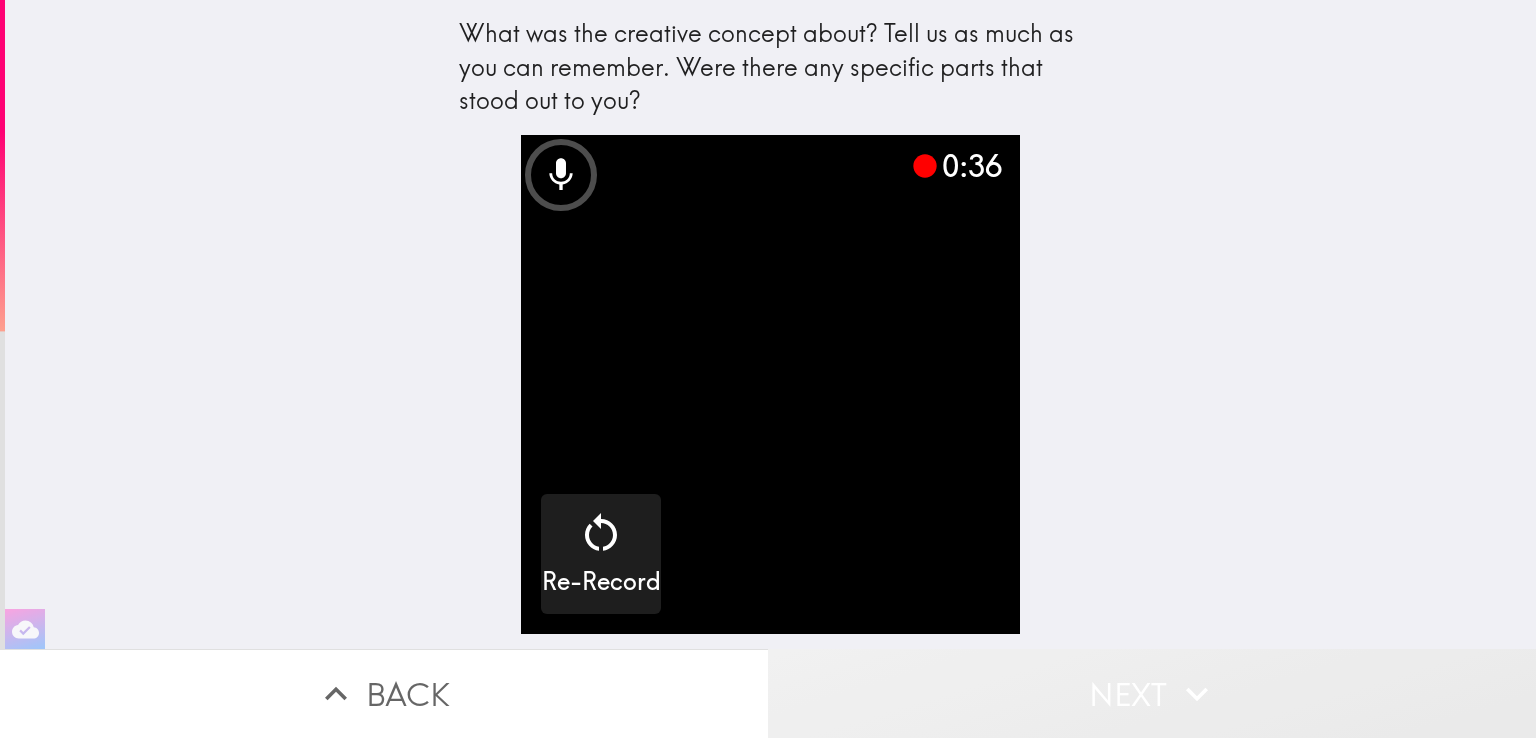 click on "Next" at bounding box center (1152, 693) 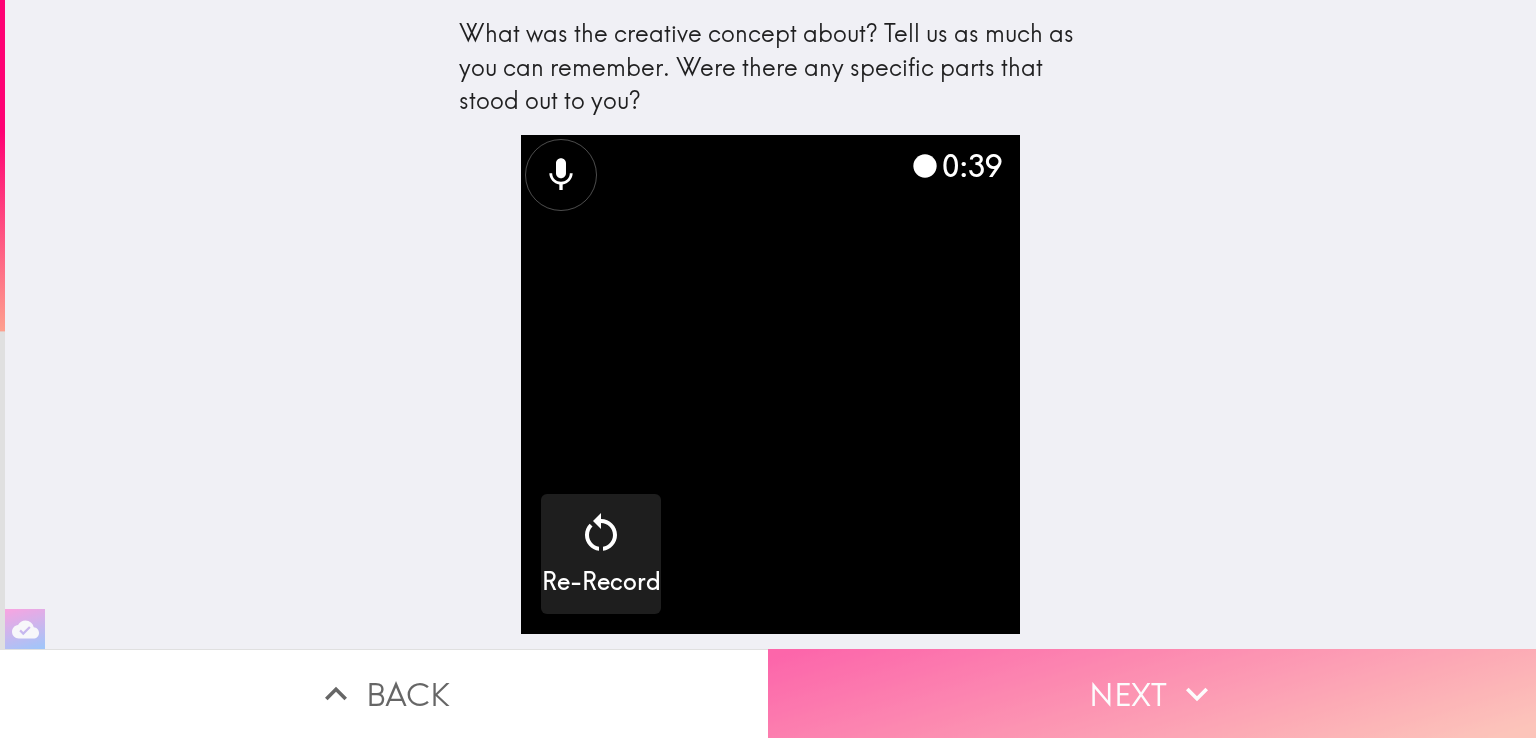 click on "Next" at bounding box center [1152, 693] 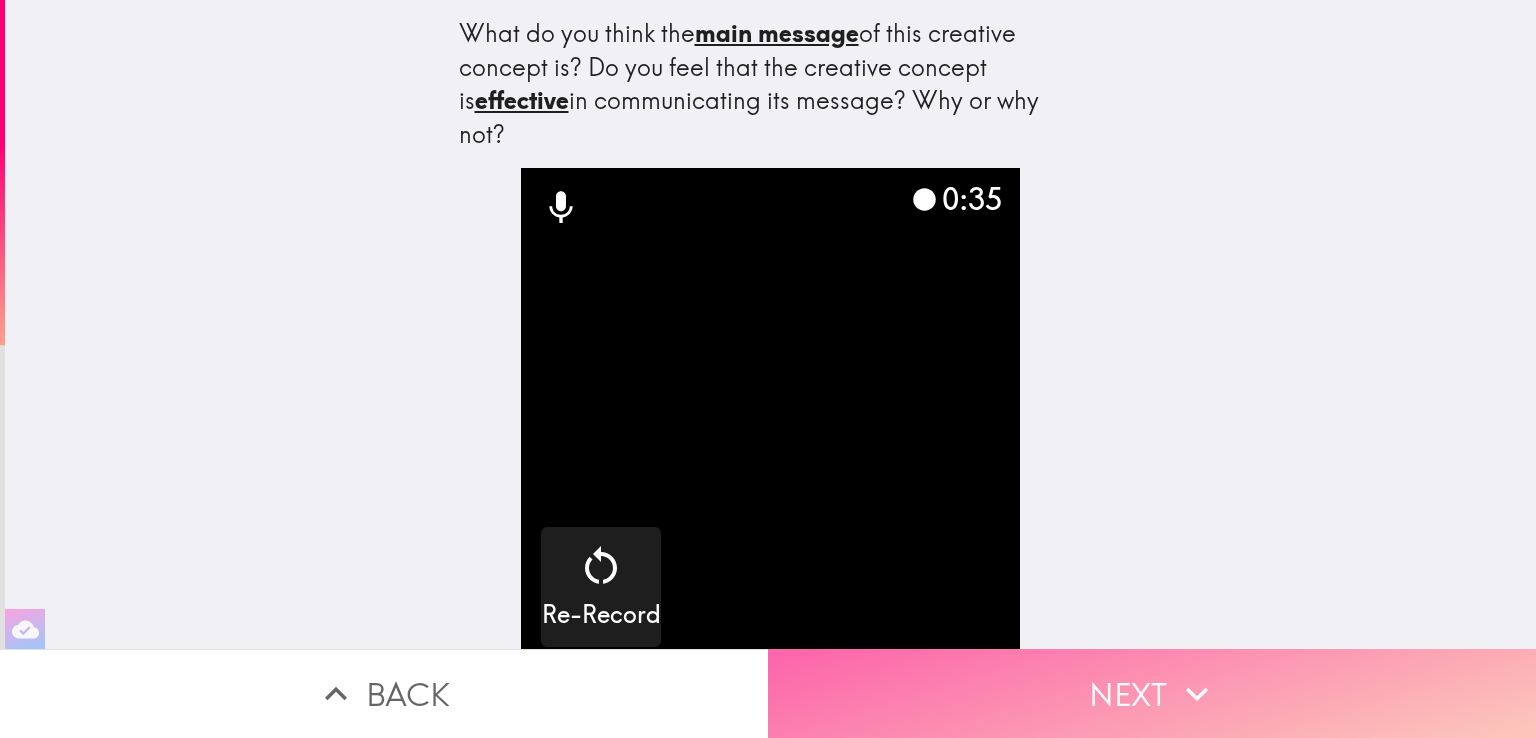 click on "Next" at bounding box center [1152, 693] 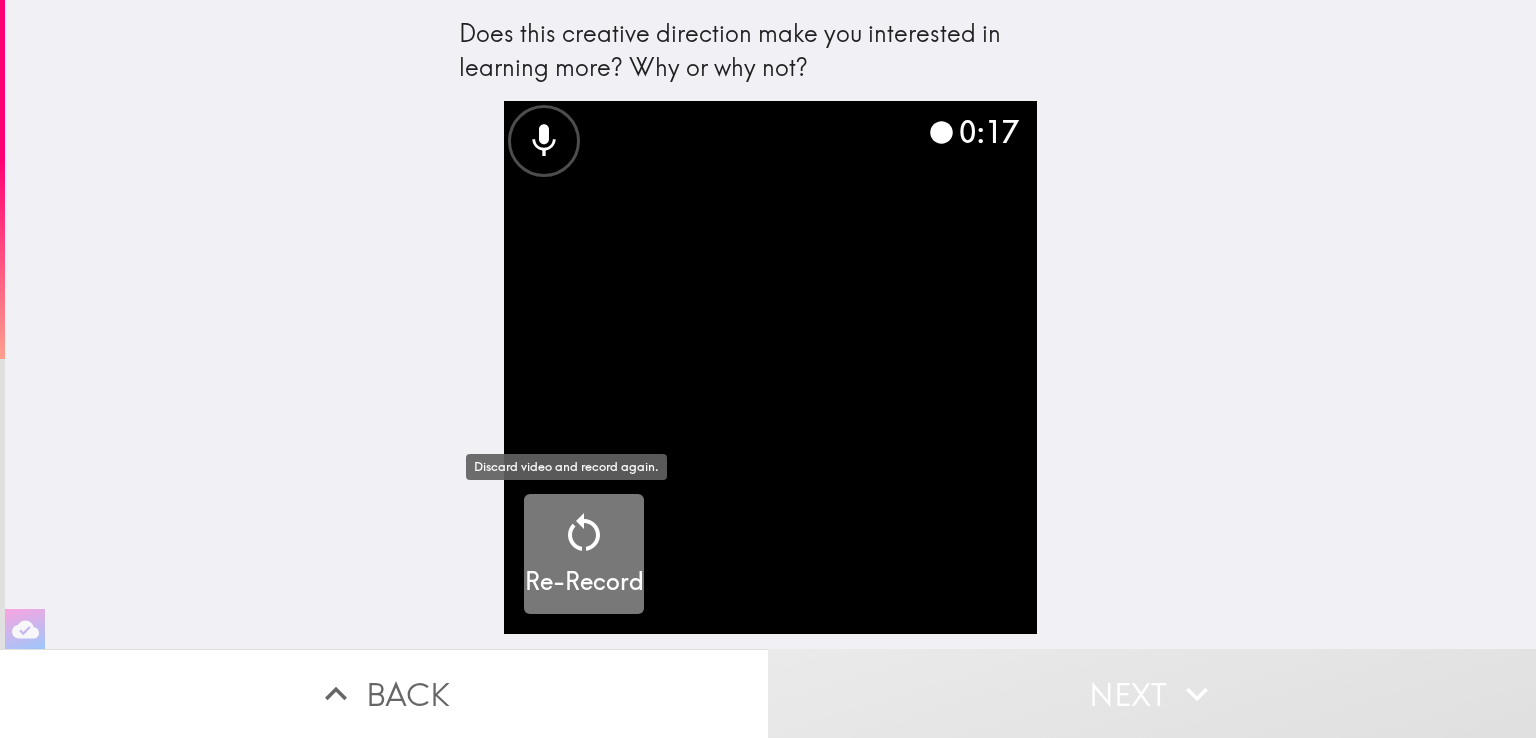 click 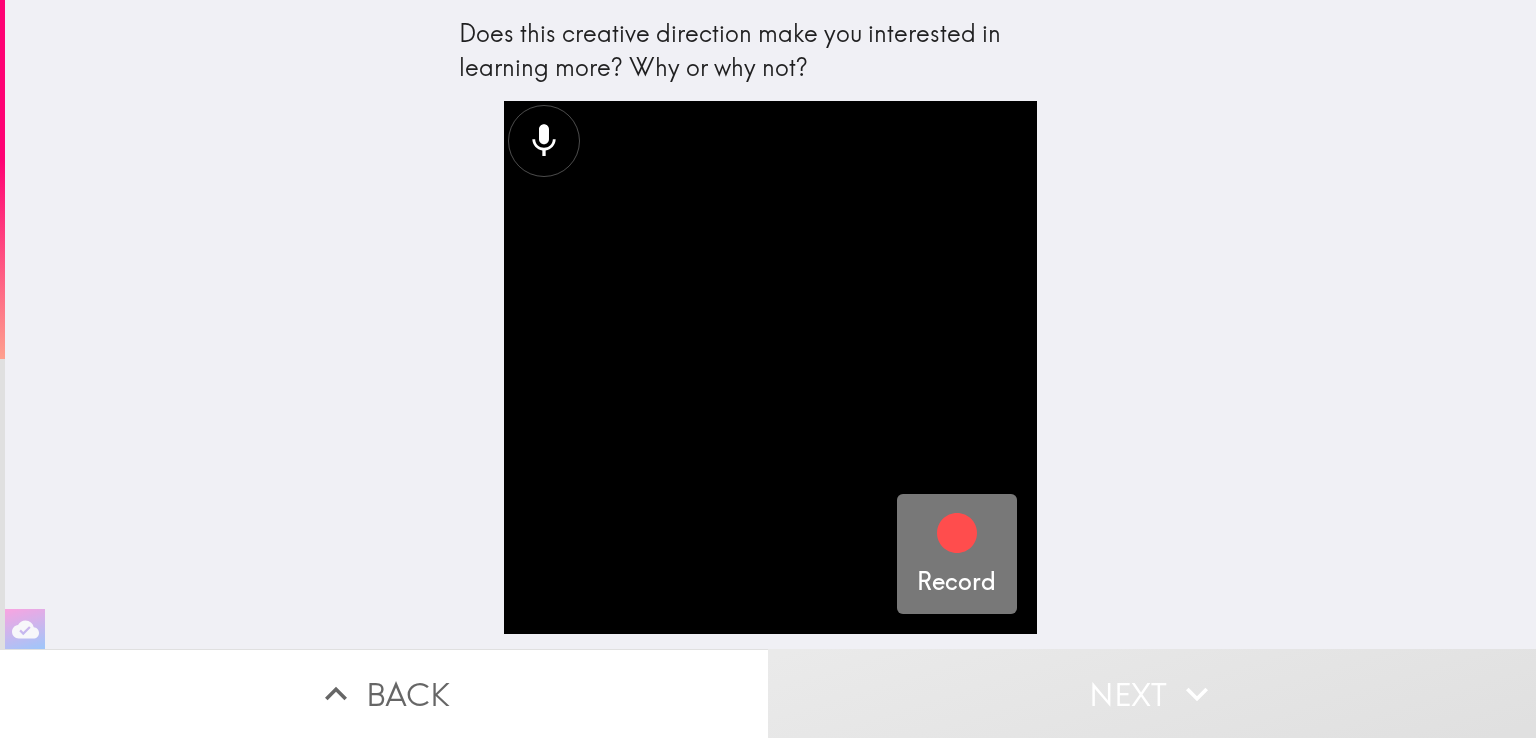 click 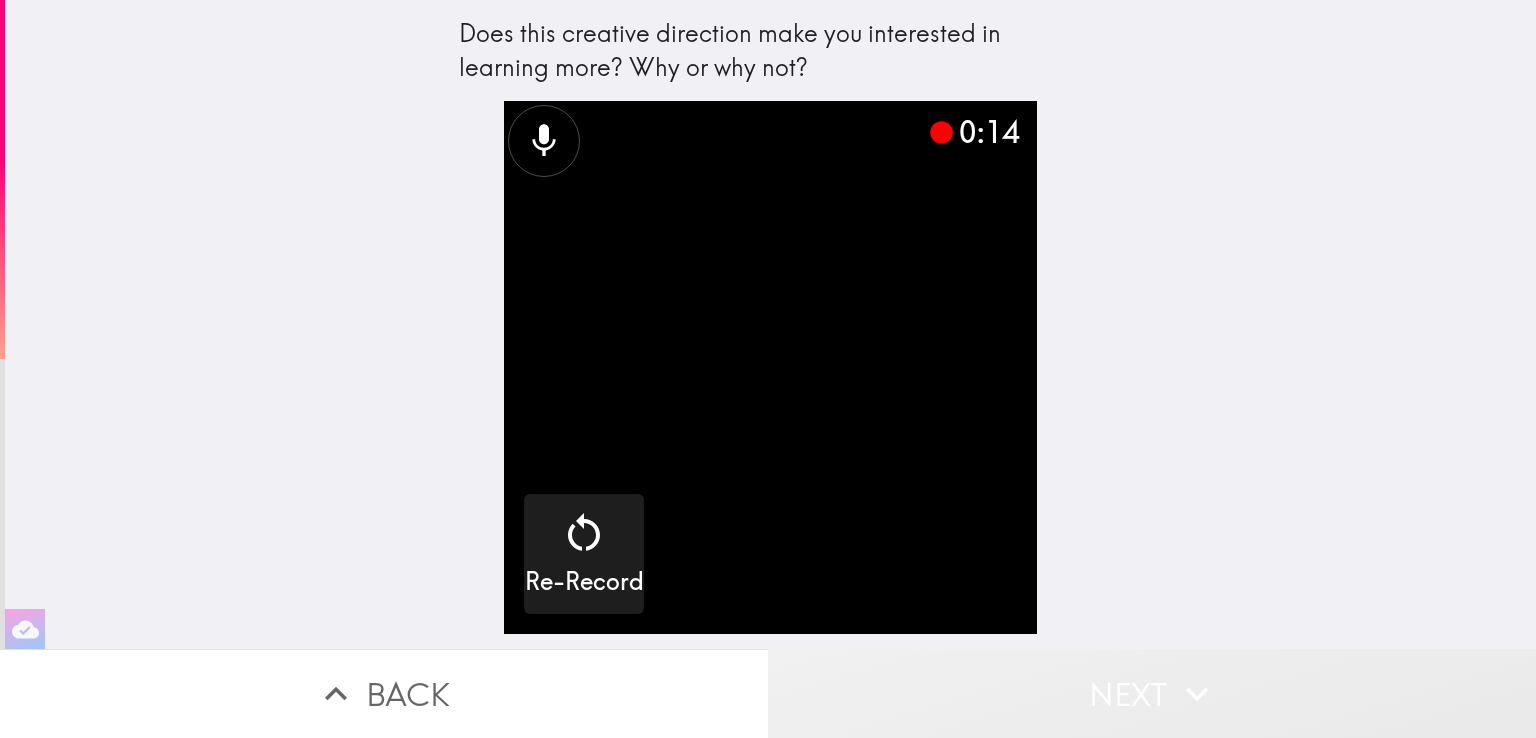 click on "Next" at bounding box center (1152, 693) 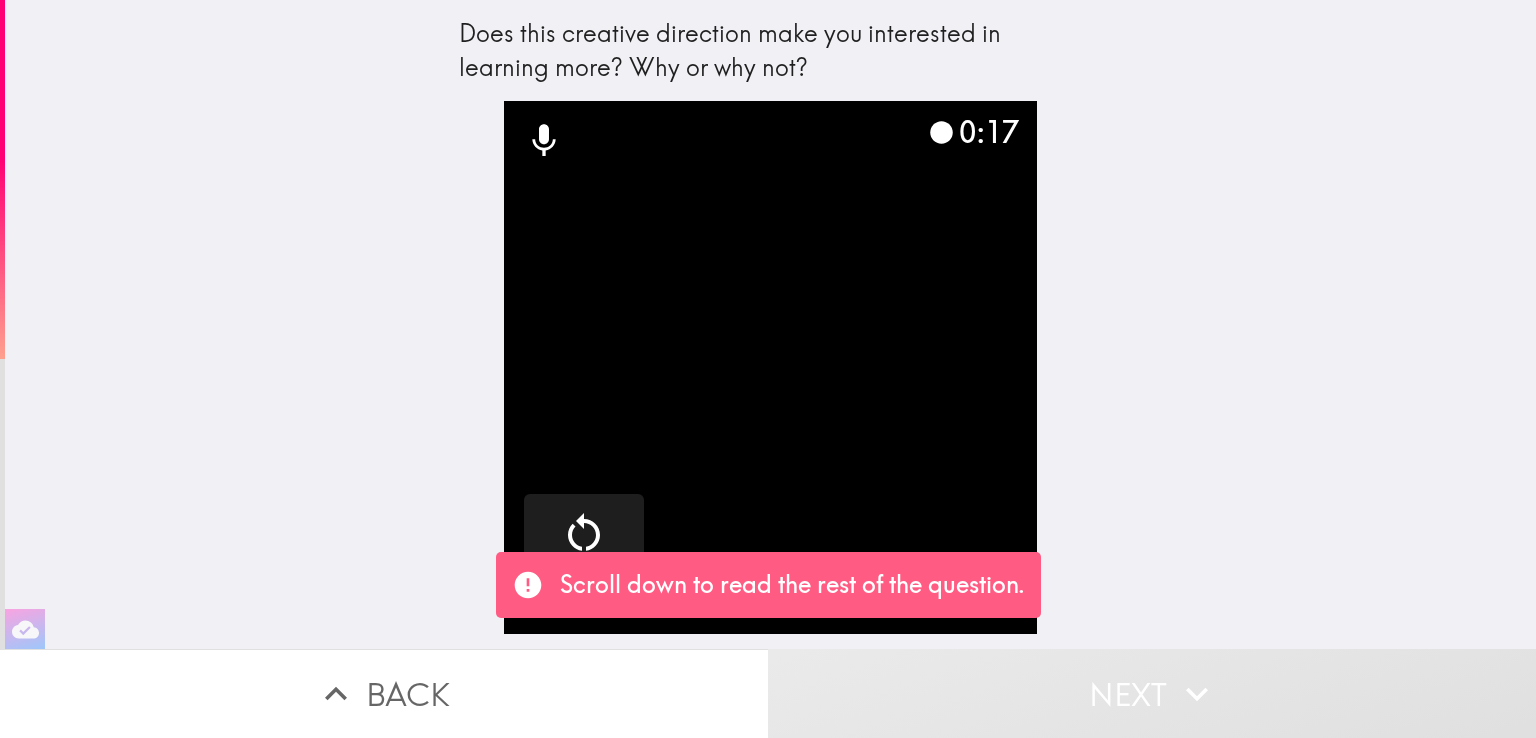 click at bounding box center (770, 367) 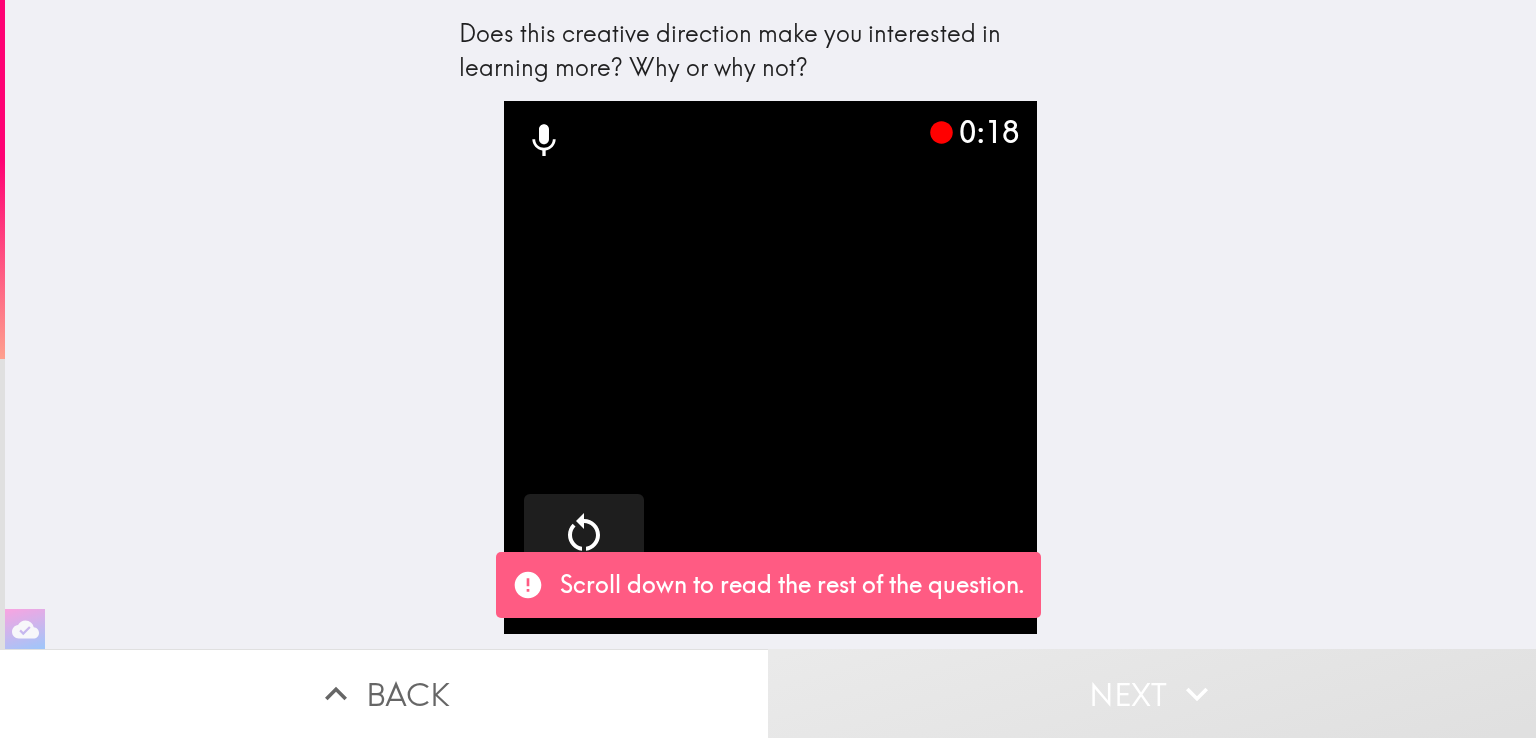 click on "Does this creative direction make you interested in learning more? Why or why not? 0:18 Re-Record" at bounding box center (770, 324) 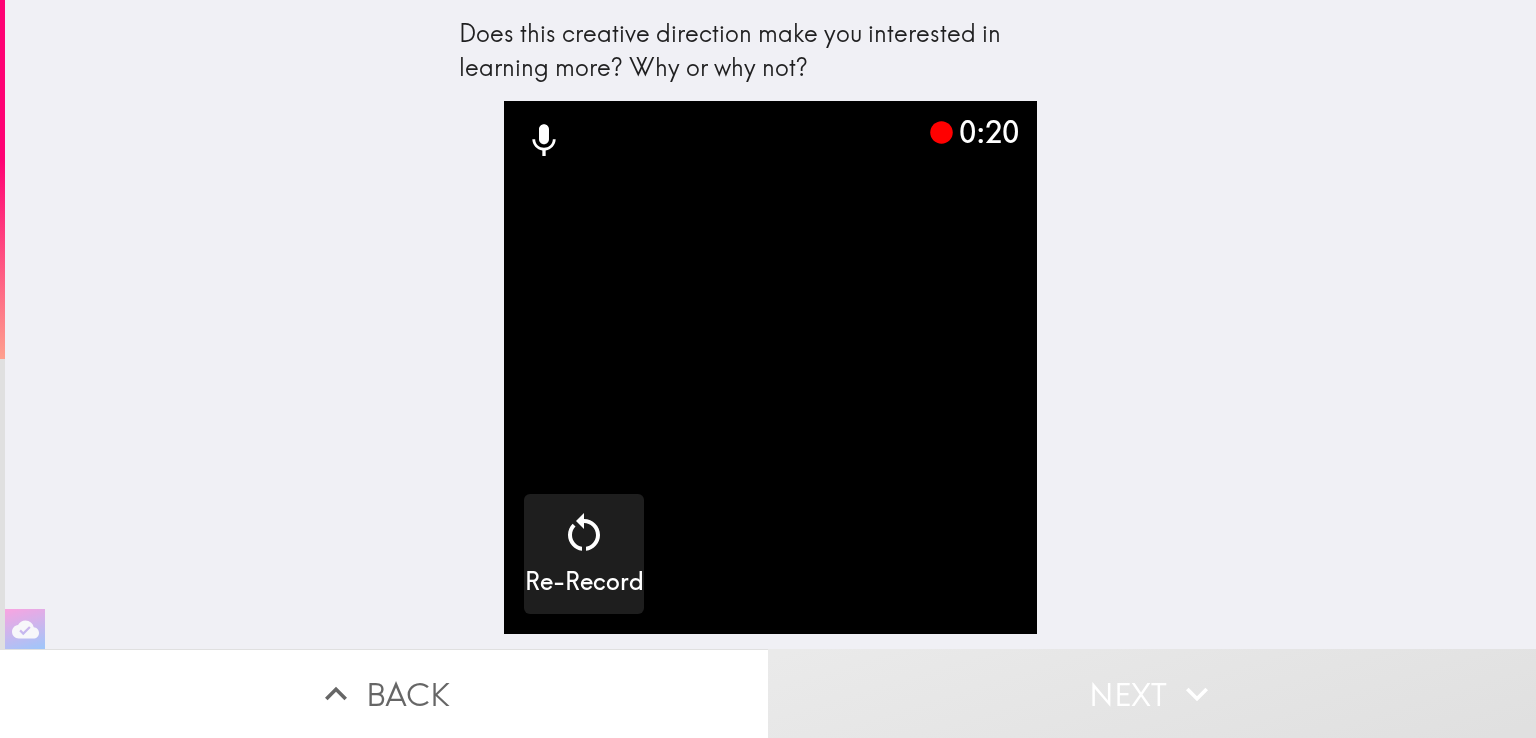 click on "Does this creative direction make you interested in learning more? Why or why not? 0:20 Re-Record" at bounding box center (770, 324) 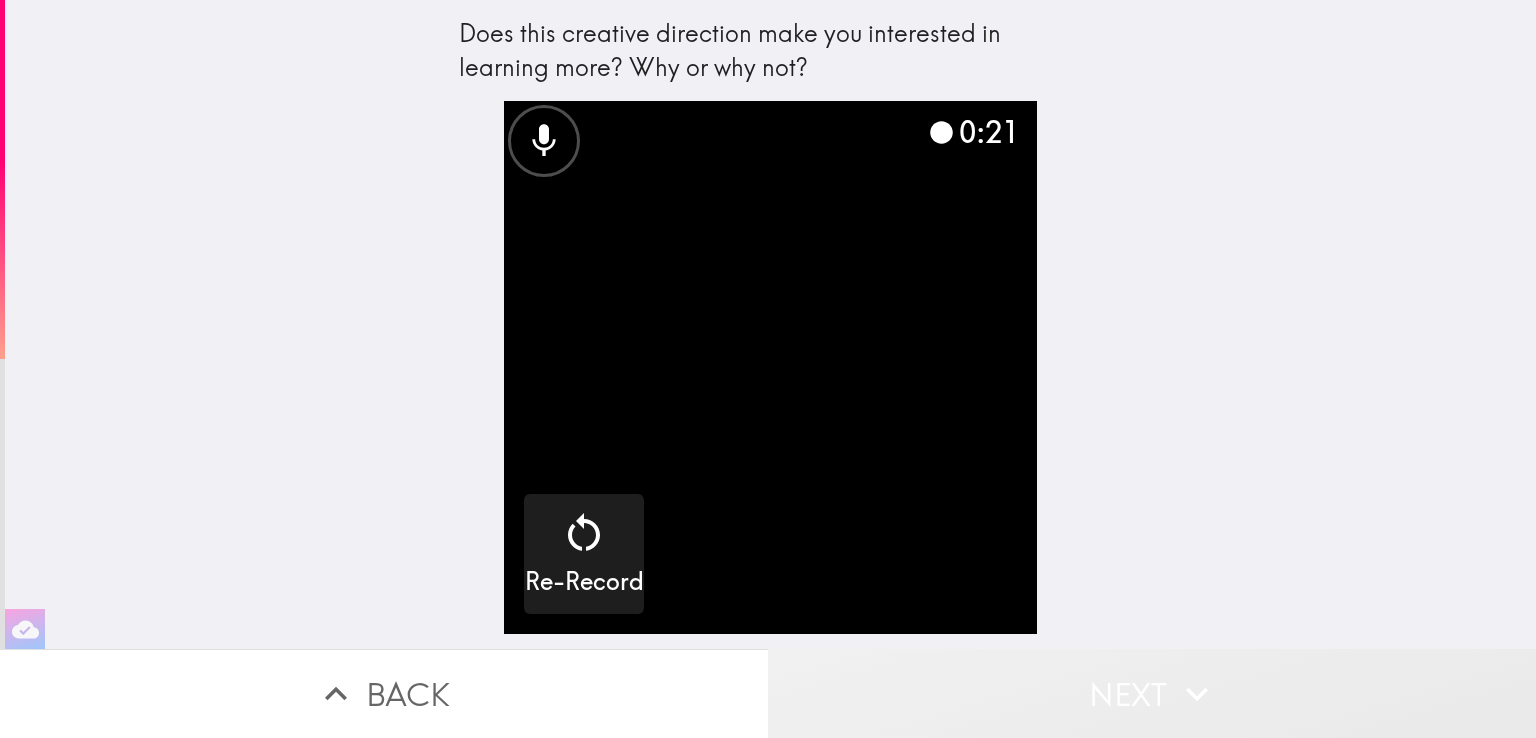 click on "Next" at bounding box center (1152, 693) 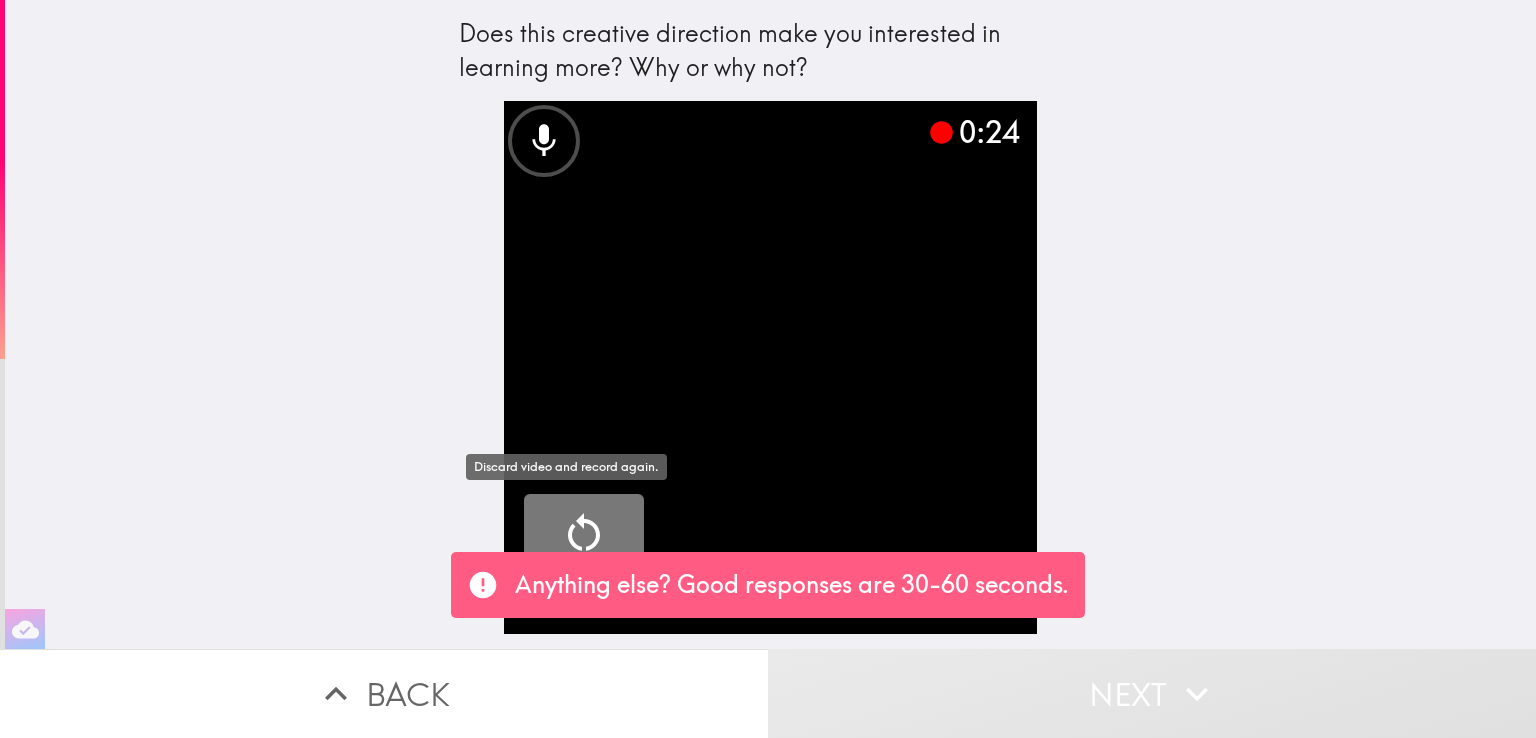 click 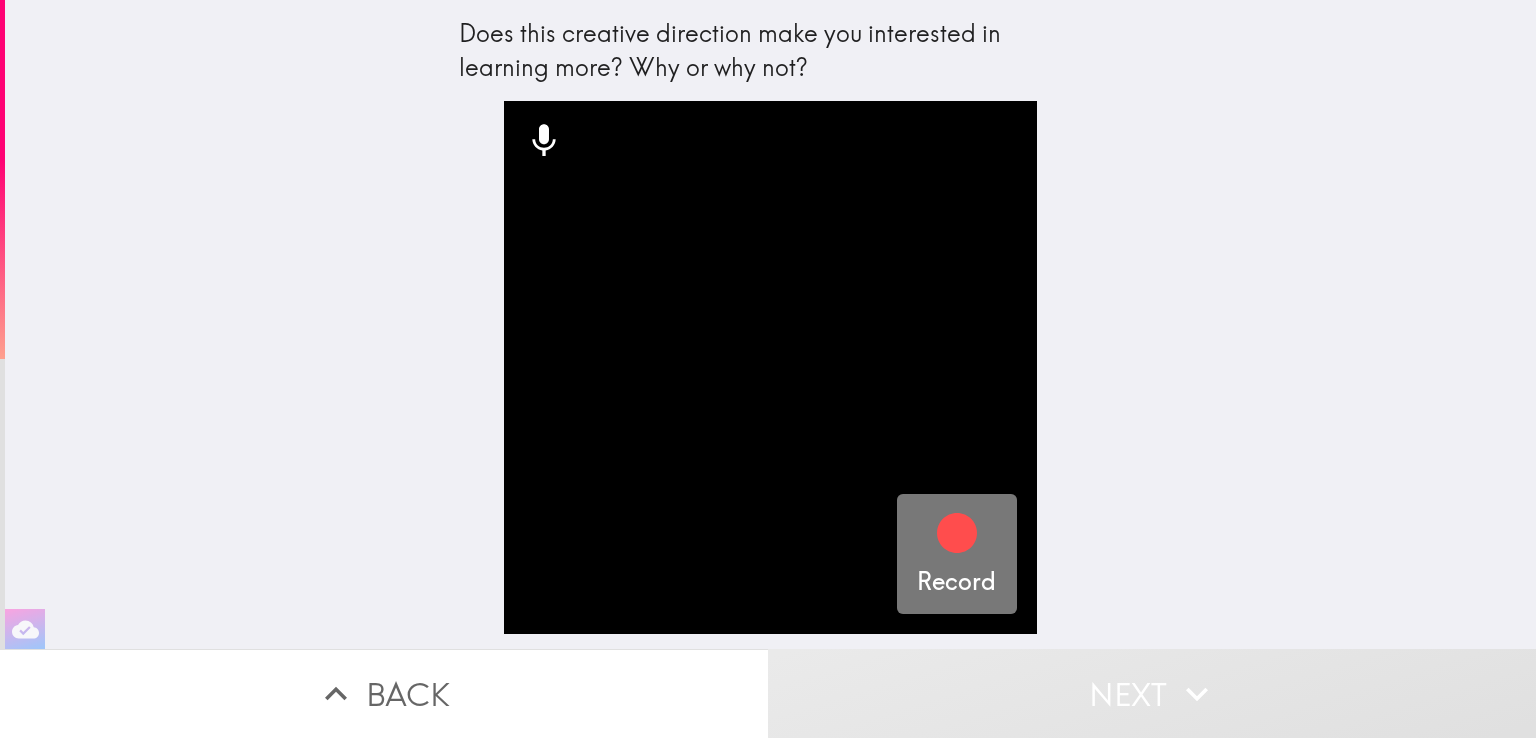 click on "Record" at bounding box center (957, 554) 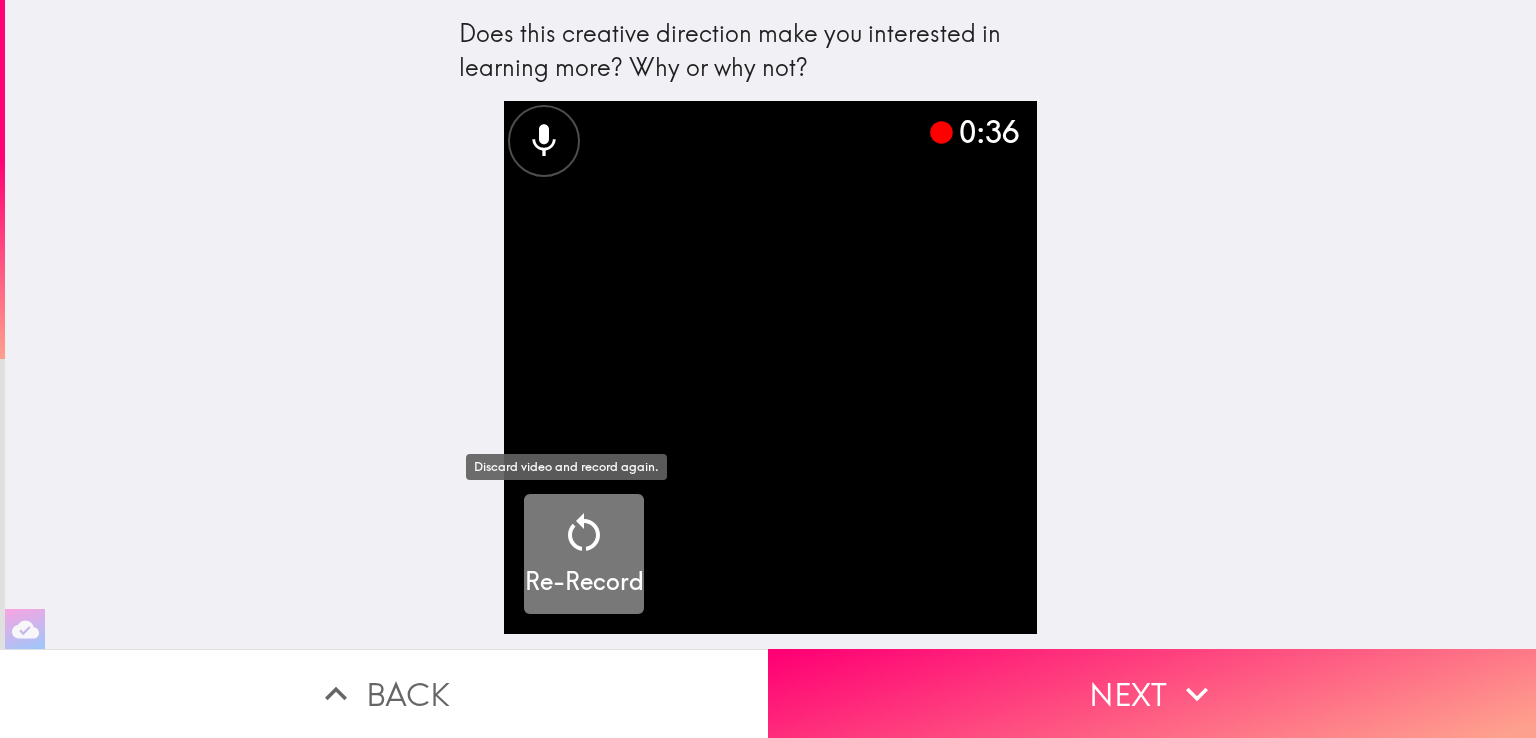 click 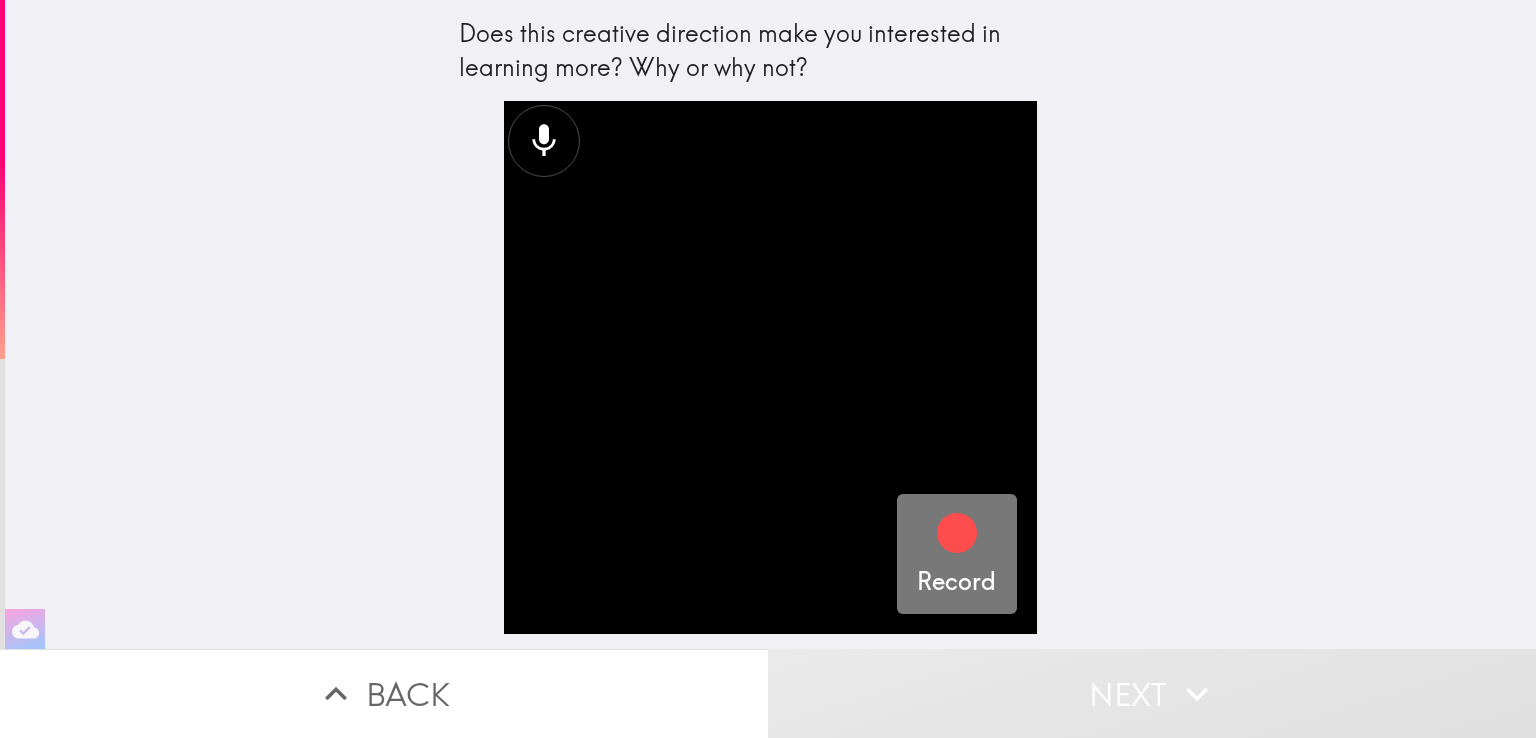 click 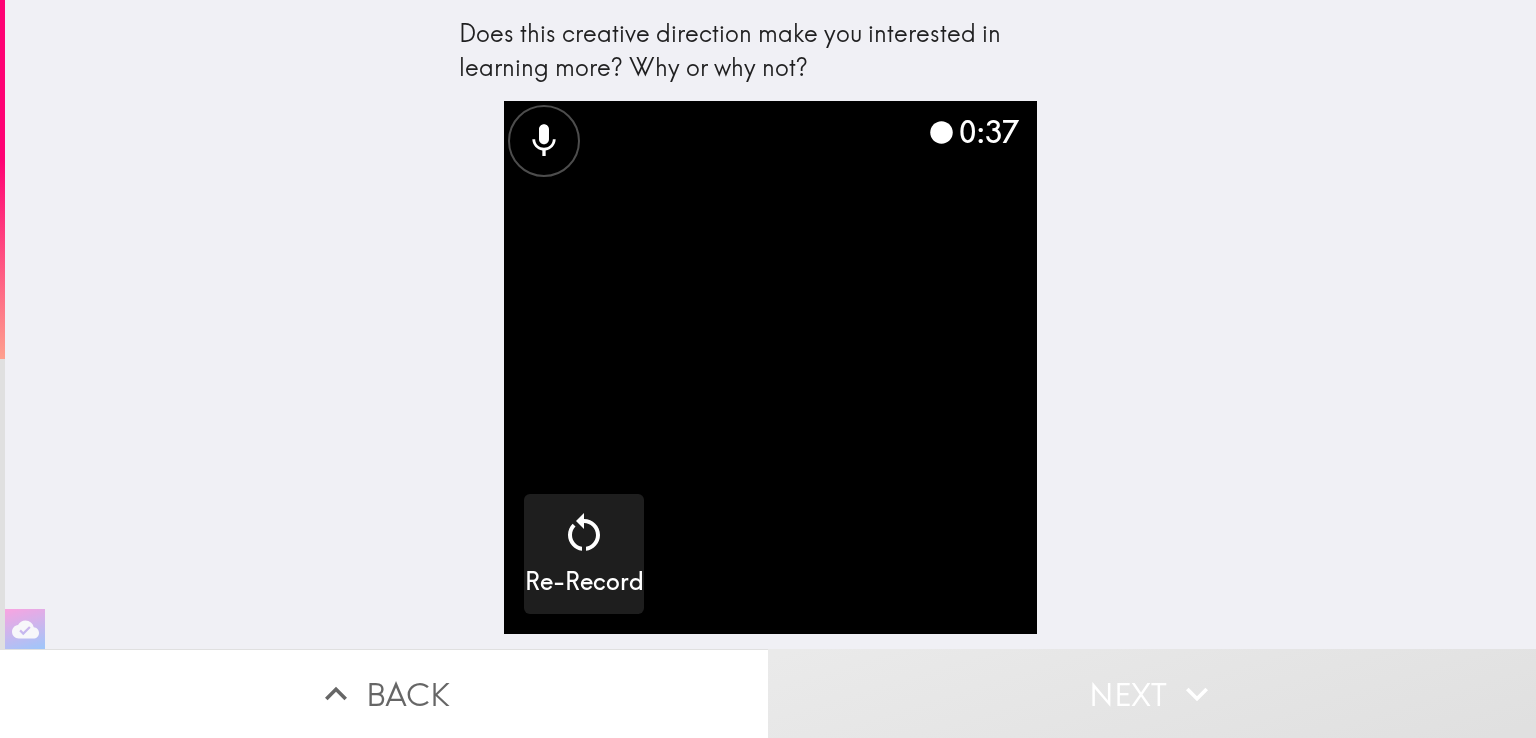 click on "Does this creative direction make you interested in learning more? Why or why not? 0:37 Re-Record" at bounding box center (770, 324) 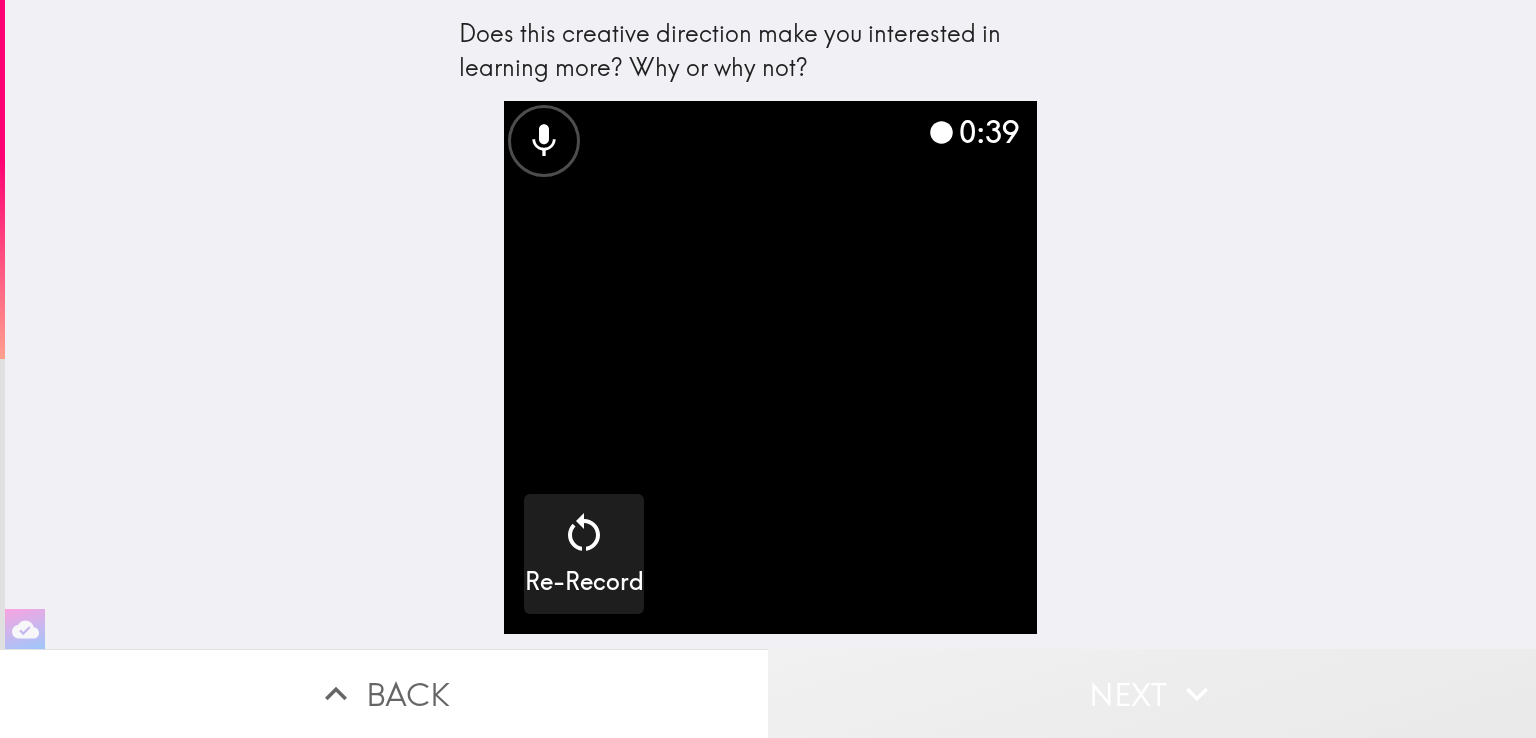 click on "Next" at bounding box center [1152, 693] 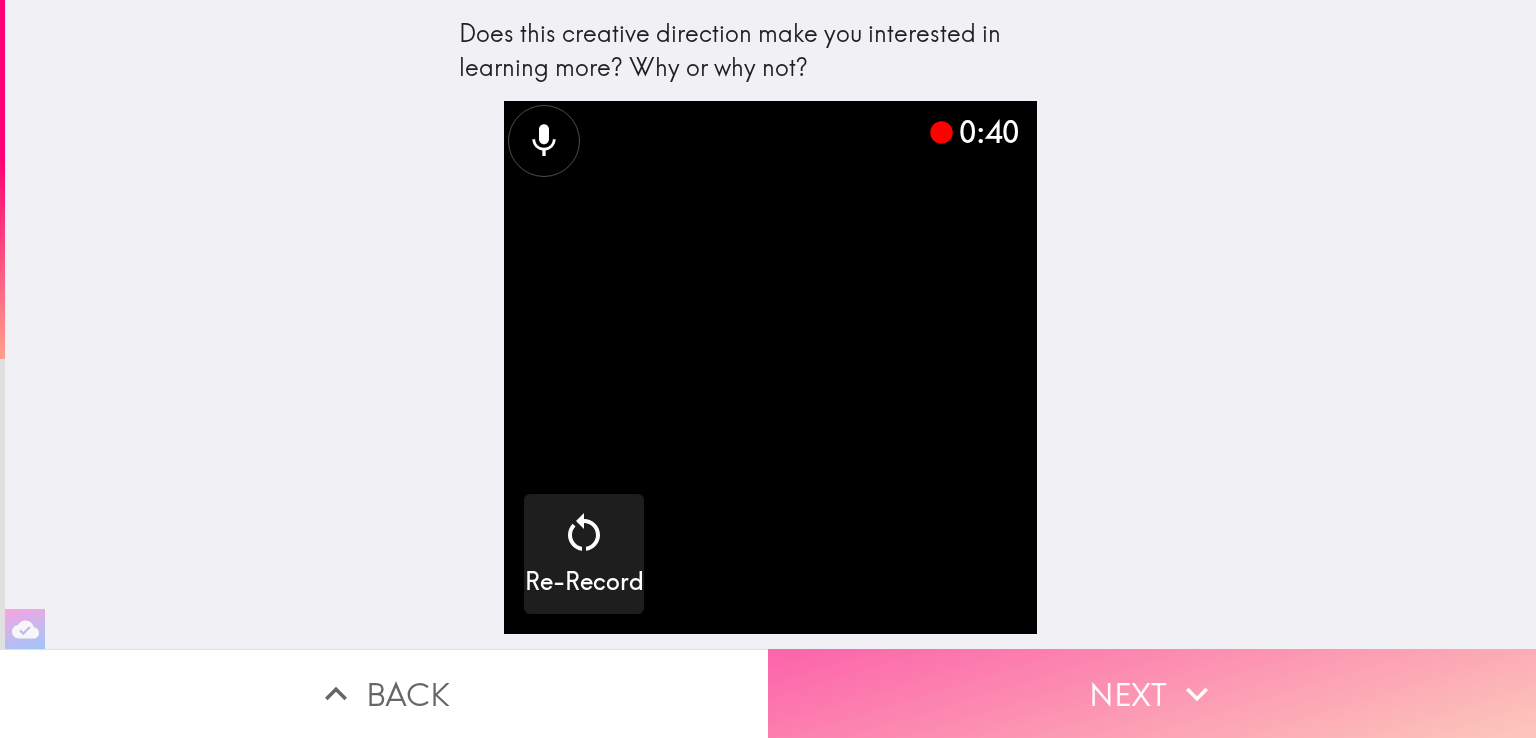 click on "Next" at bounding box center (1152, 693) 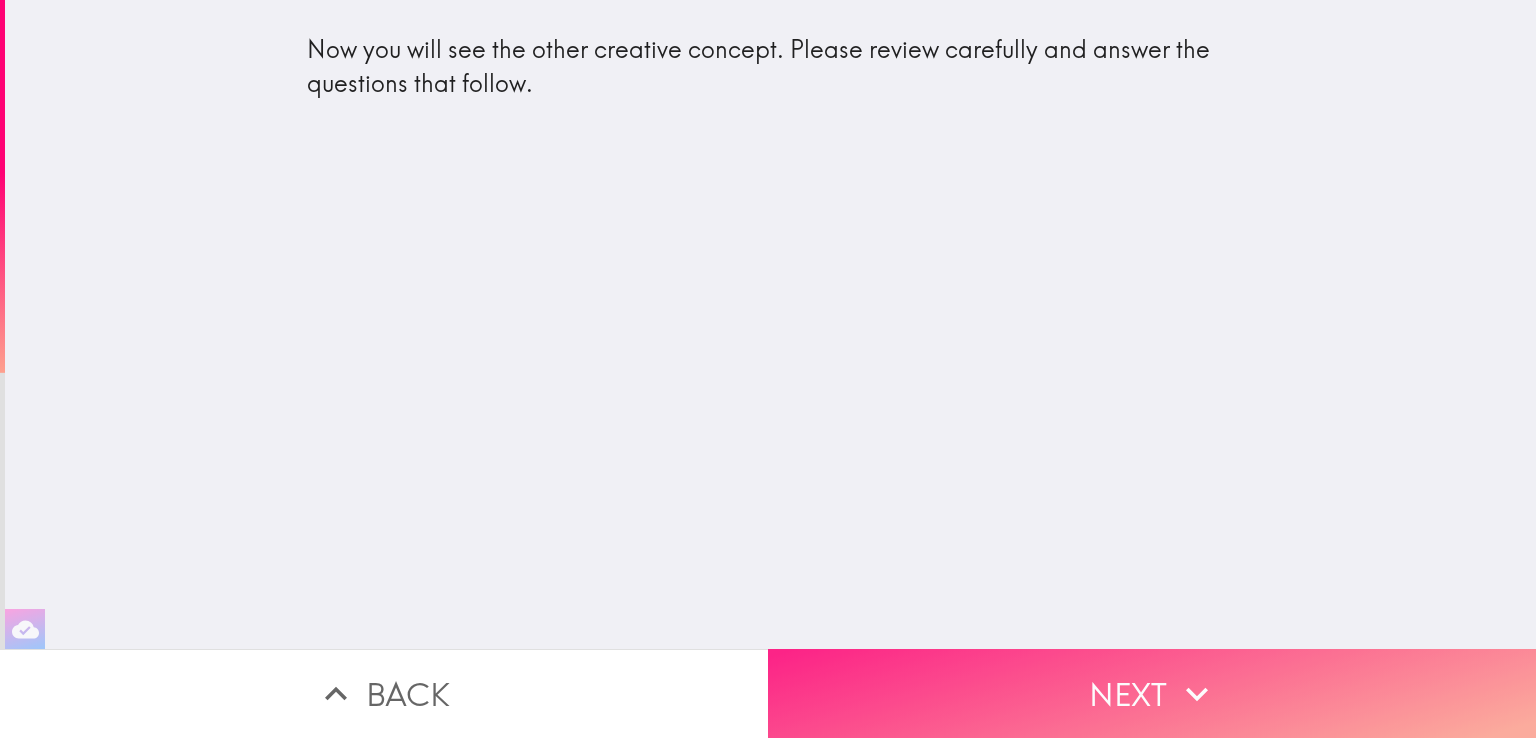 click on "Next" at bounding box center [1152, 693] 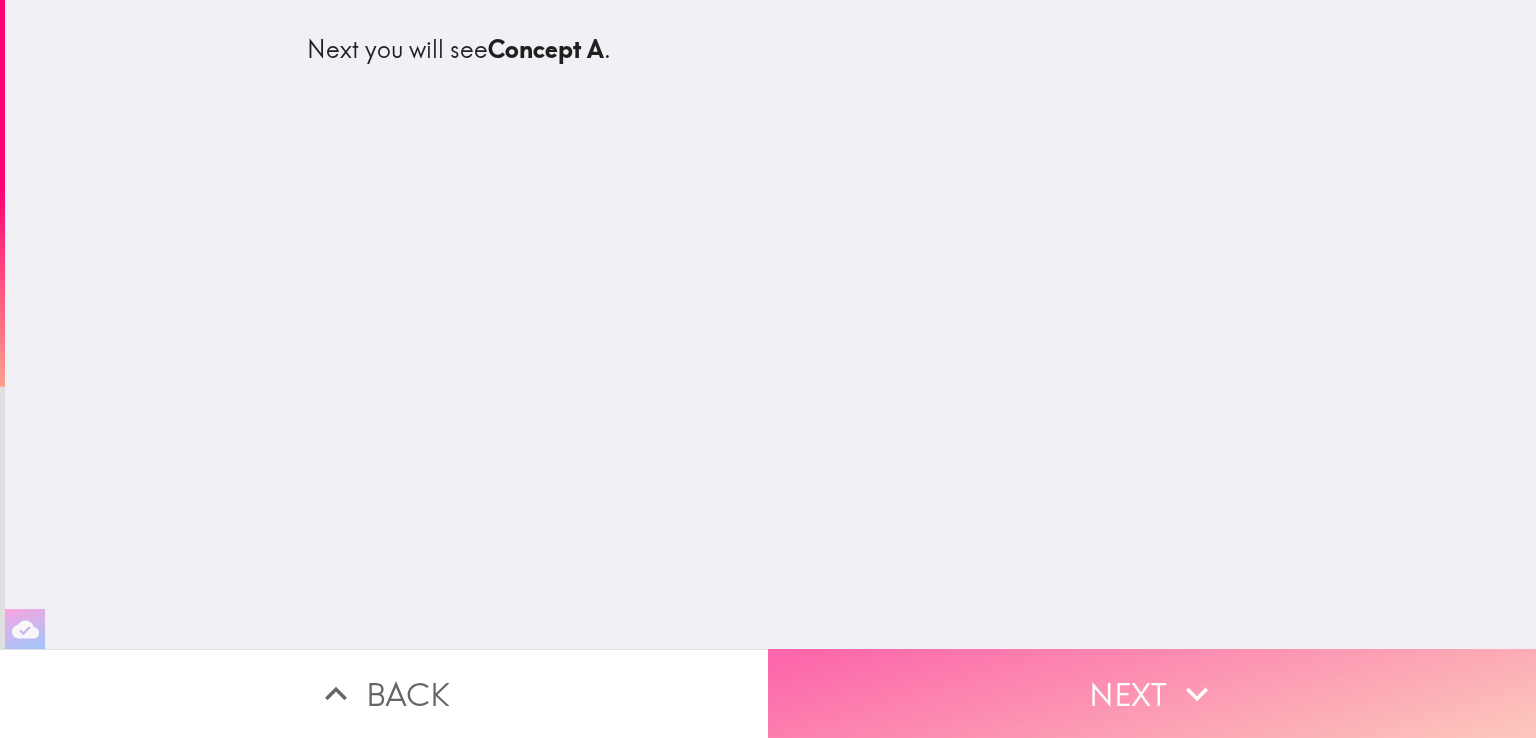 click on "Next" at bounding box center (1152, 693) 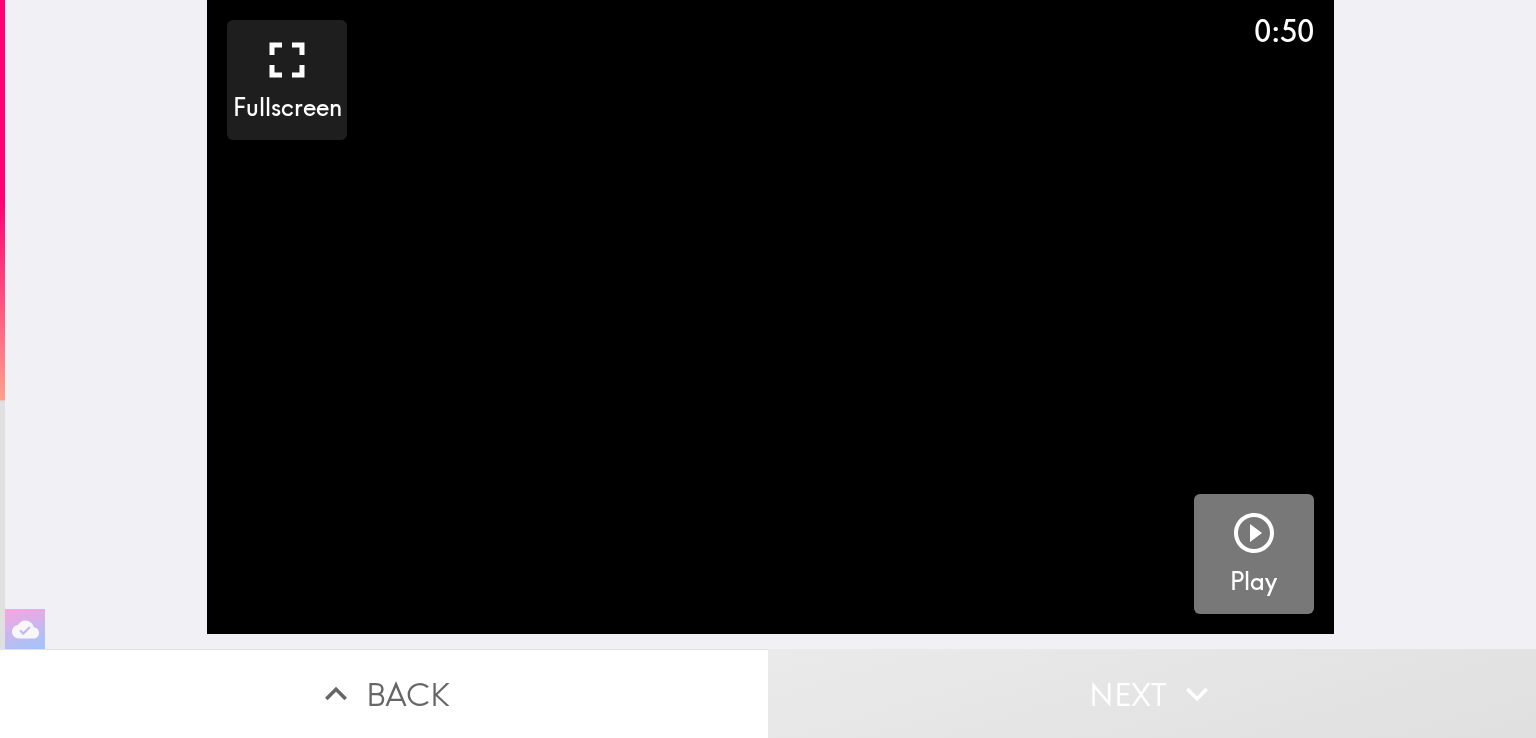 click 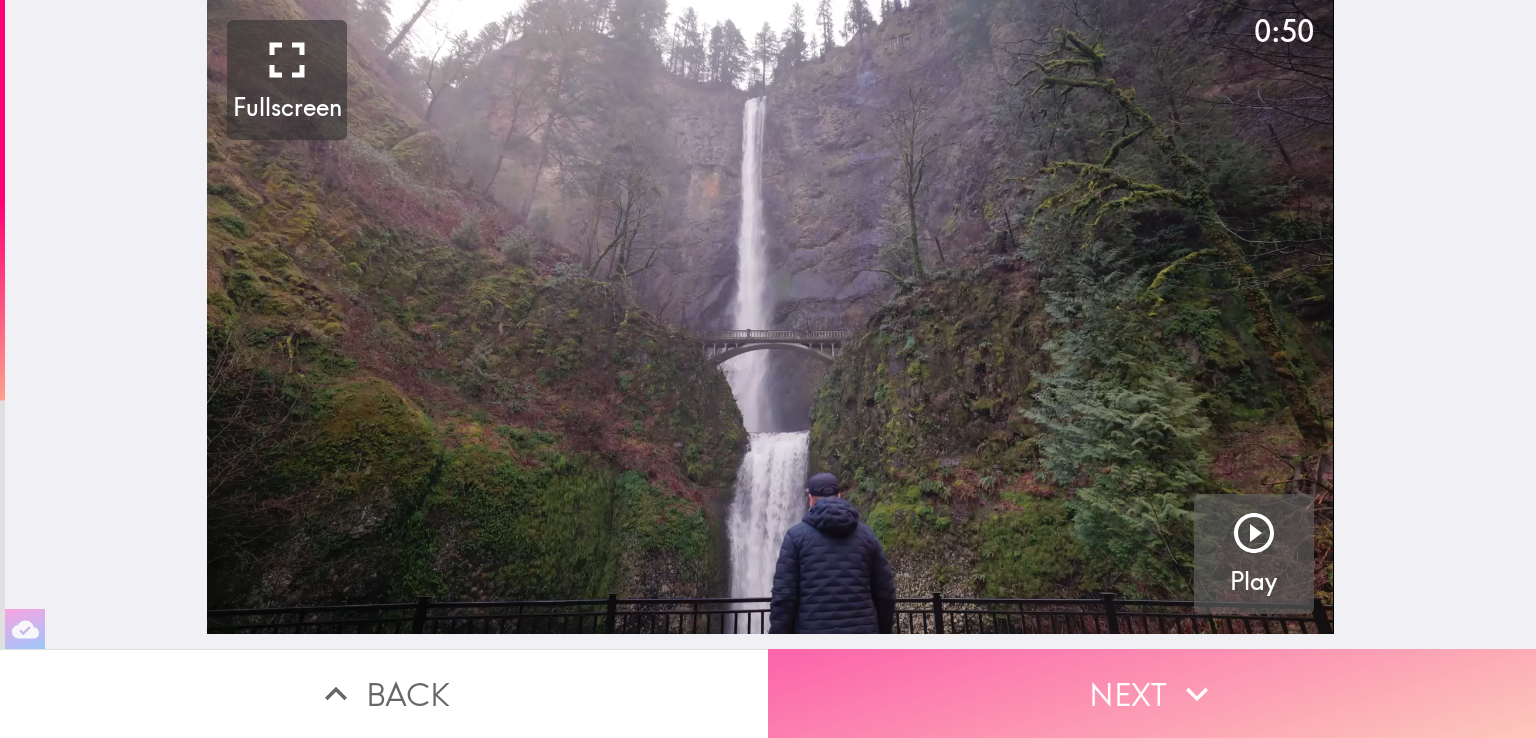 click on "Next" at bounding box center [1152, 693] 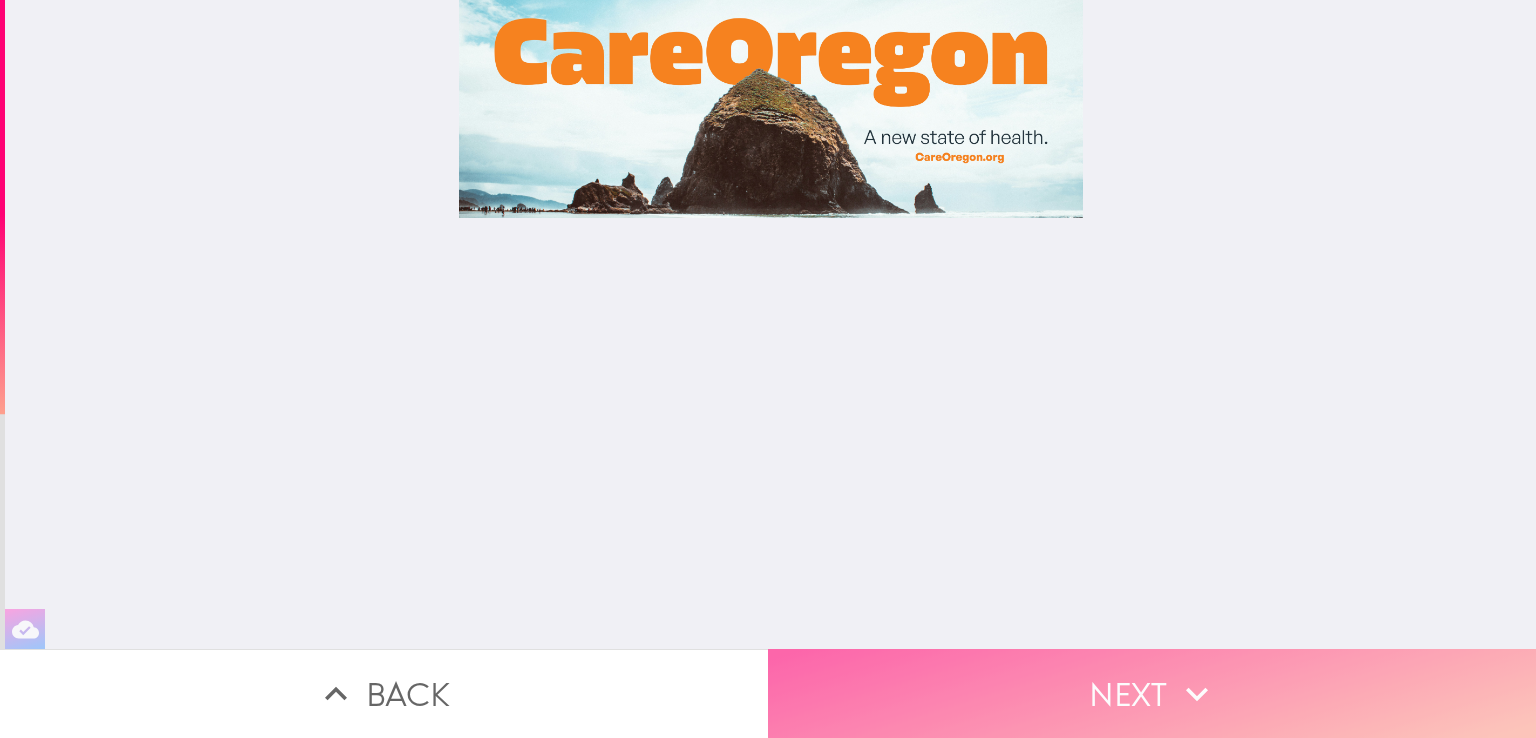 click on "Next" at bounding box center [1152, 693] 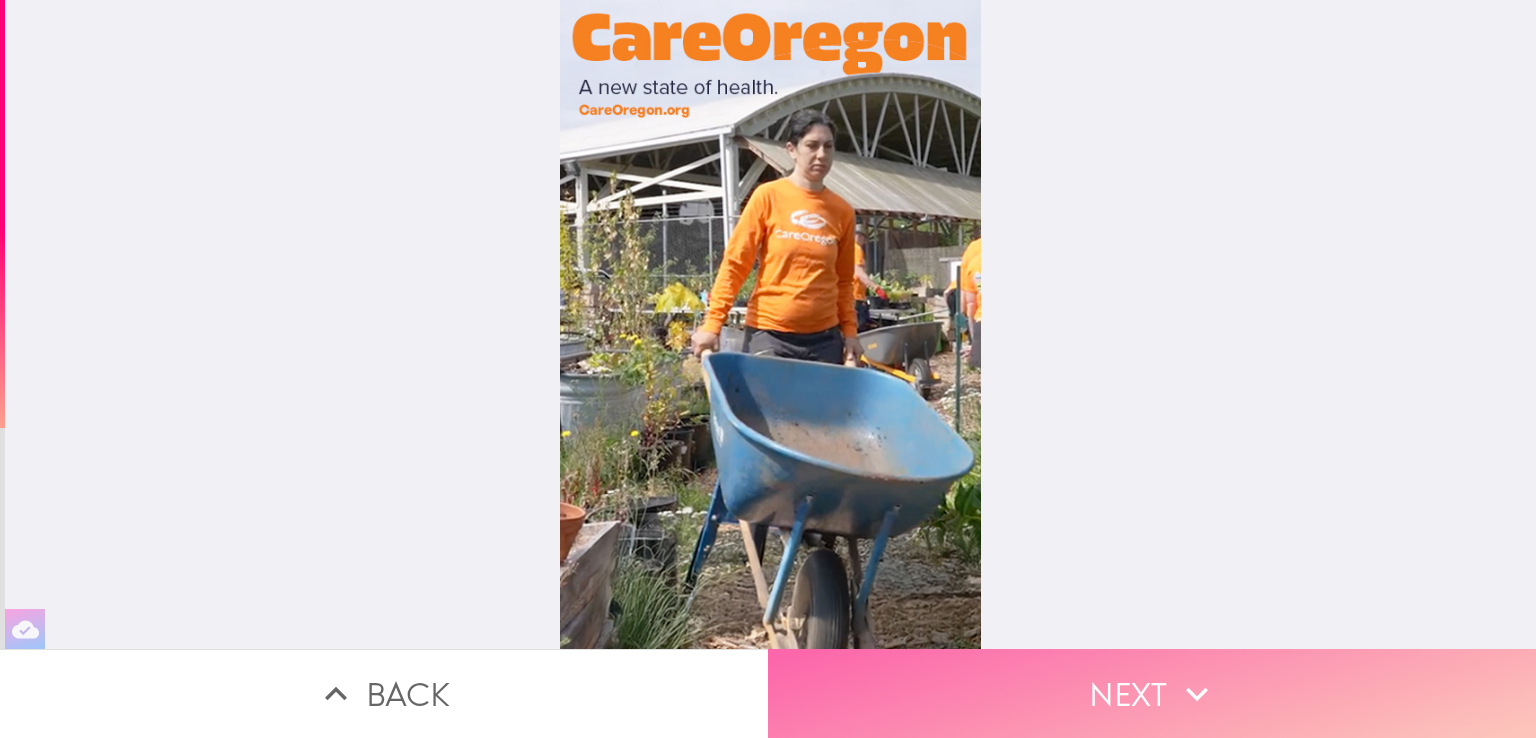 click on "Next" at bounding box center [1152, 693] 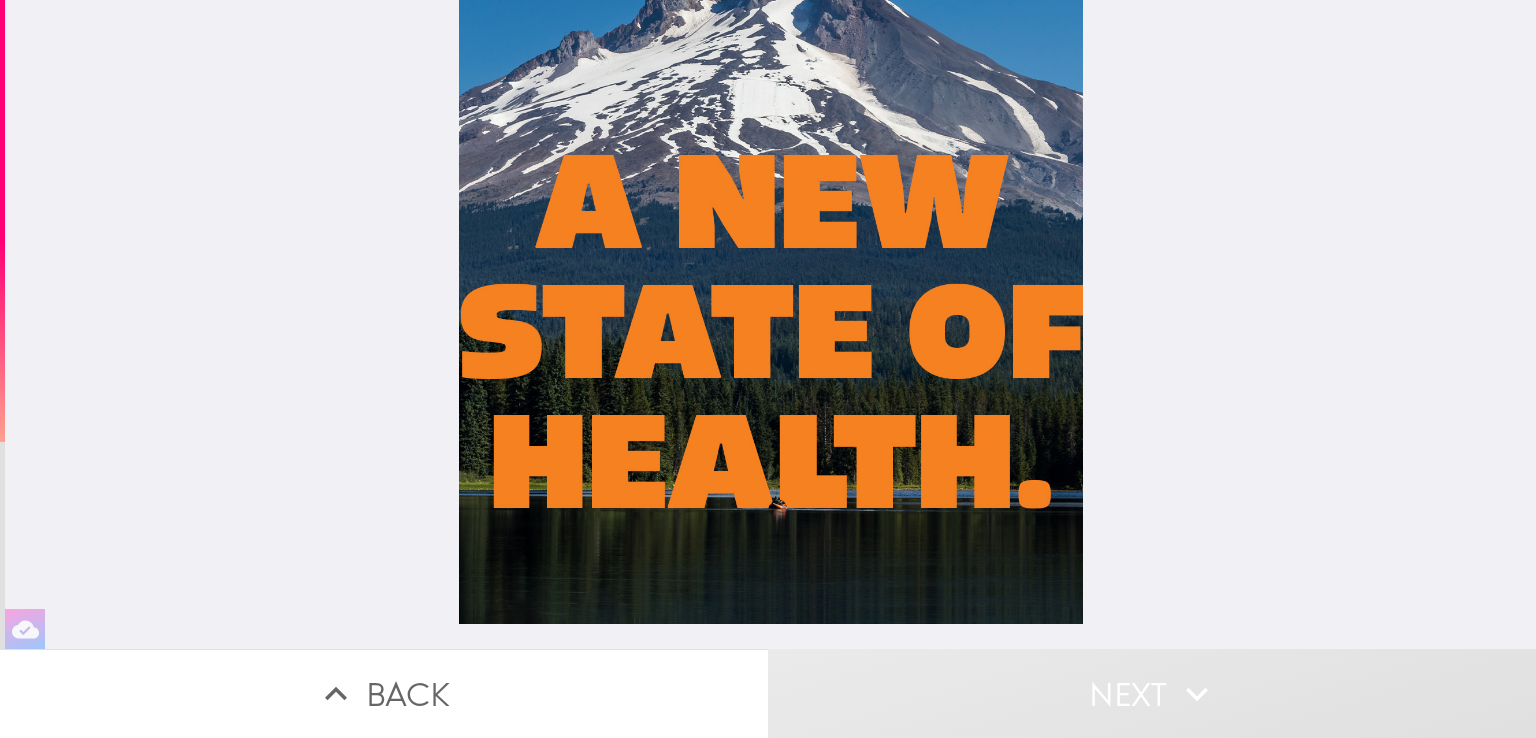 click at bounding box center [770, 324] 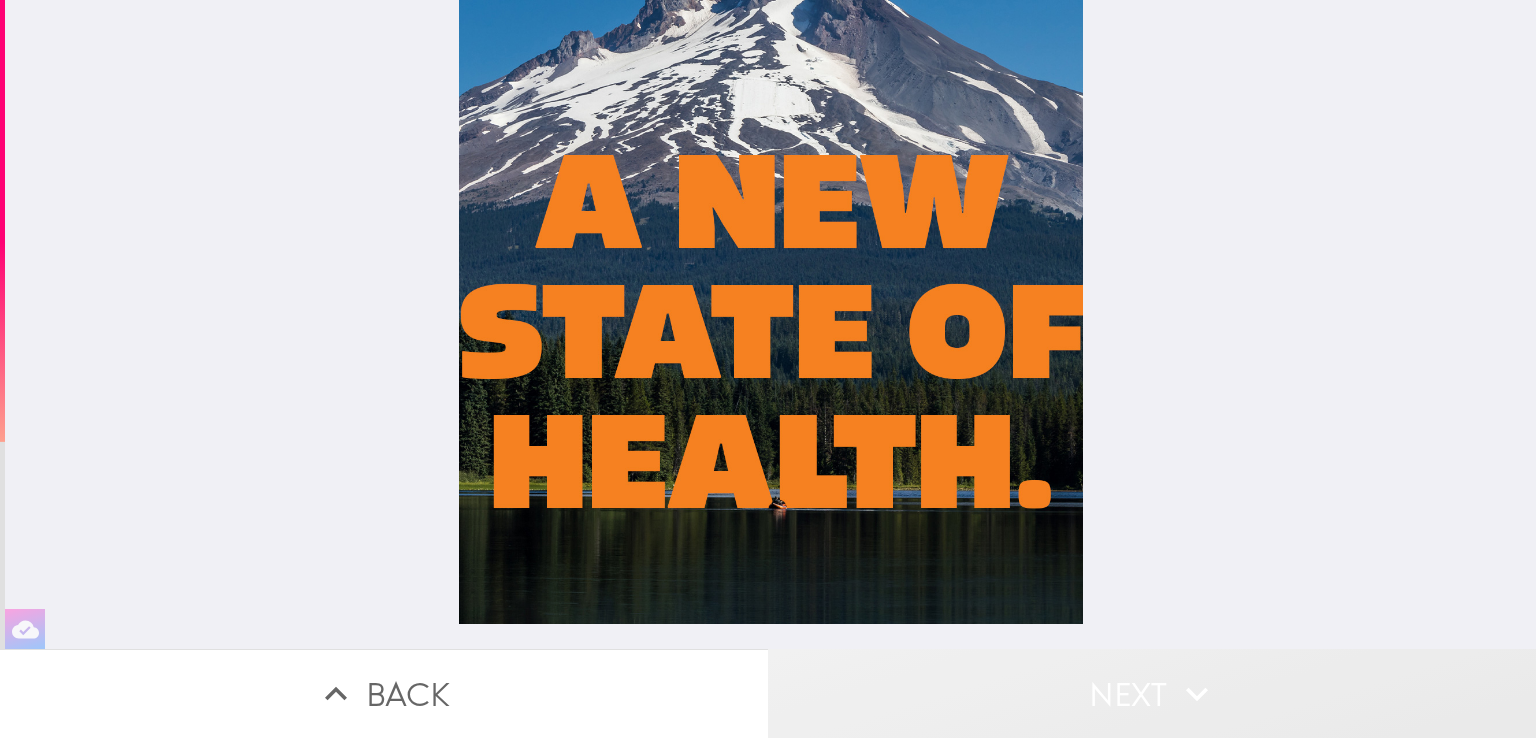 click on "Next" at bounding box center [1152, 693] 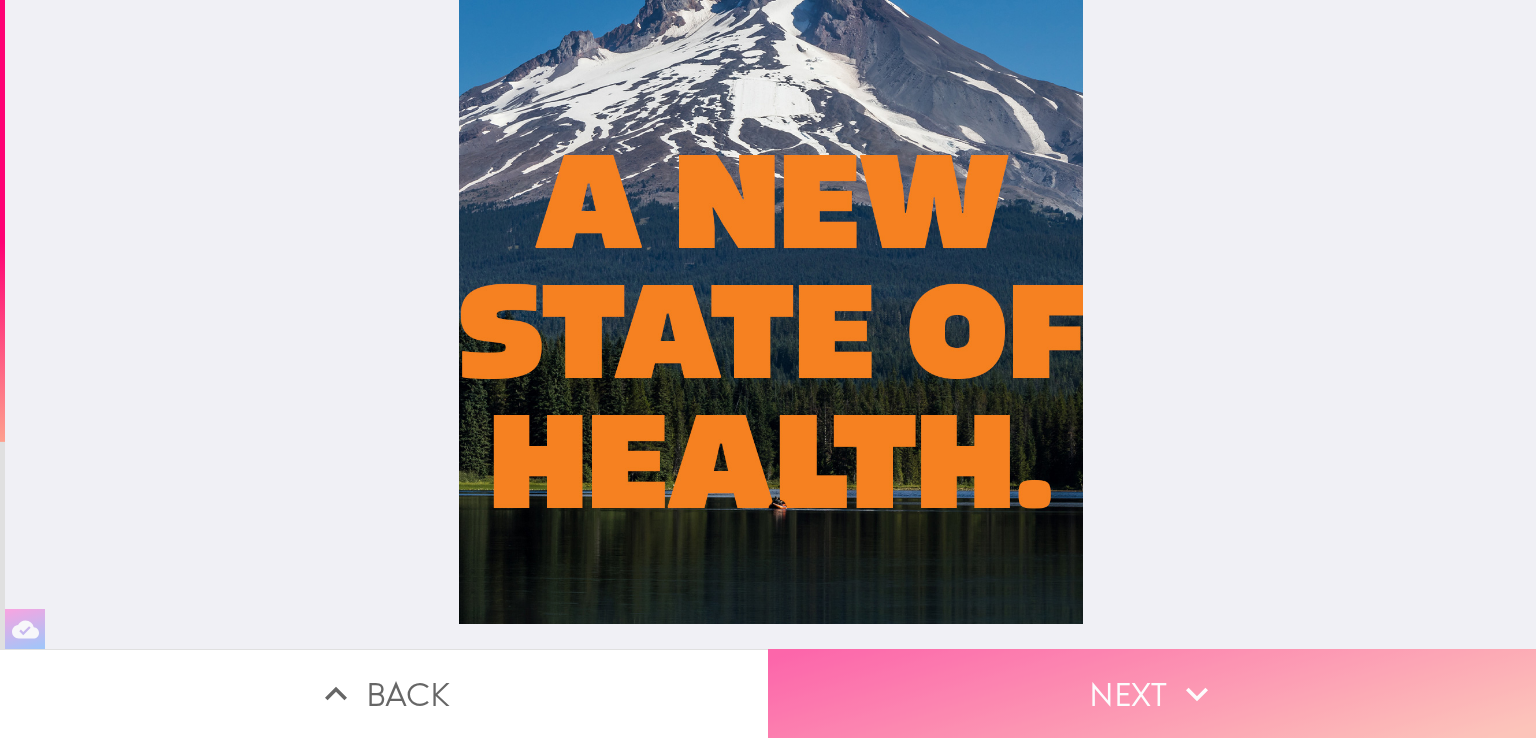 click on "Next" at bounding box center (1152, 693) 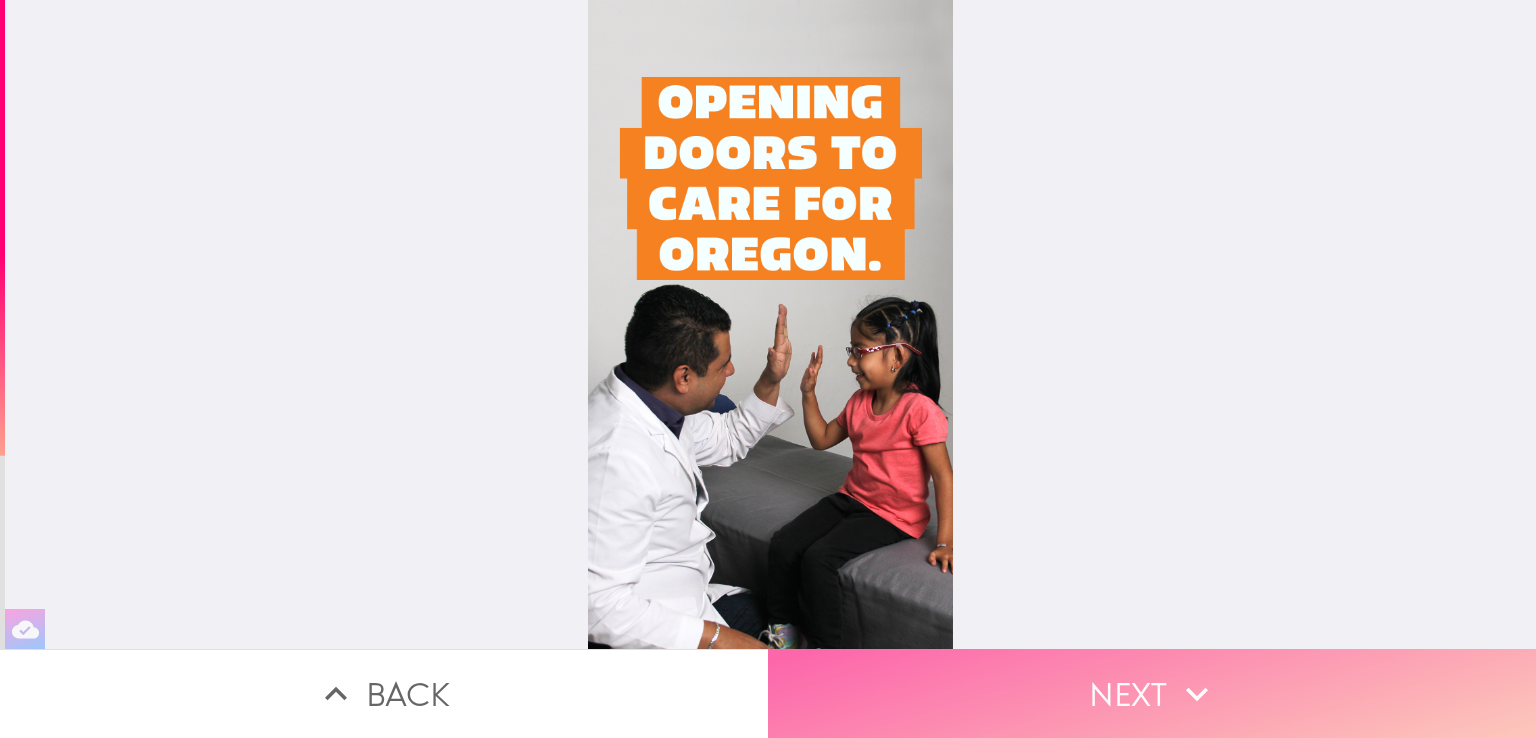 click on "Next" at bounding box center [1152, 693] 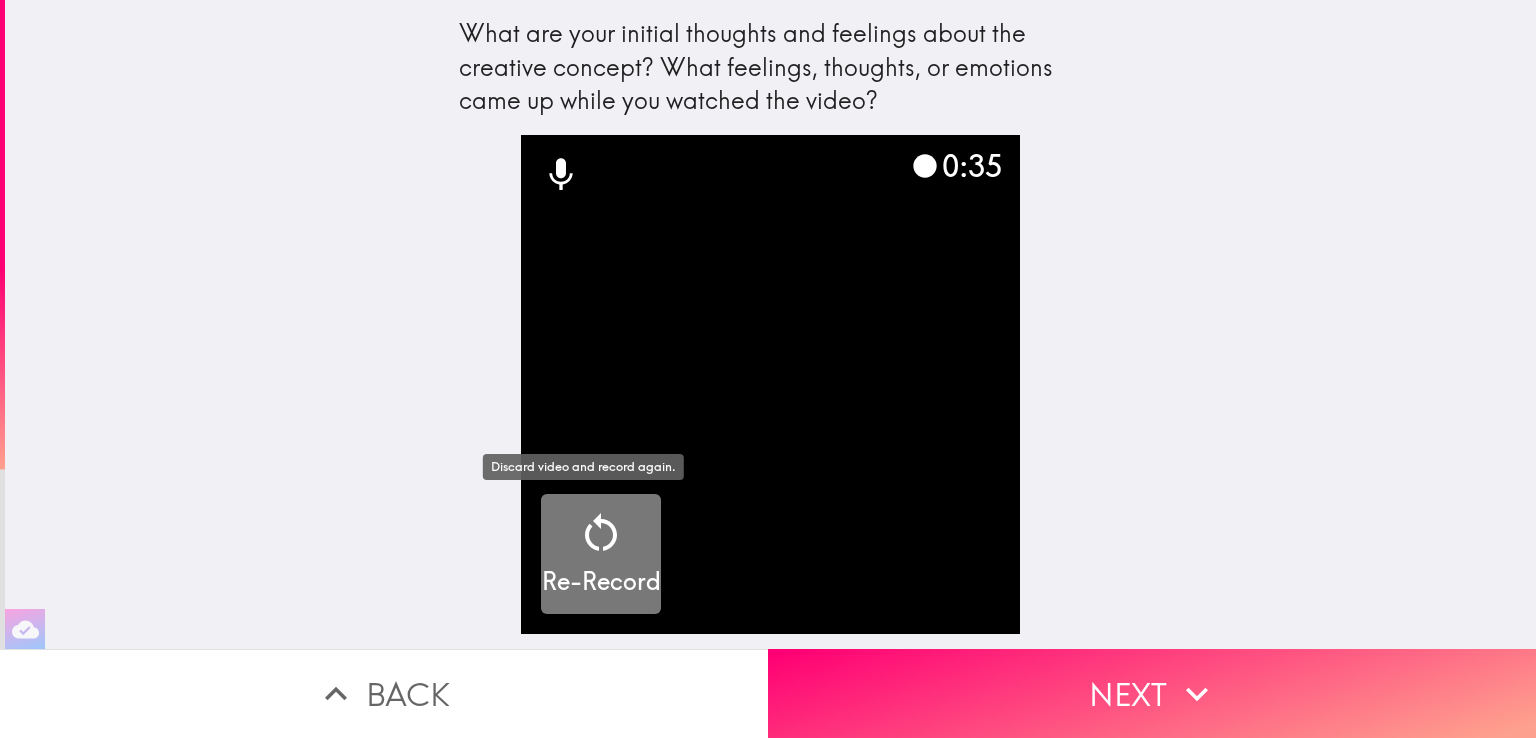 click 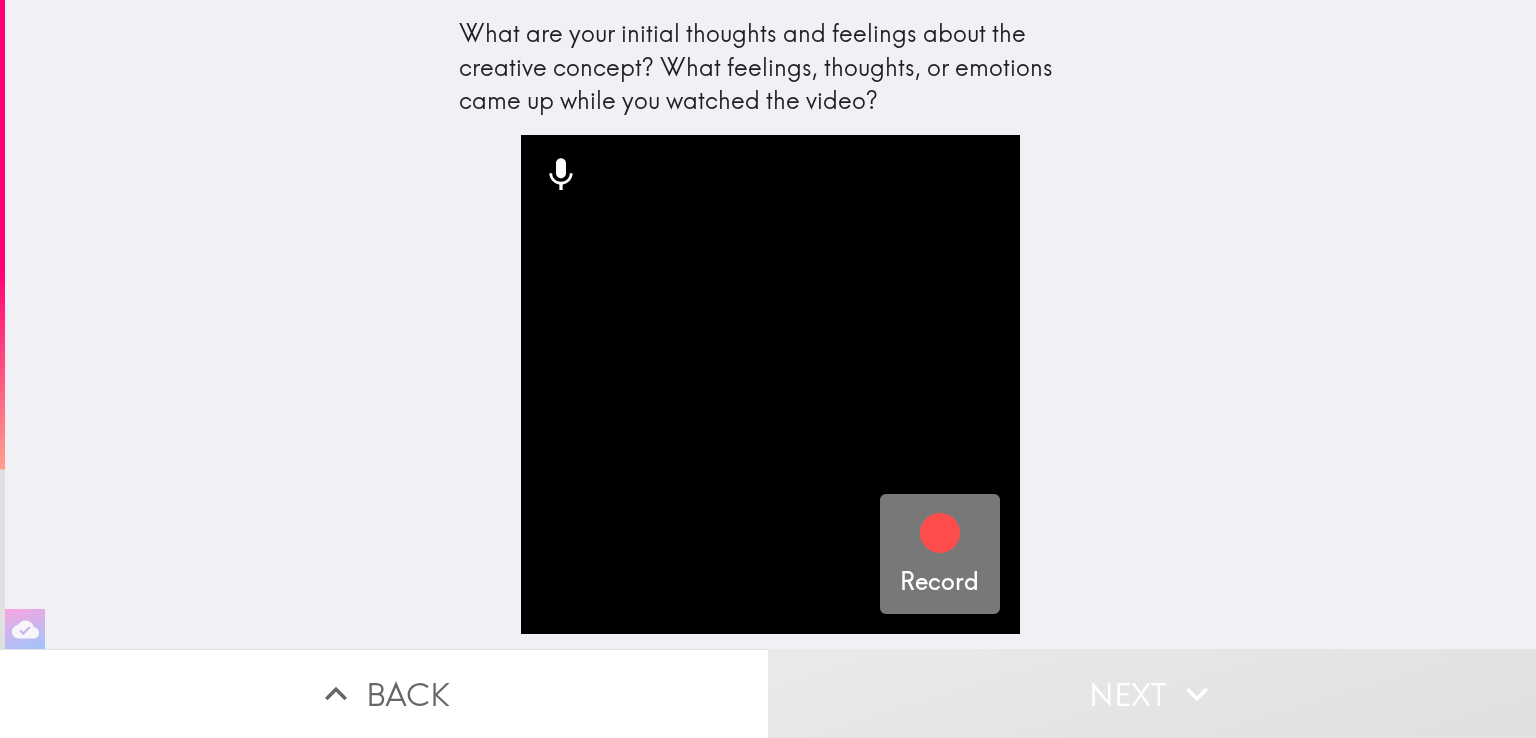 click on "Record" at bounding box center (939, 582) 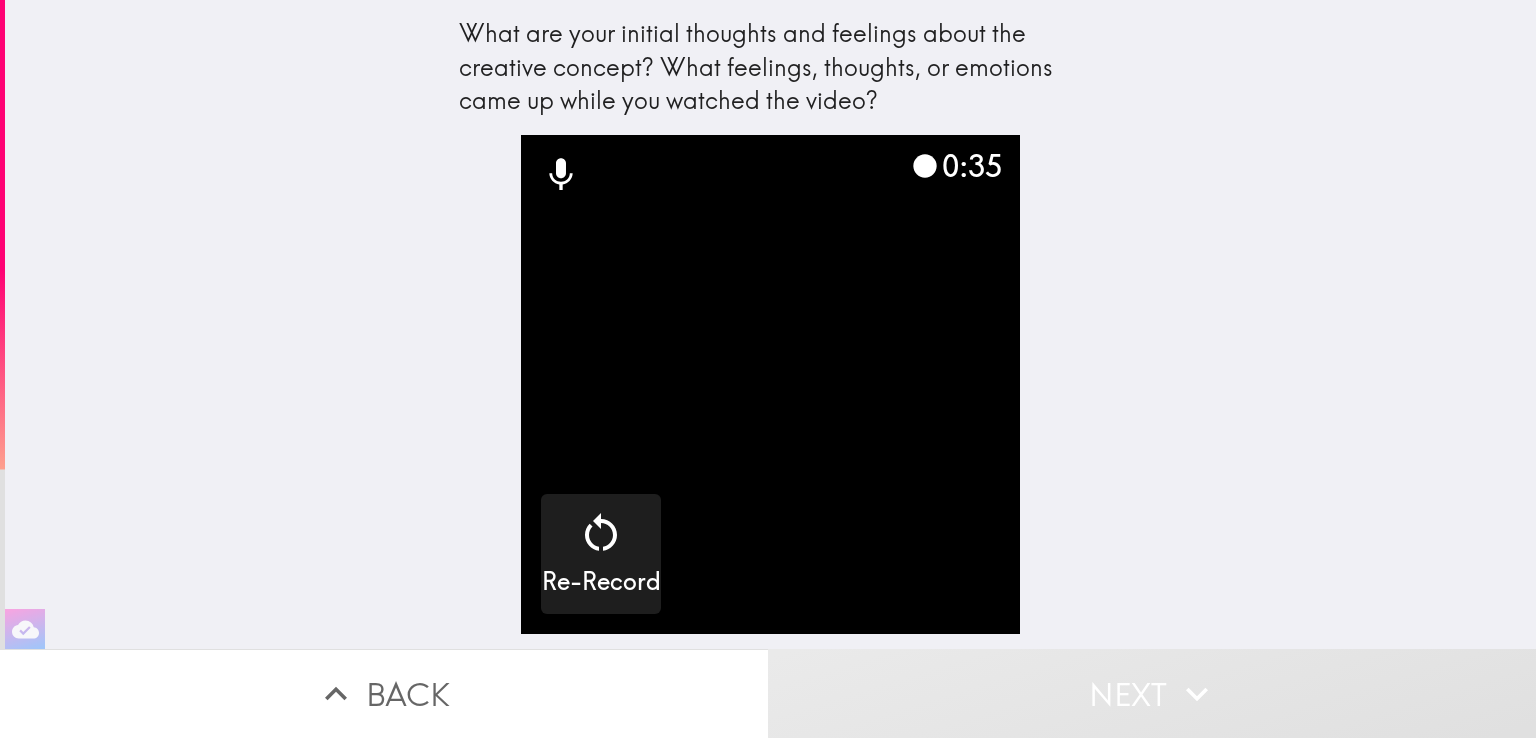 click on "Next" at bounding box center (1152, 693) 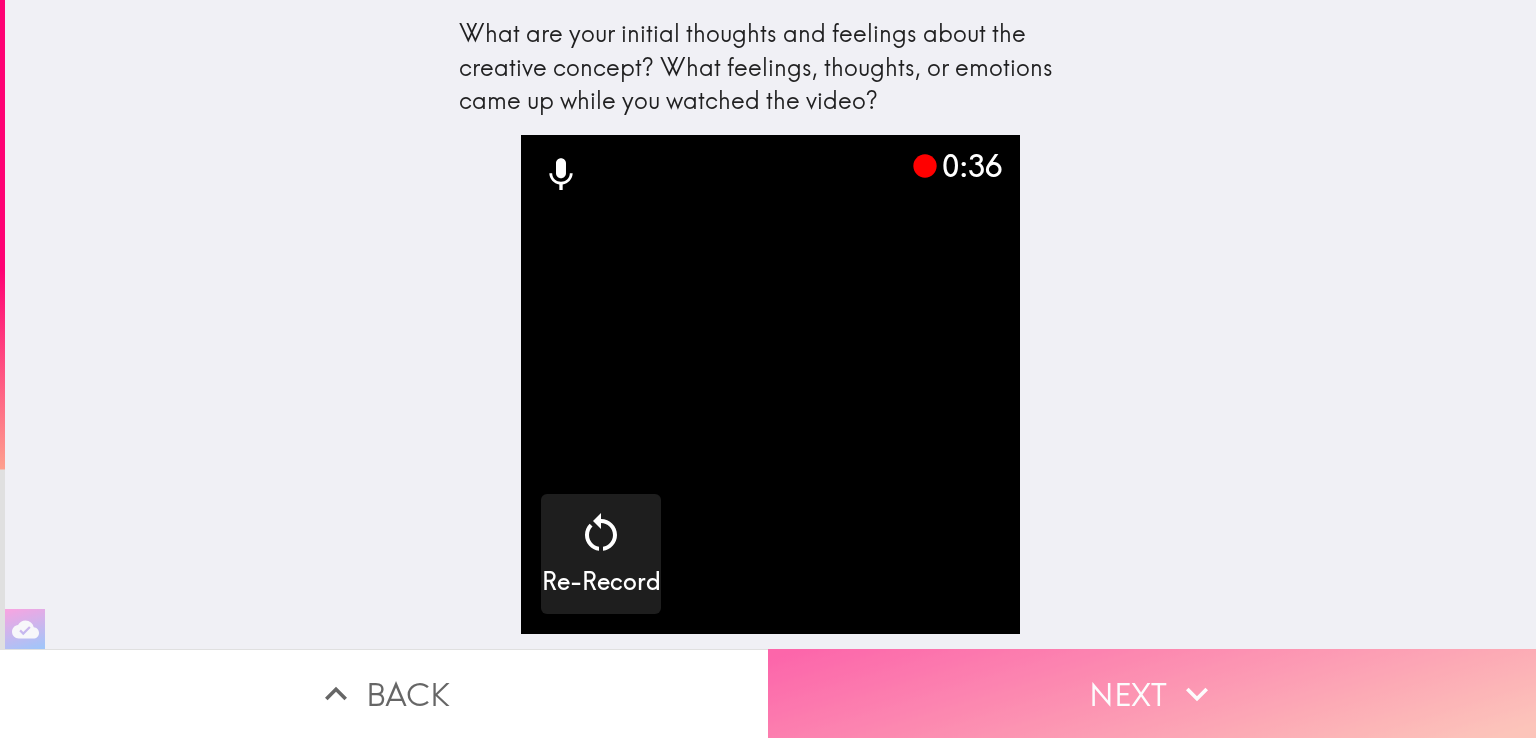 click on "Next" at bounding box center [1152, 693] 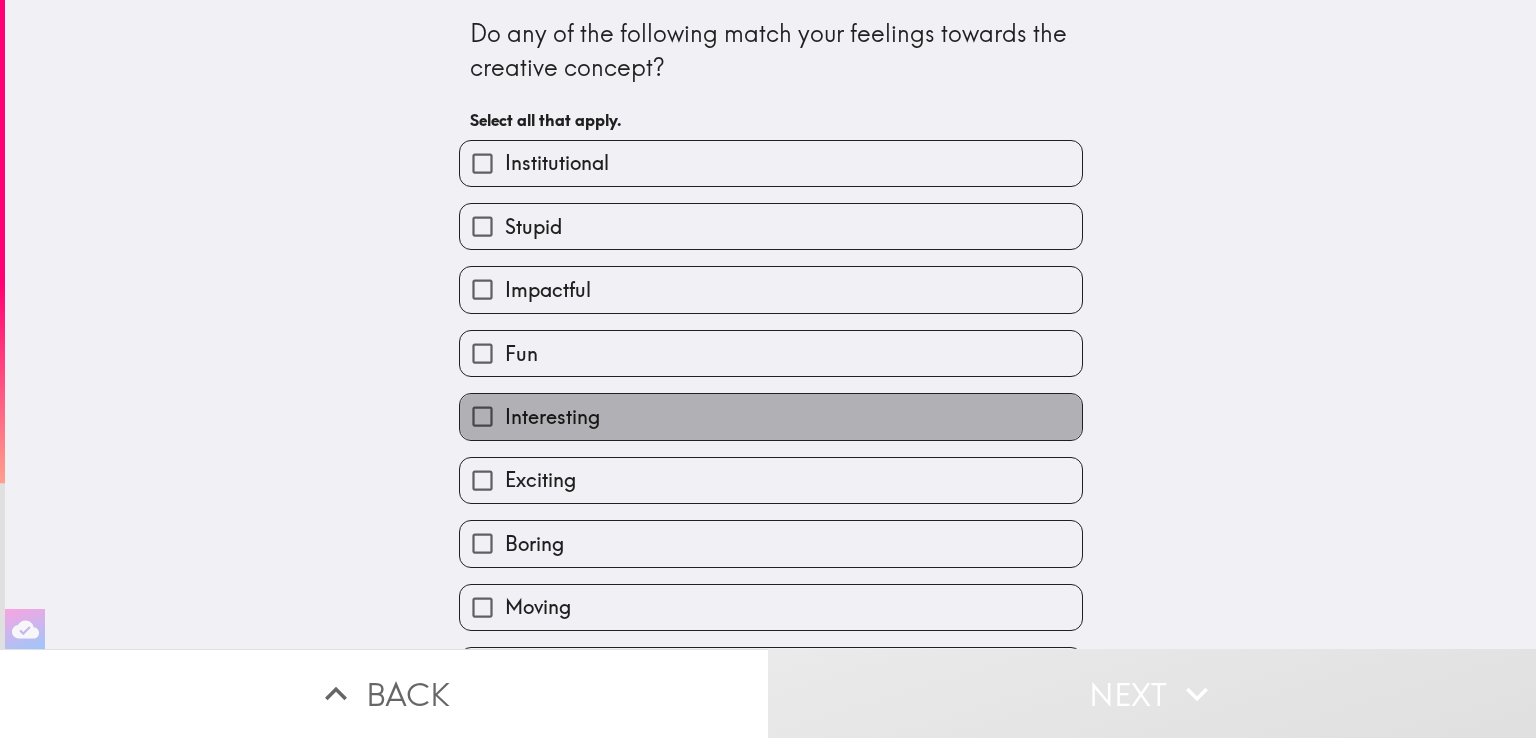 click on "Interesting" at bounding box center [552, 417] 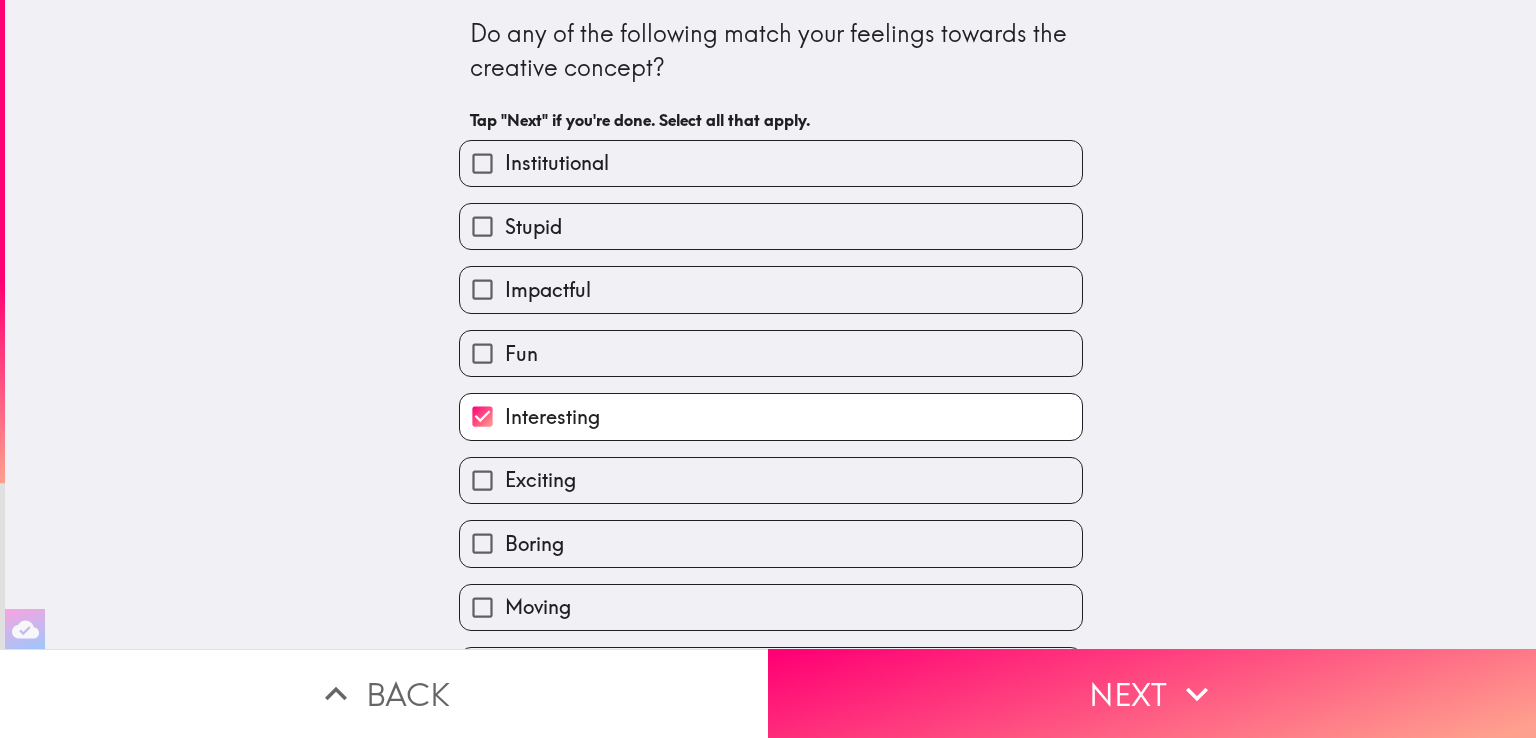 scroll, scrollTop: 183, scrollLeft: 0, axis: vertical 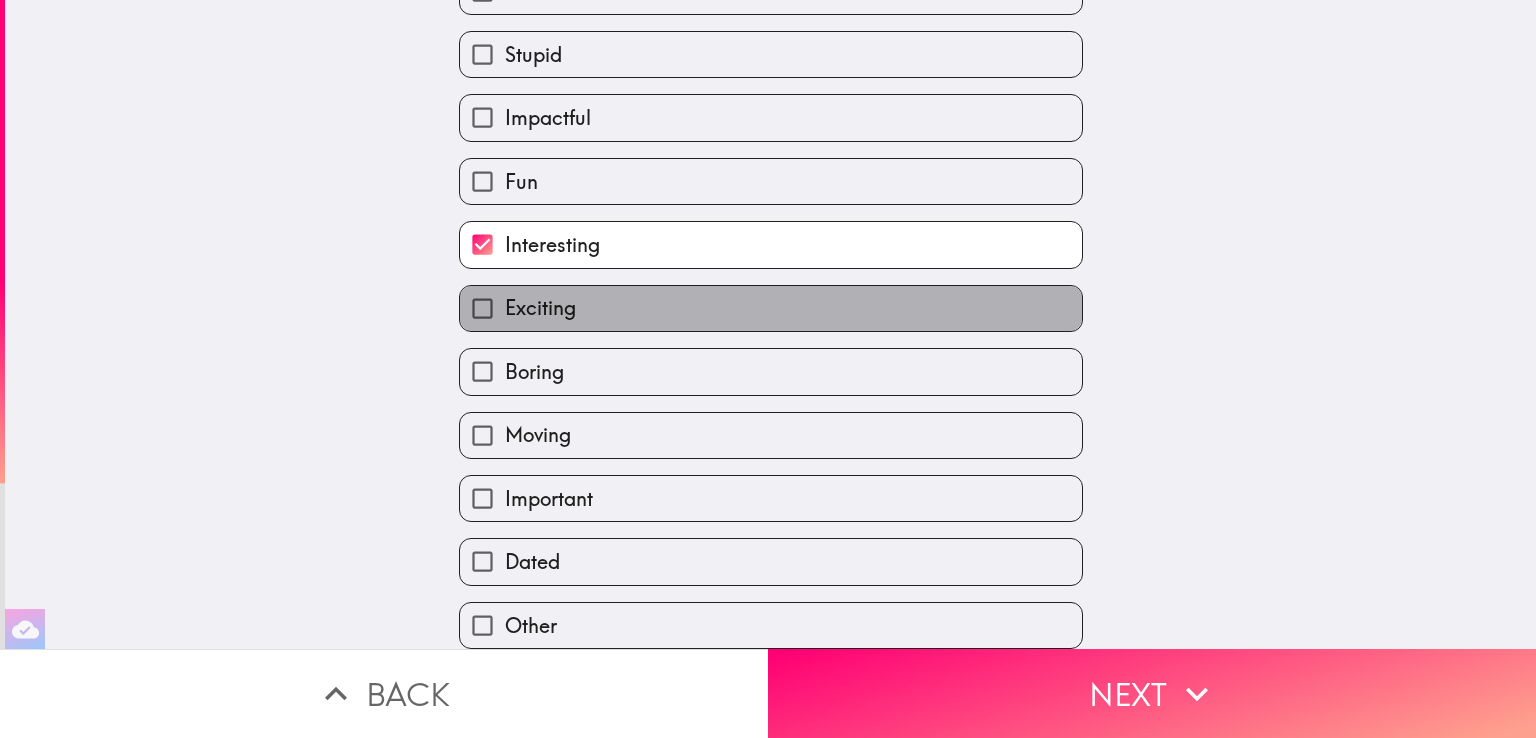 click on "Exciting" at bounding box center [771, 308] 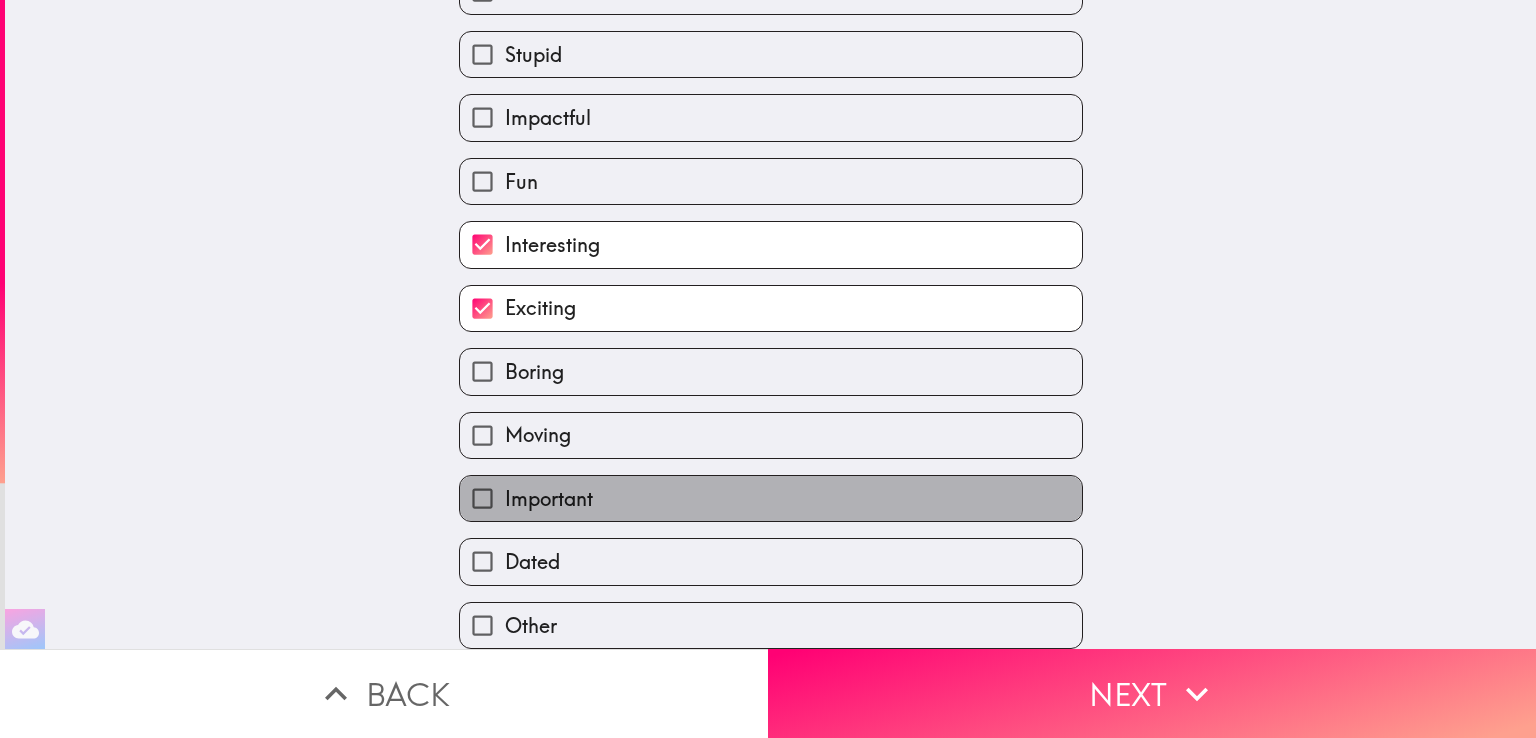 click on "Important" at bounding box center [771, 498] 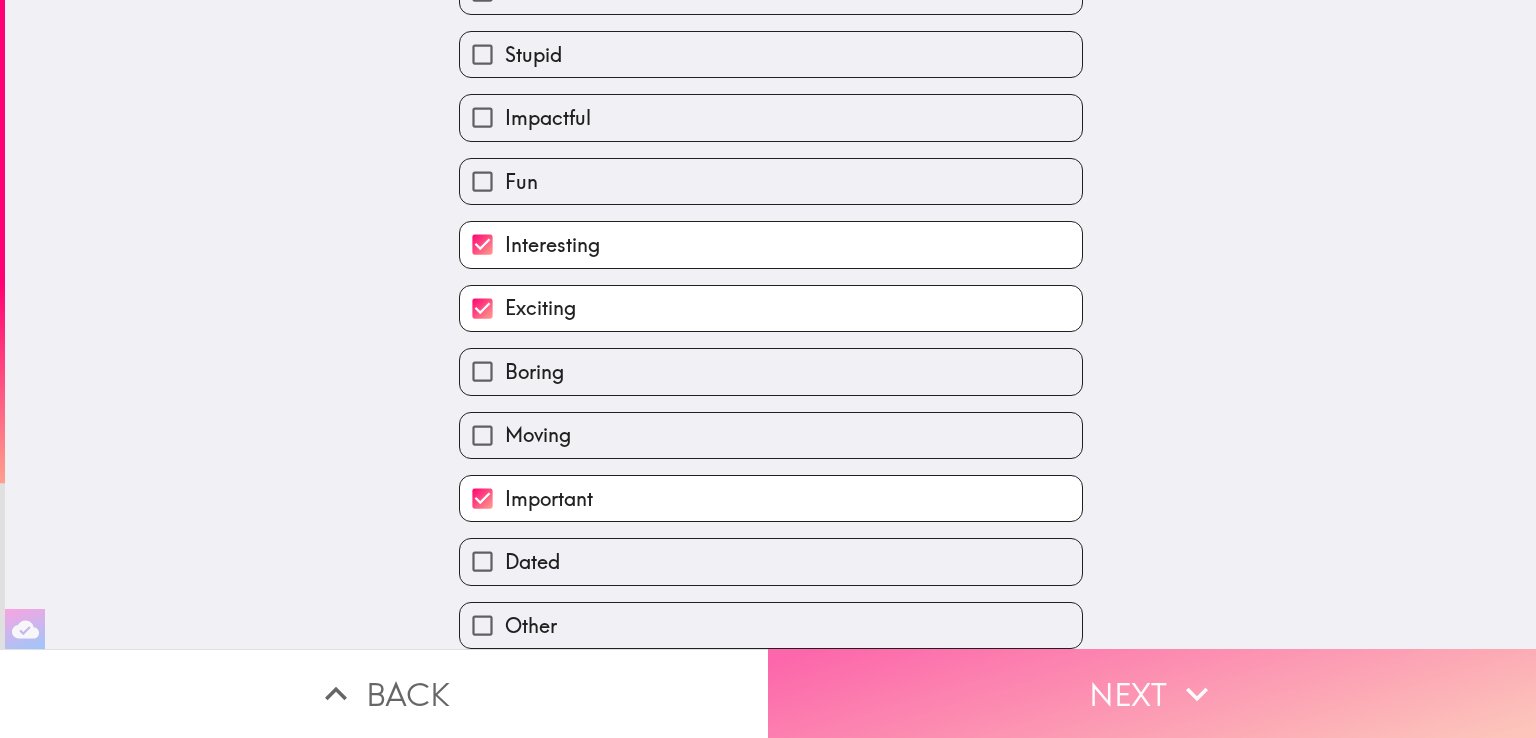 click on "Next" at bounding box center [1152, 693] 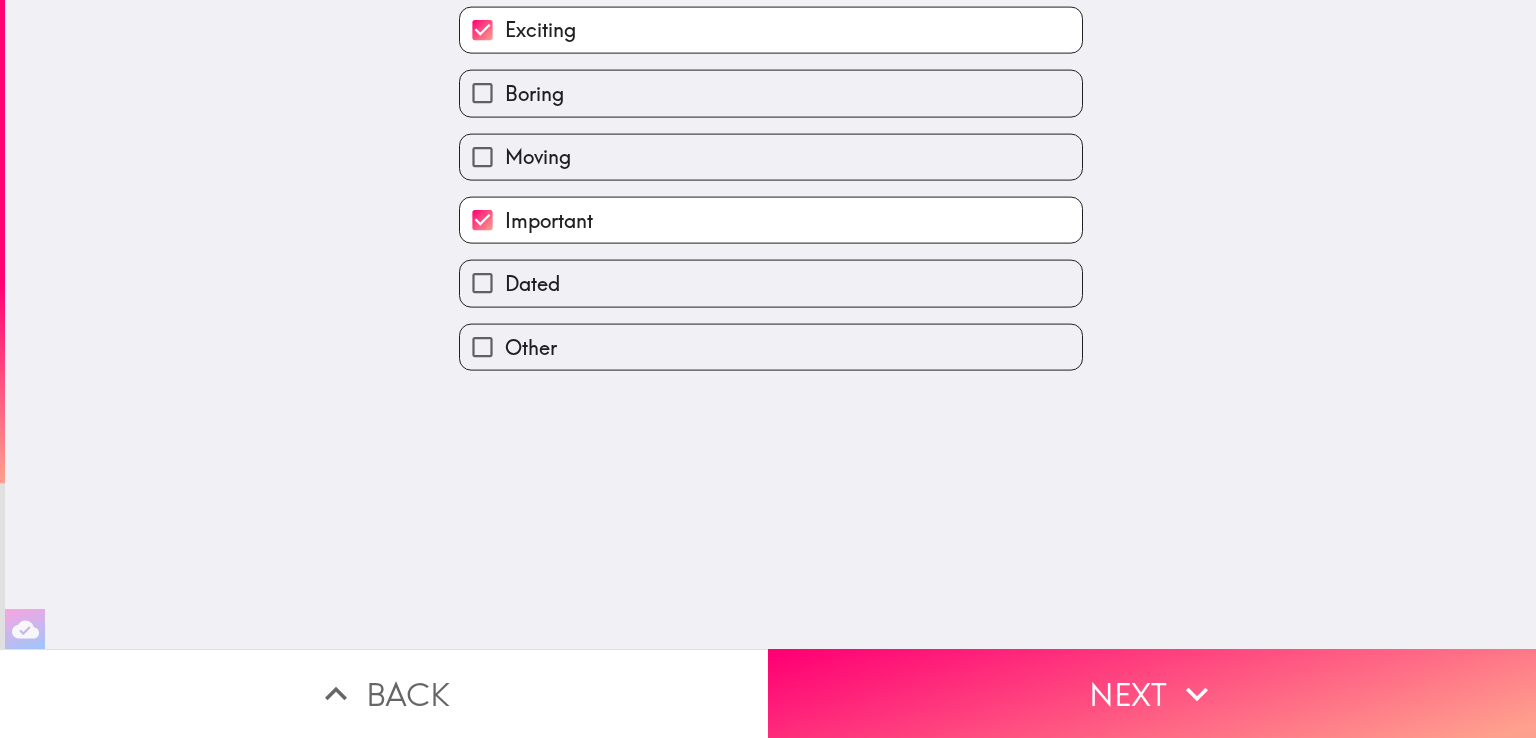 scroll, scrollTop: 0, scrollLeft: 0, axis: both 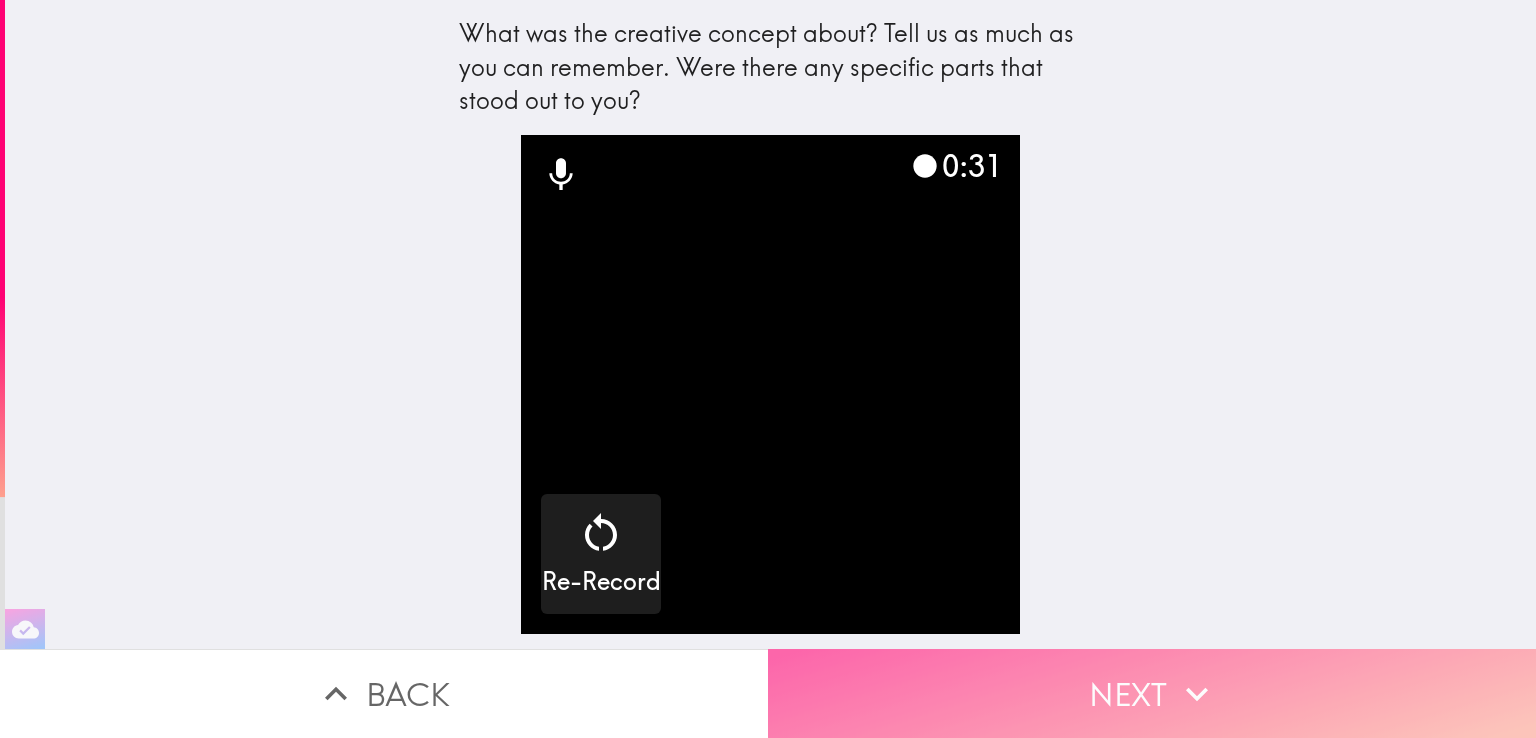 click on "Next" at bounding box center [1152, 693] 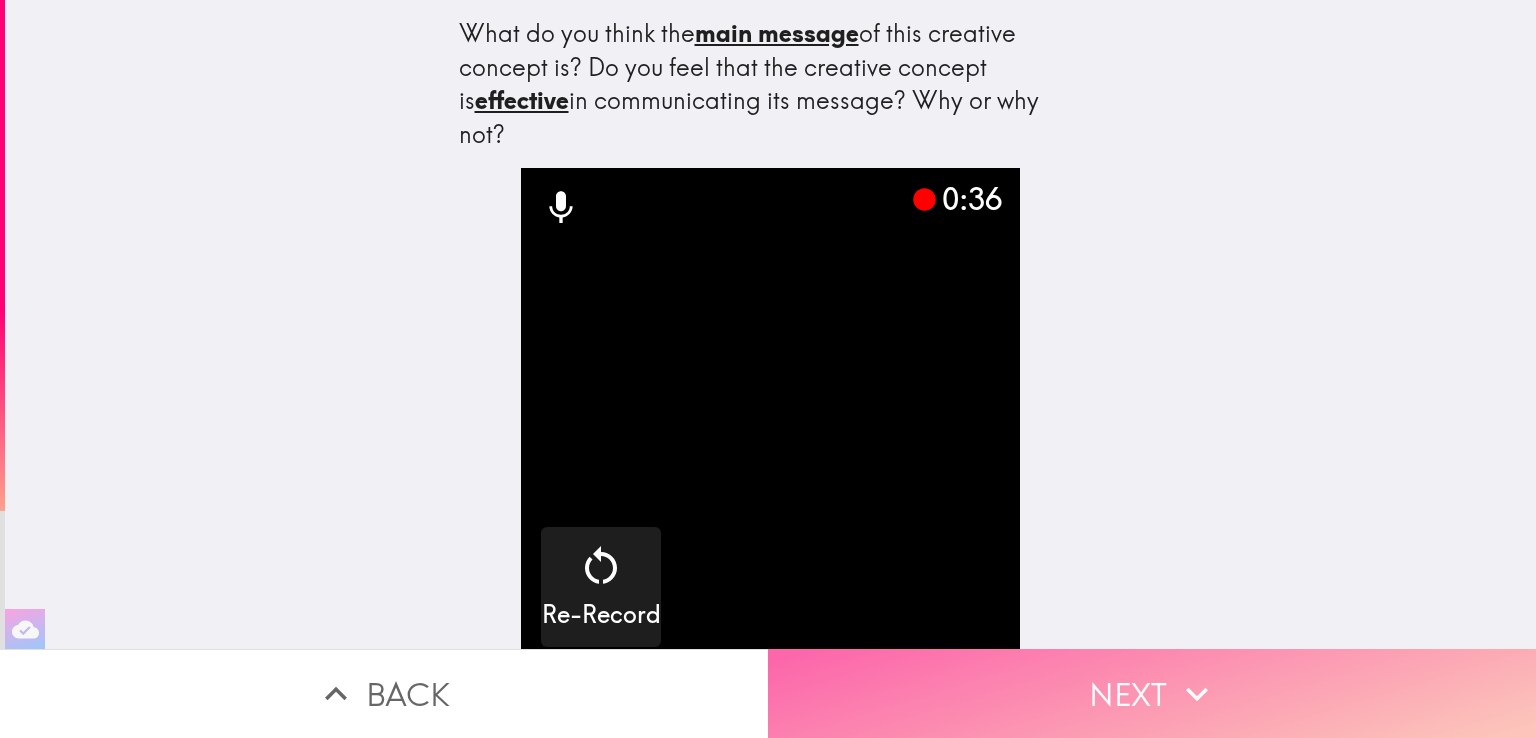 click on "Next" at bounding box center [1152, 693] 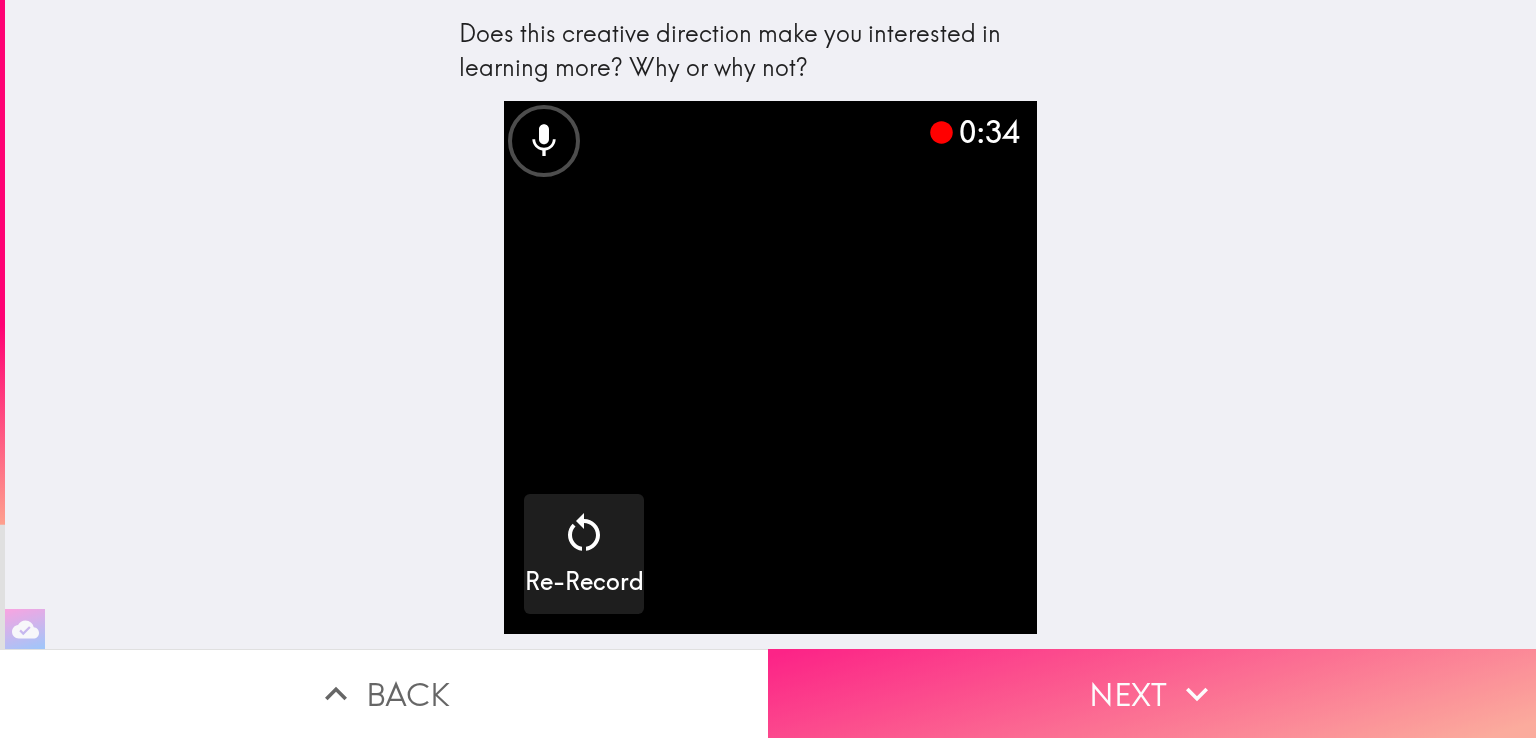 click on "Next" at bounding box center (1152, 693) 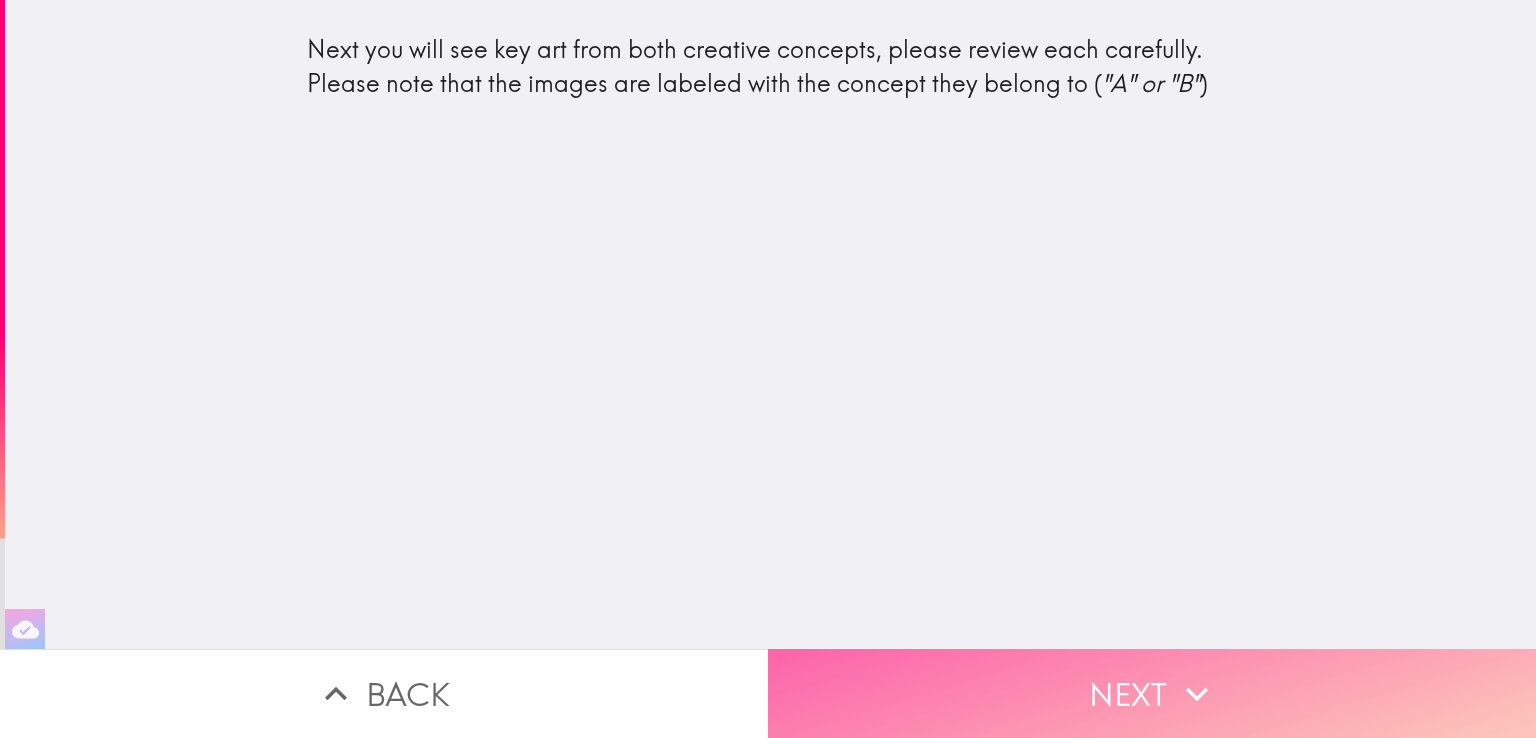 click on "Next" at bounding box center [1152, 693] 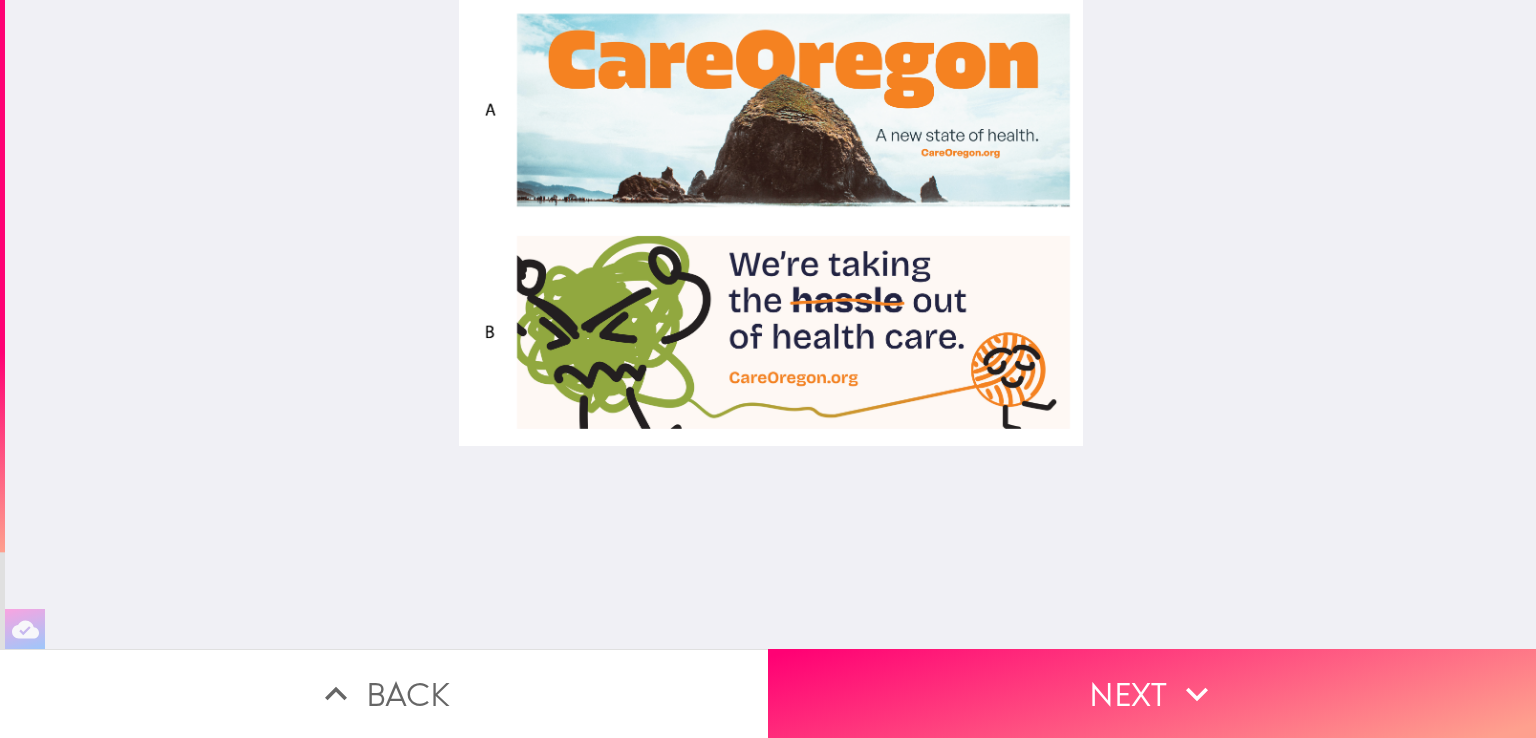 click at bounding box center (771, 324) 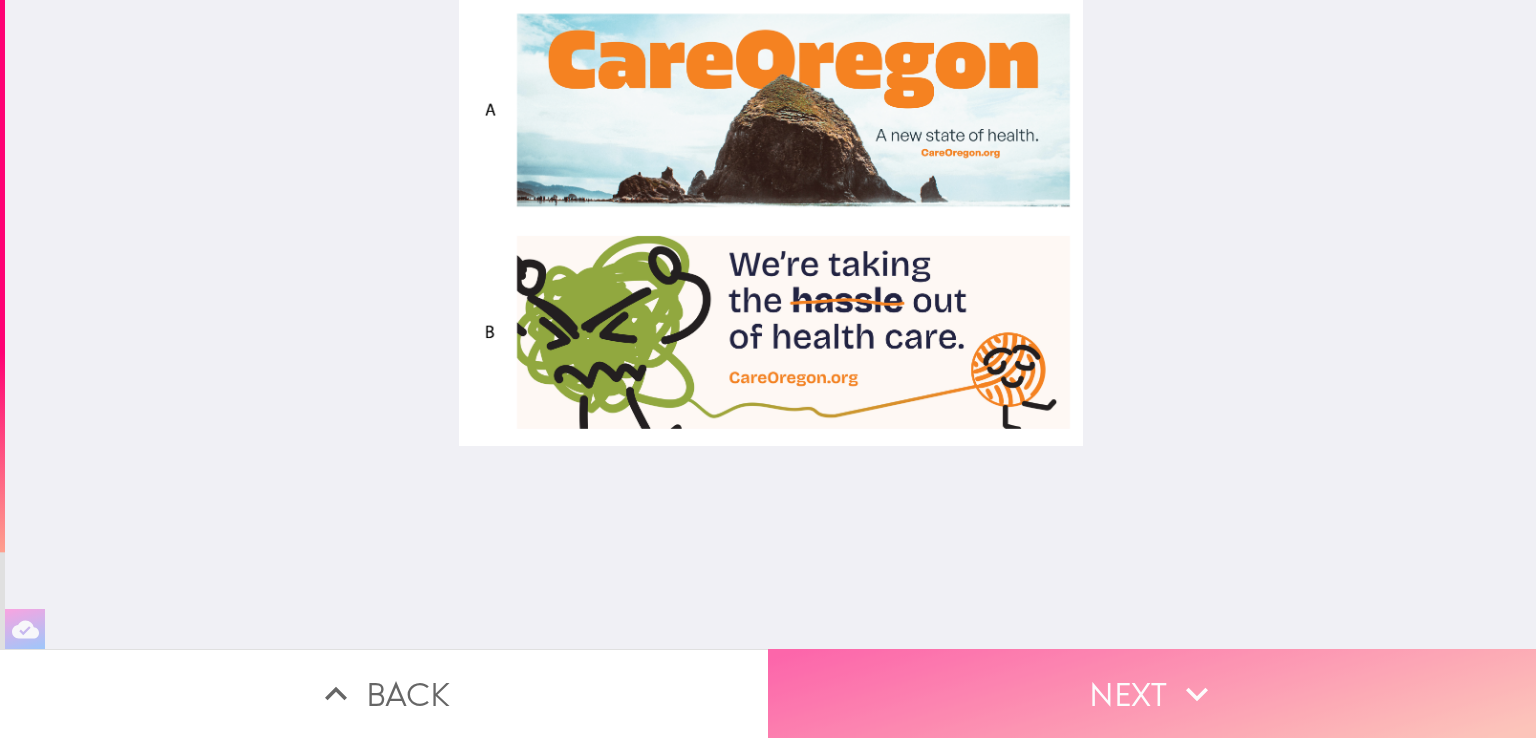 click on "Next" at bounding box center [1152, 693] 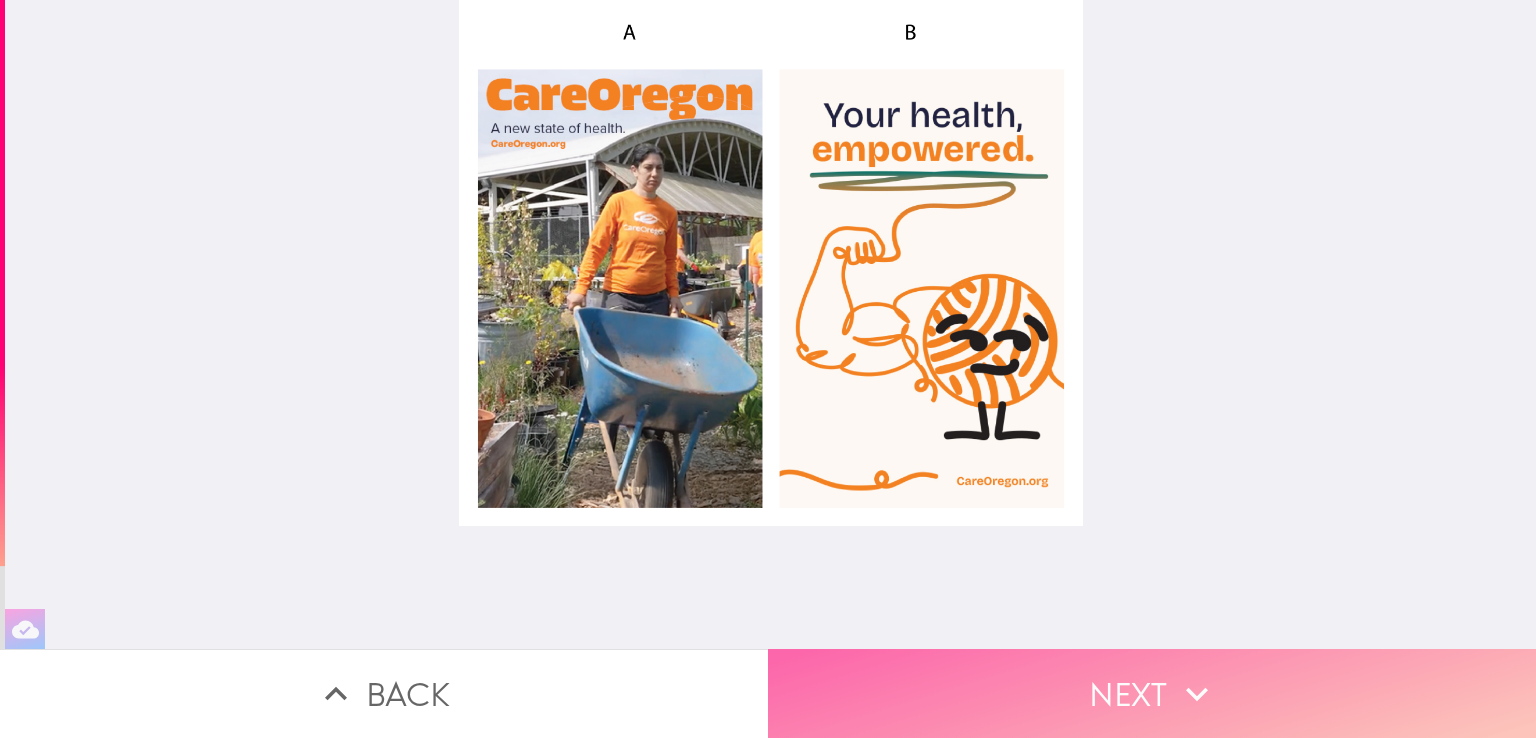 click on "Next" at bounding box center (1152, 693) 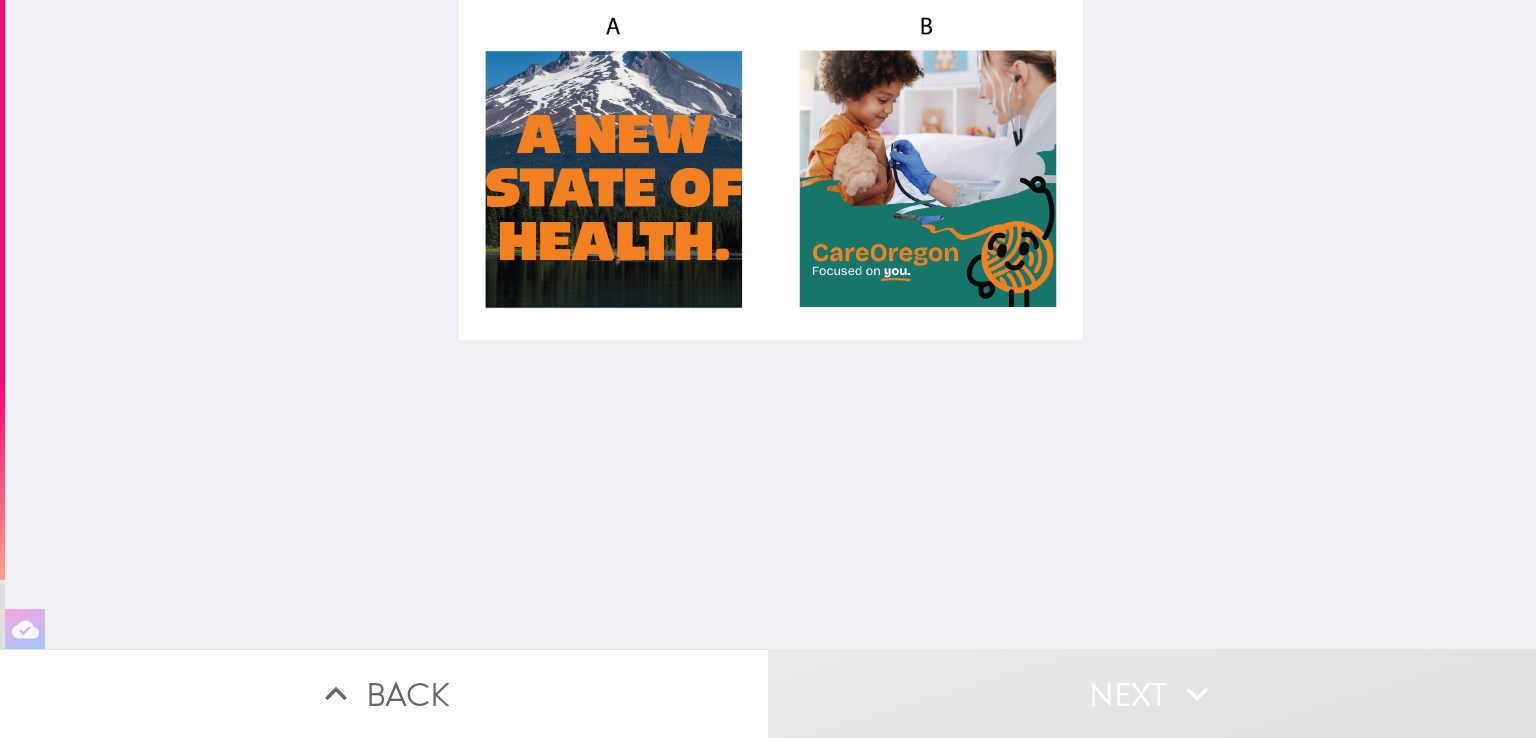 click at bounding box center (771, 324) 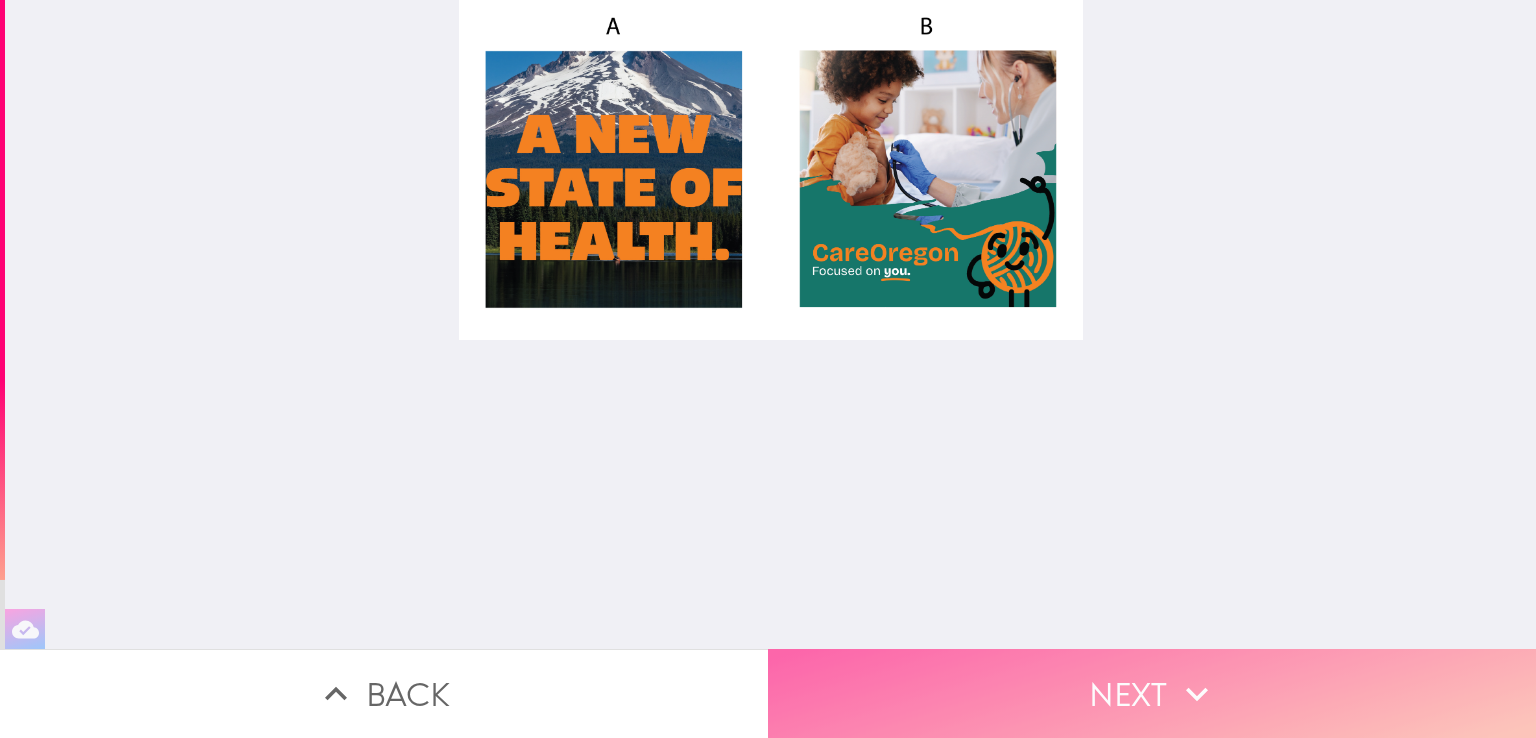 click on "Next" at bounding box center (1152, 693) 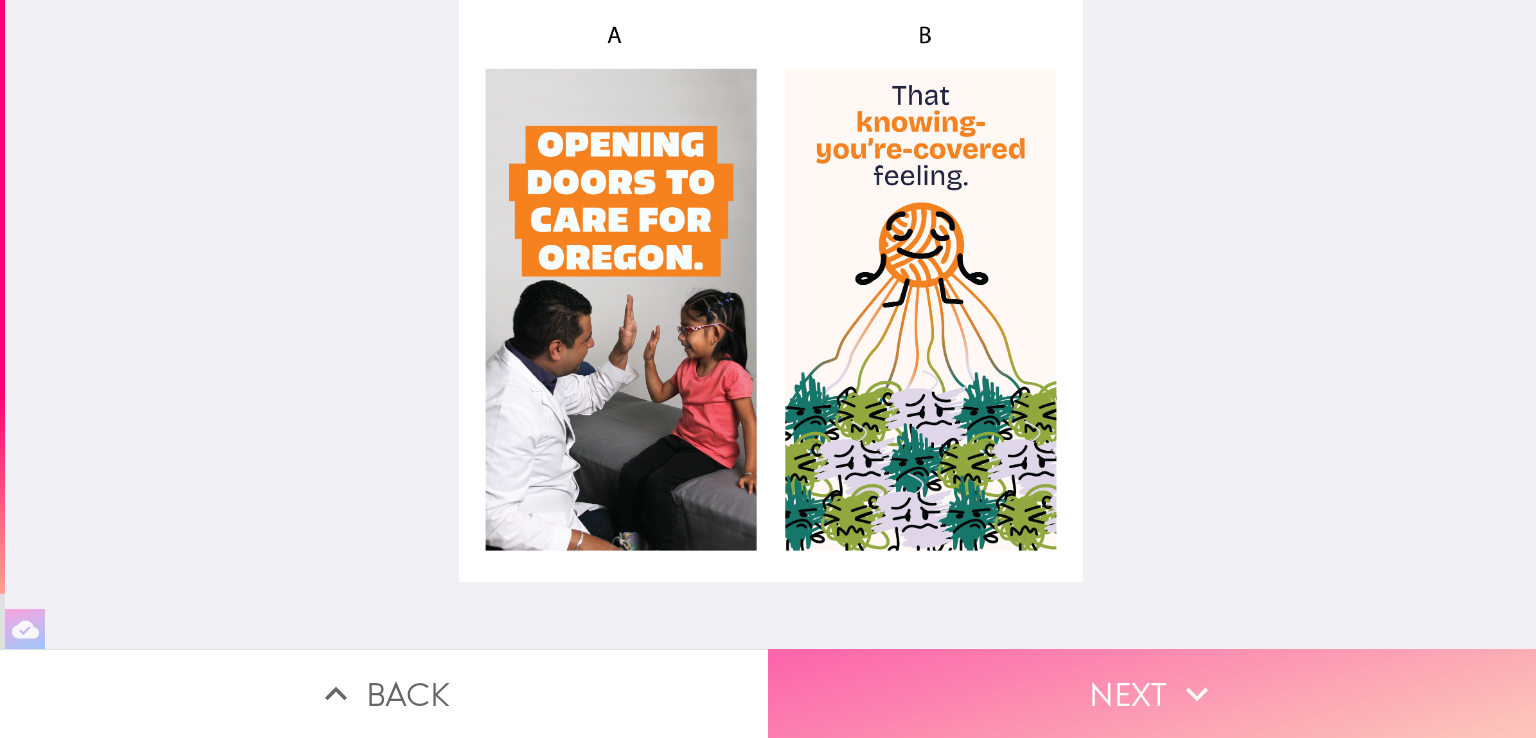 click on "Next" at bounding box center [1152, 693] 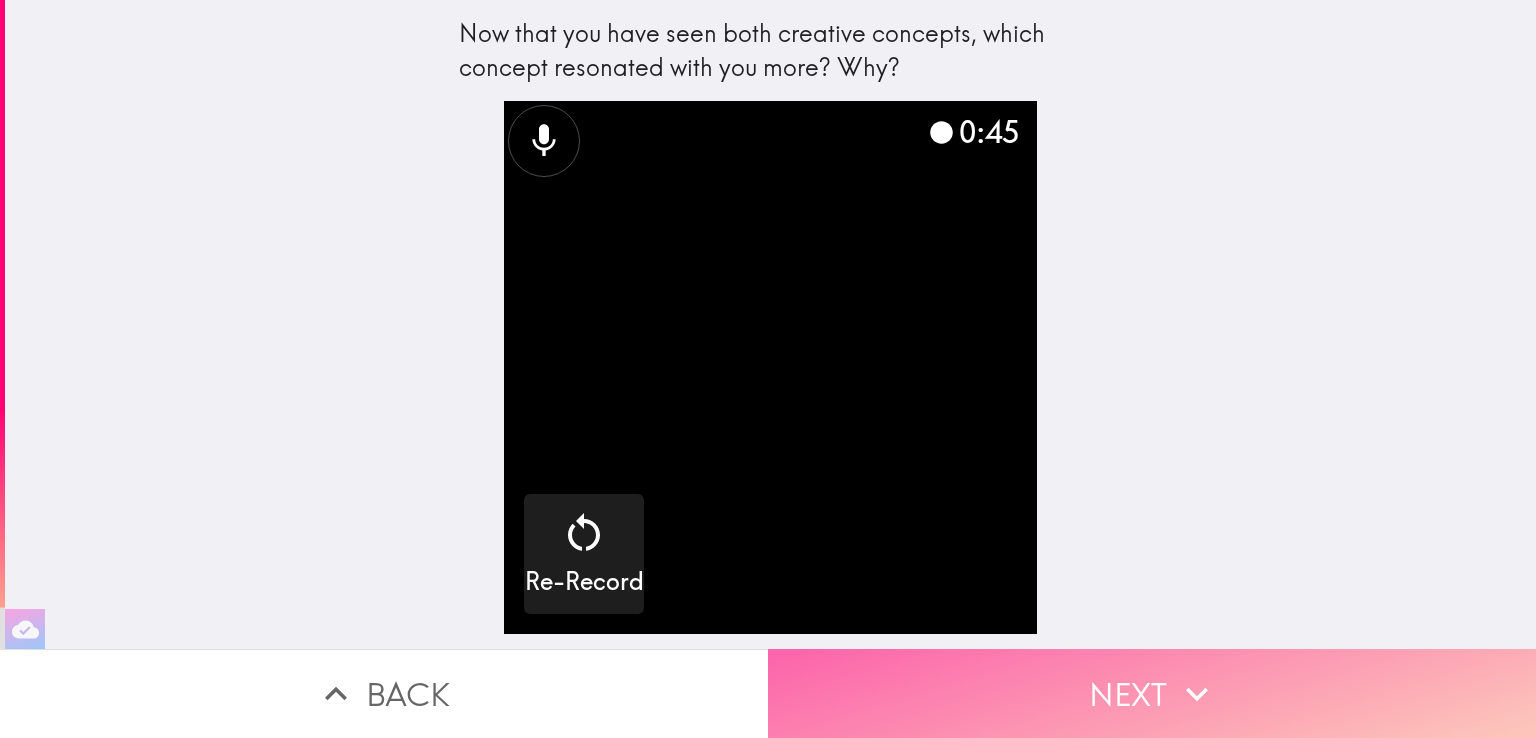 click on "Next" at bounding box center [1152, 693] 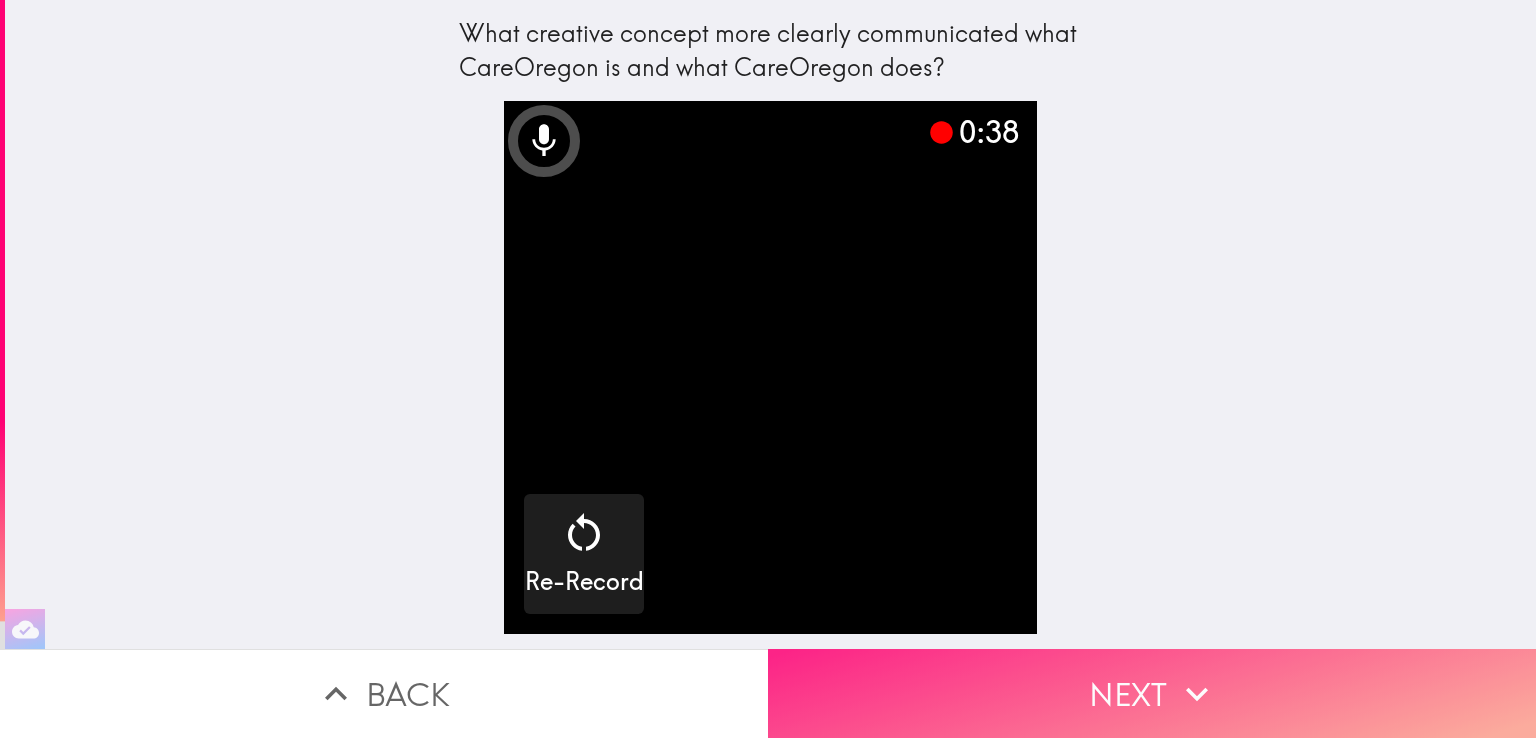 click on "Next" at bounding box center (1152, 693) 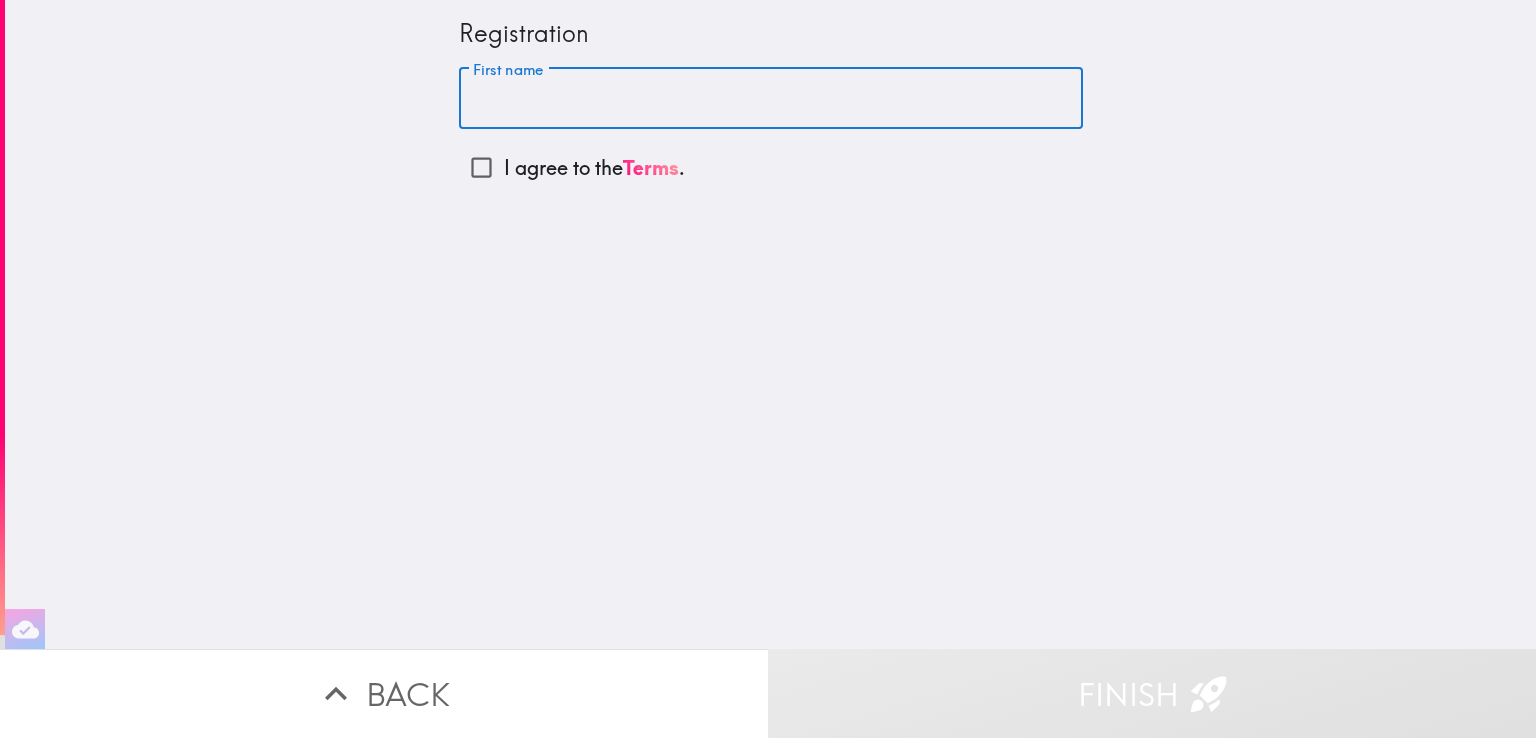 click on "First name" at bounding box center (771, 99) 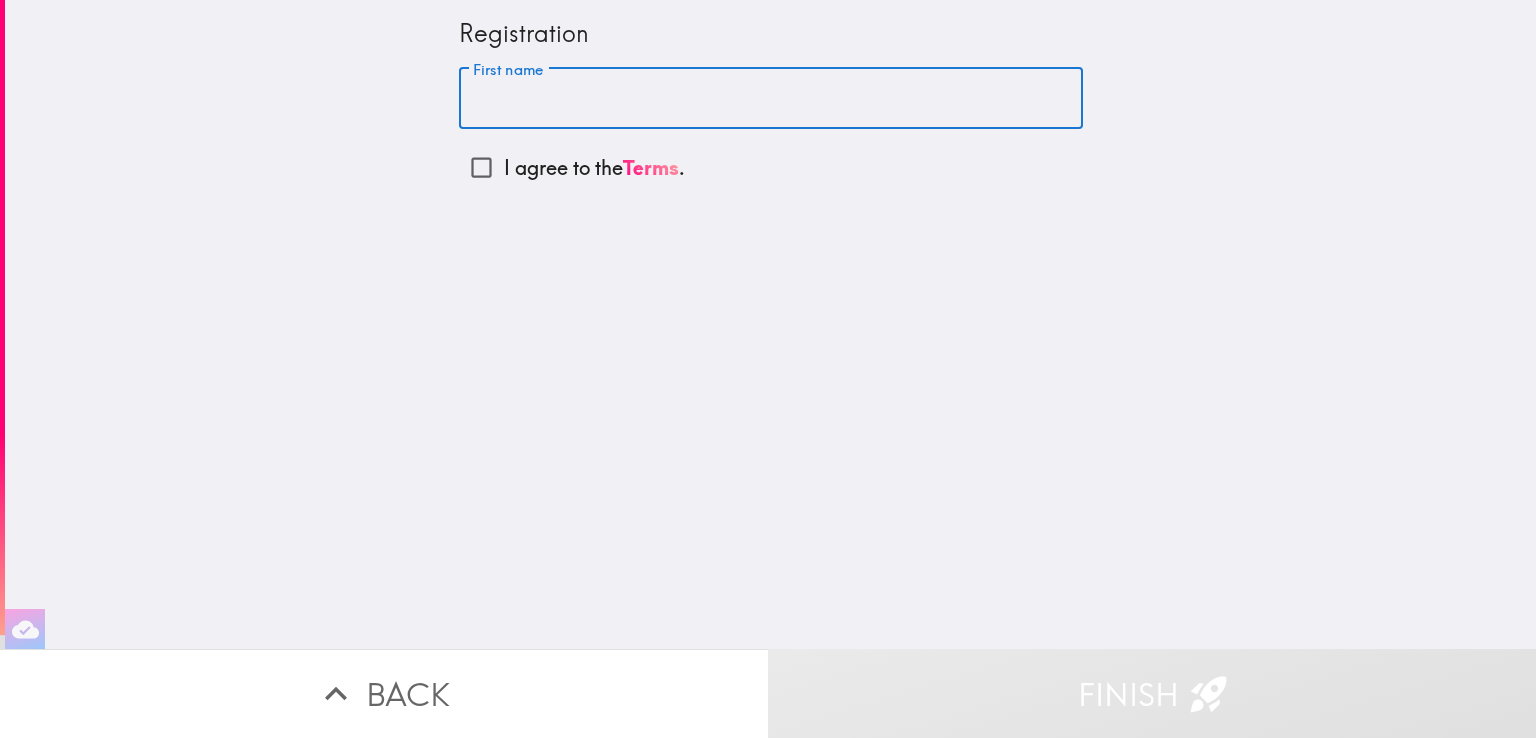 click on "First name" at bounding box center [771, 99] 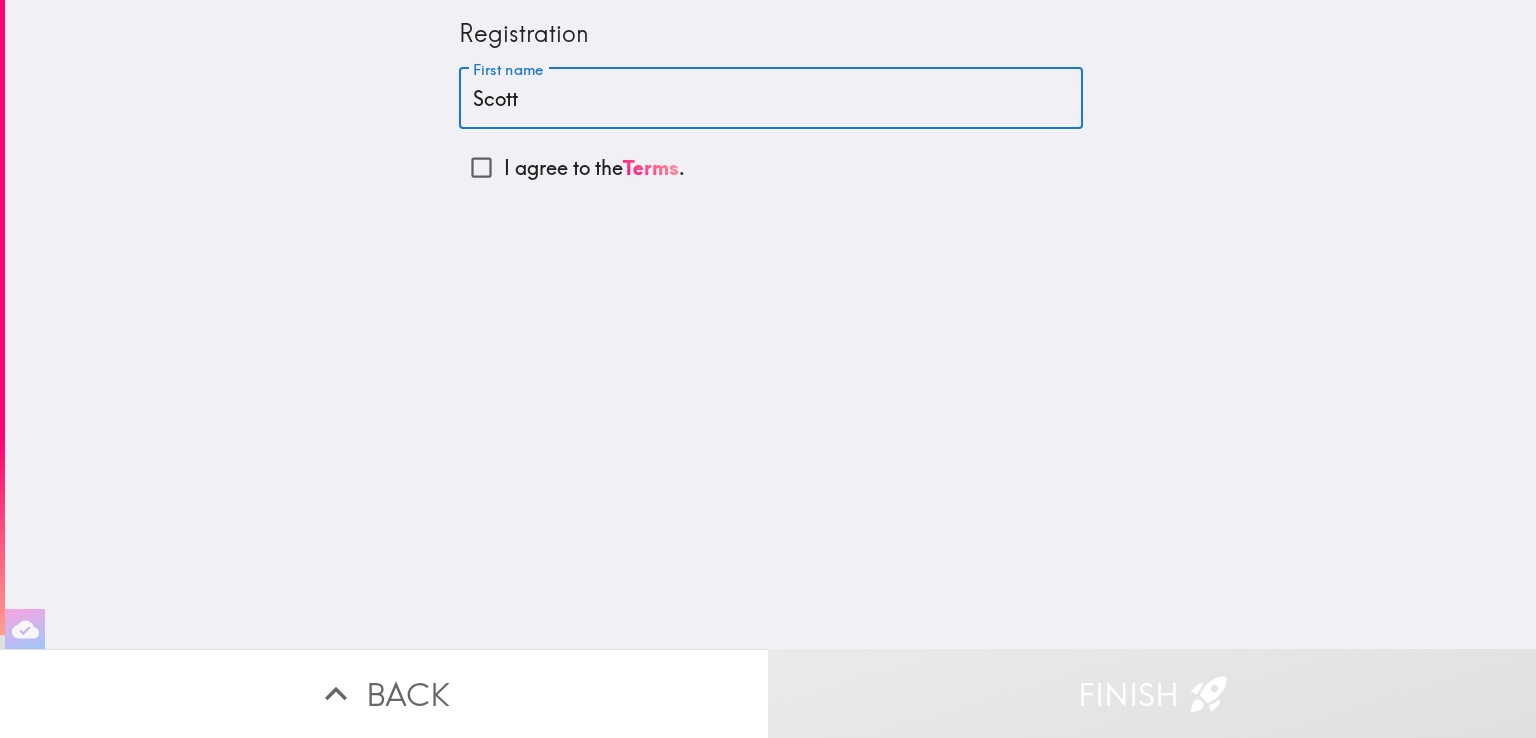 type on "Scott" 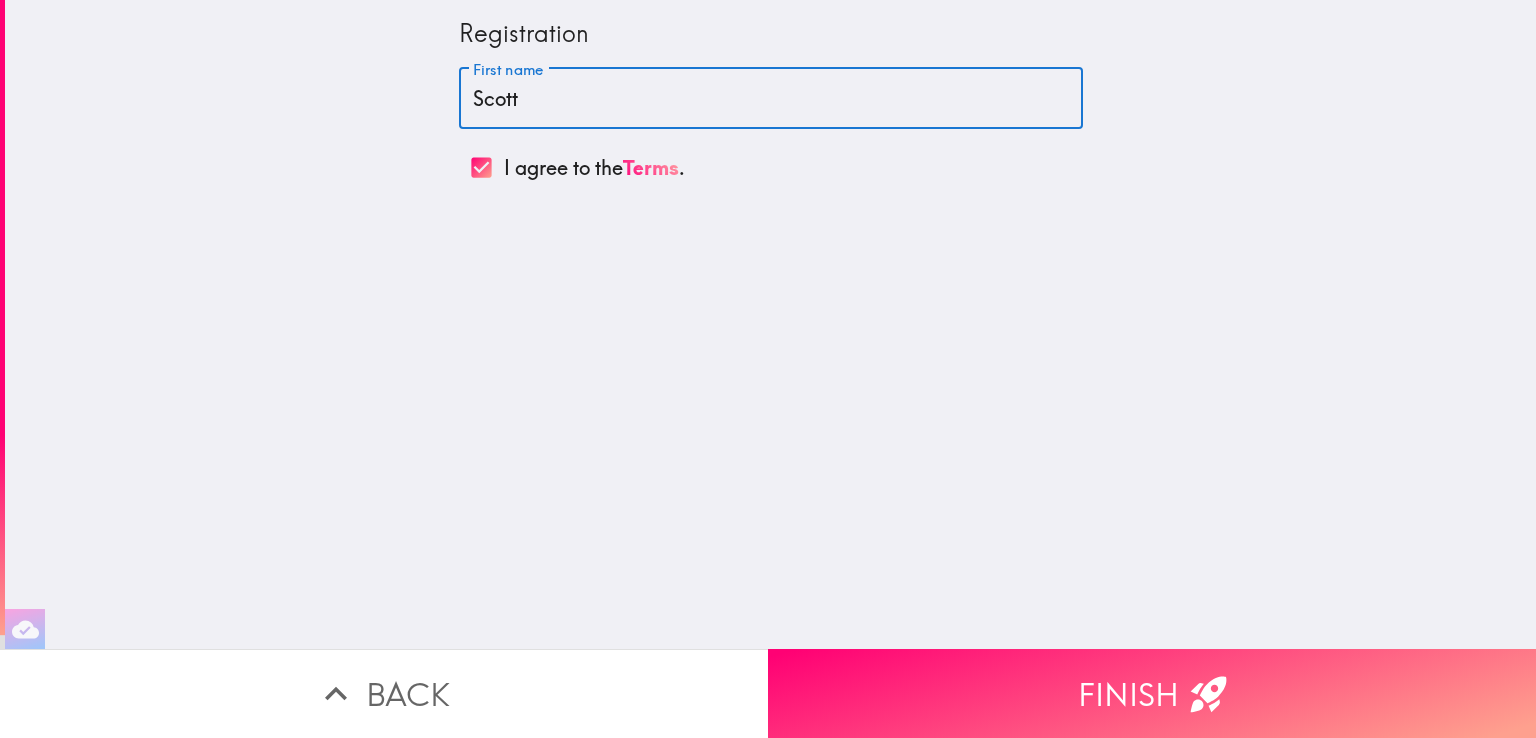 click on "Scott" at bounding box center (771, 99) 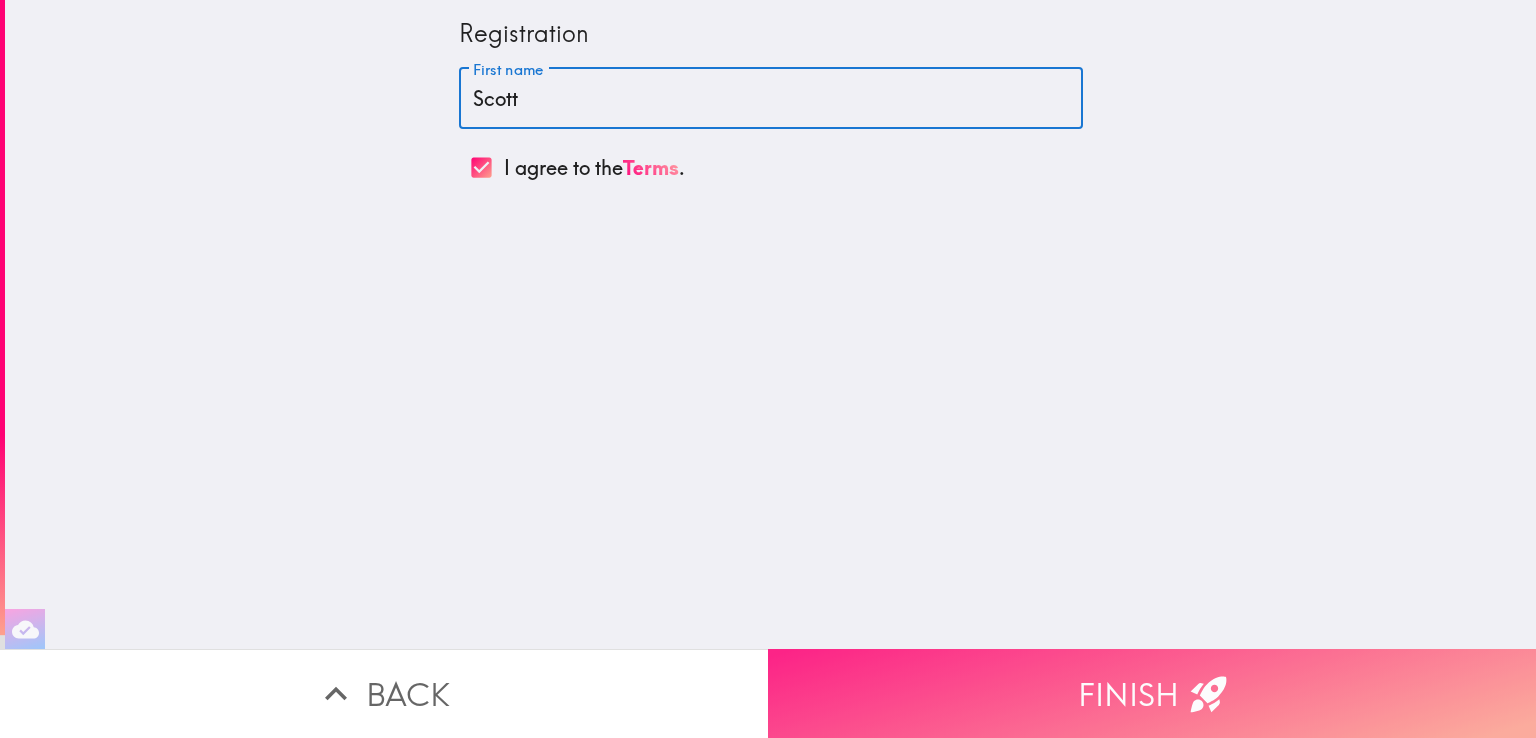 click on "Finish" at bounding box center (1152, 693) 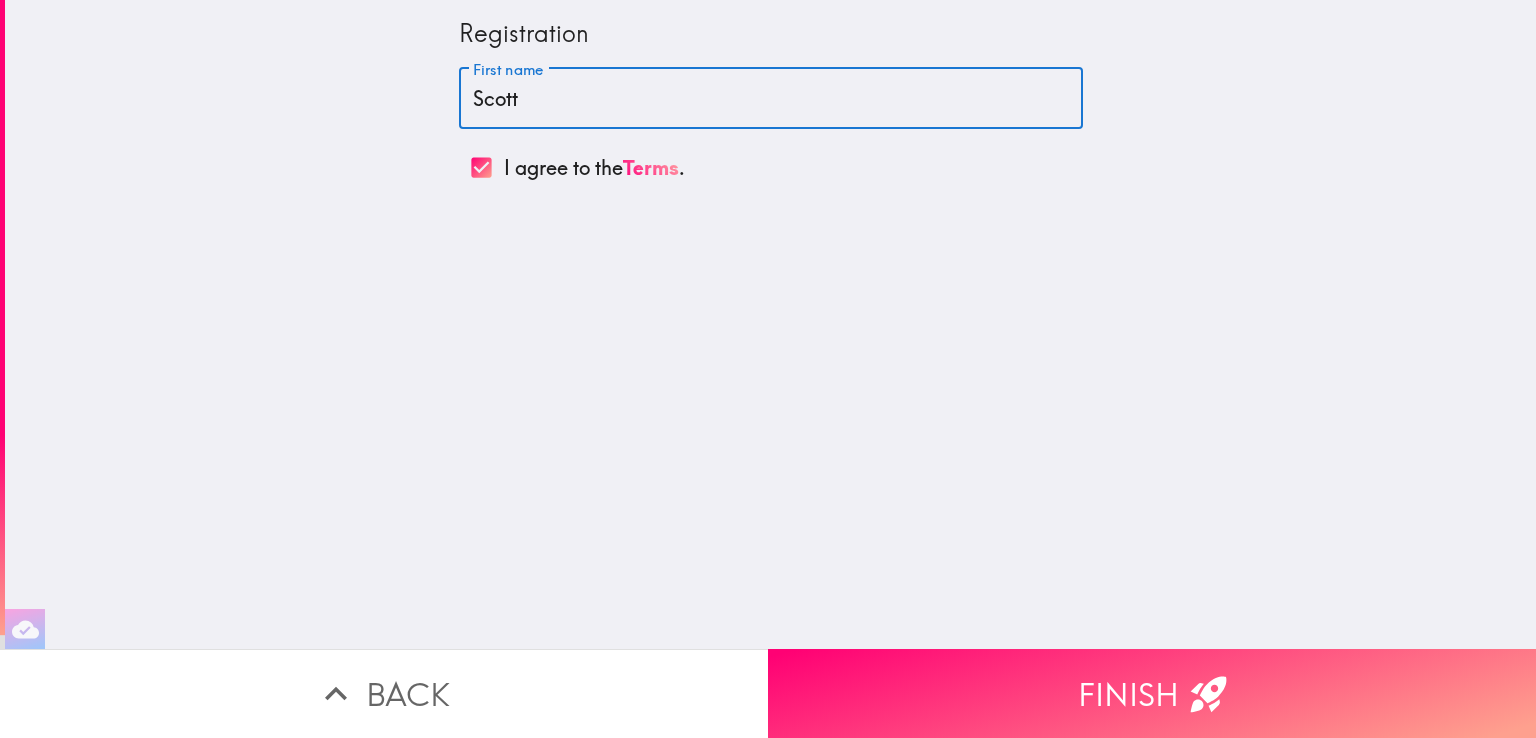 click on "Scott" at bounding box center [771, 99] 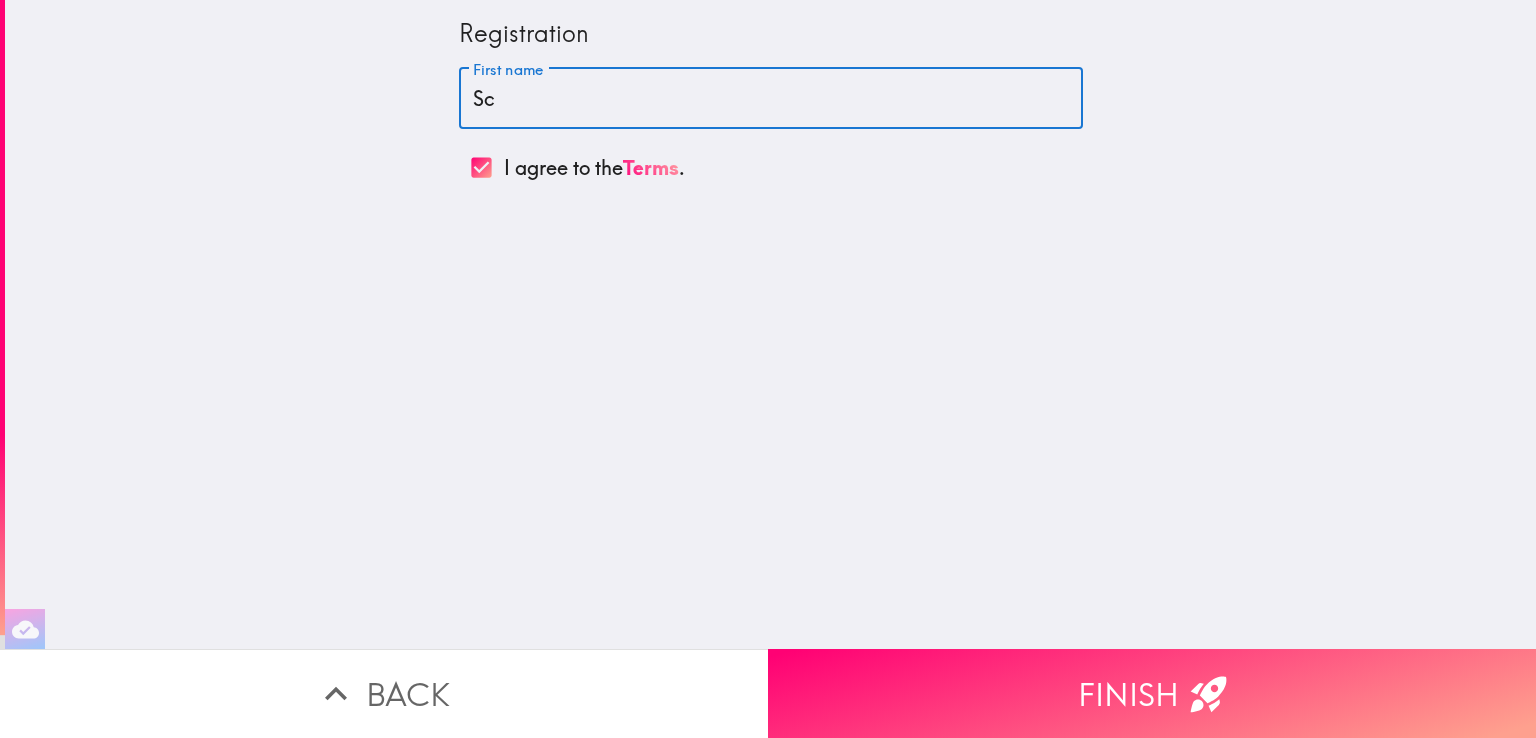 type on "S" 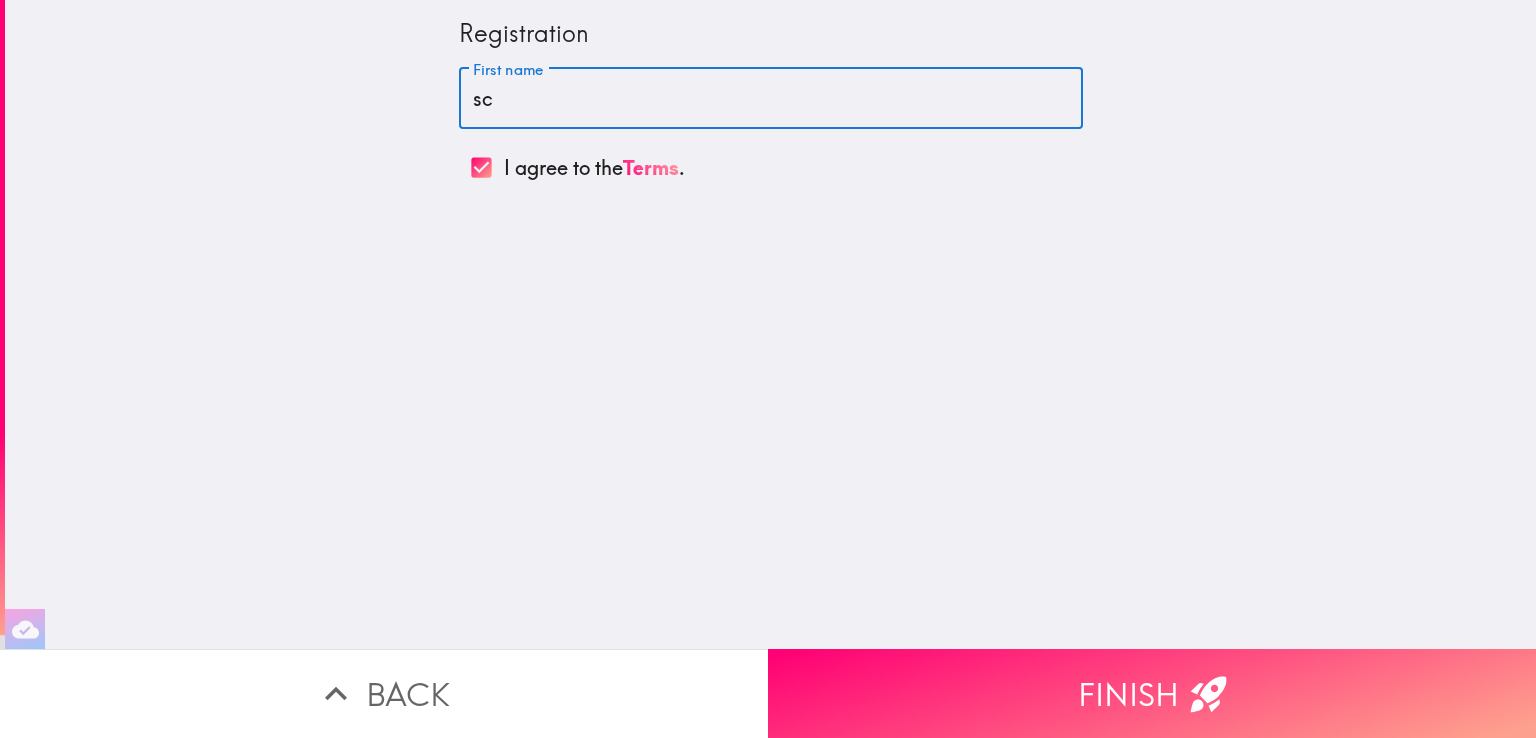type on "s" 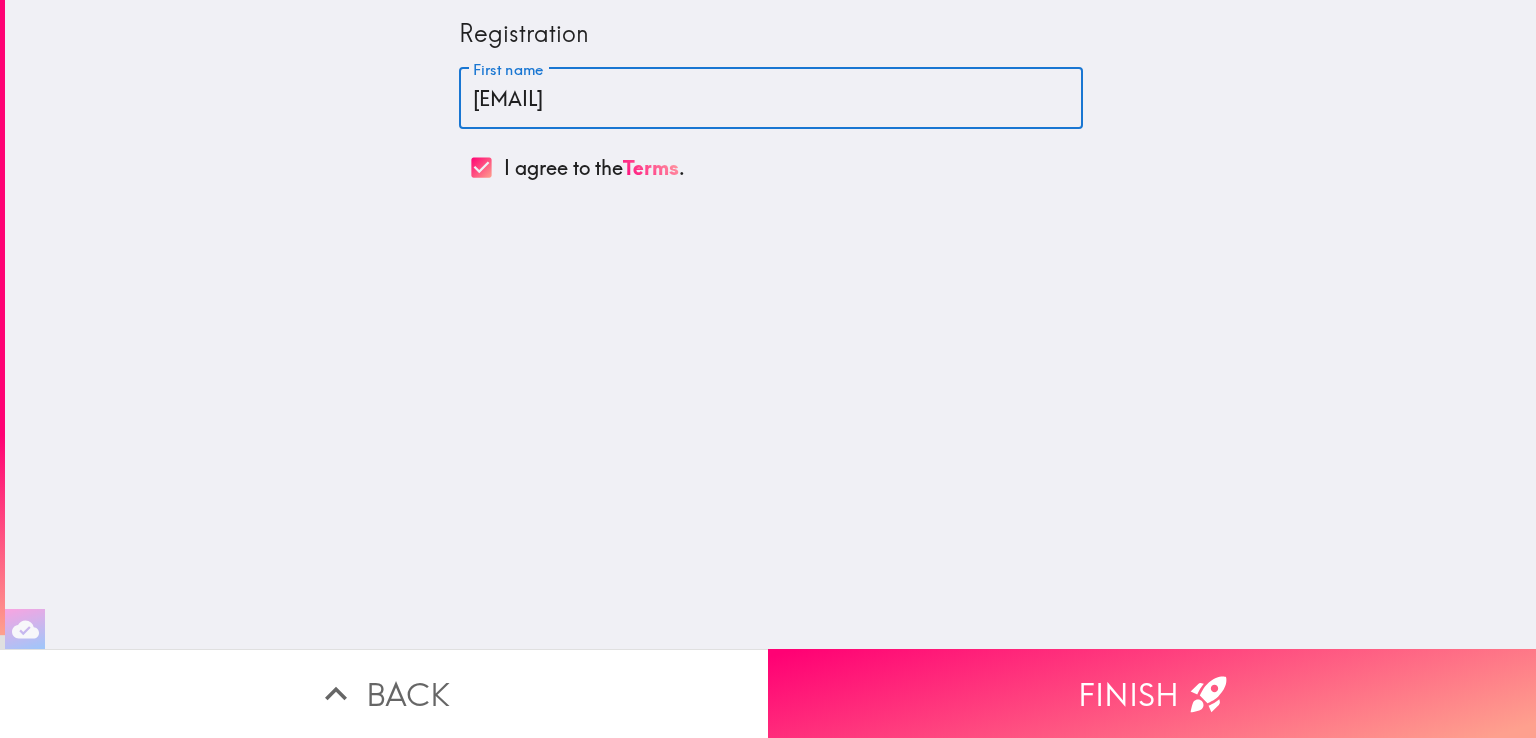 click on "larrychan69@gmail.com" at bounding box center [771, 99] 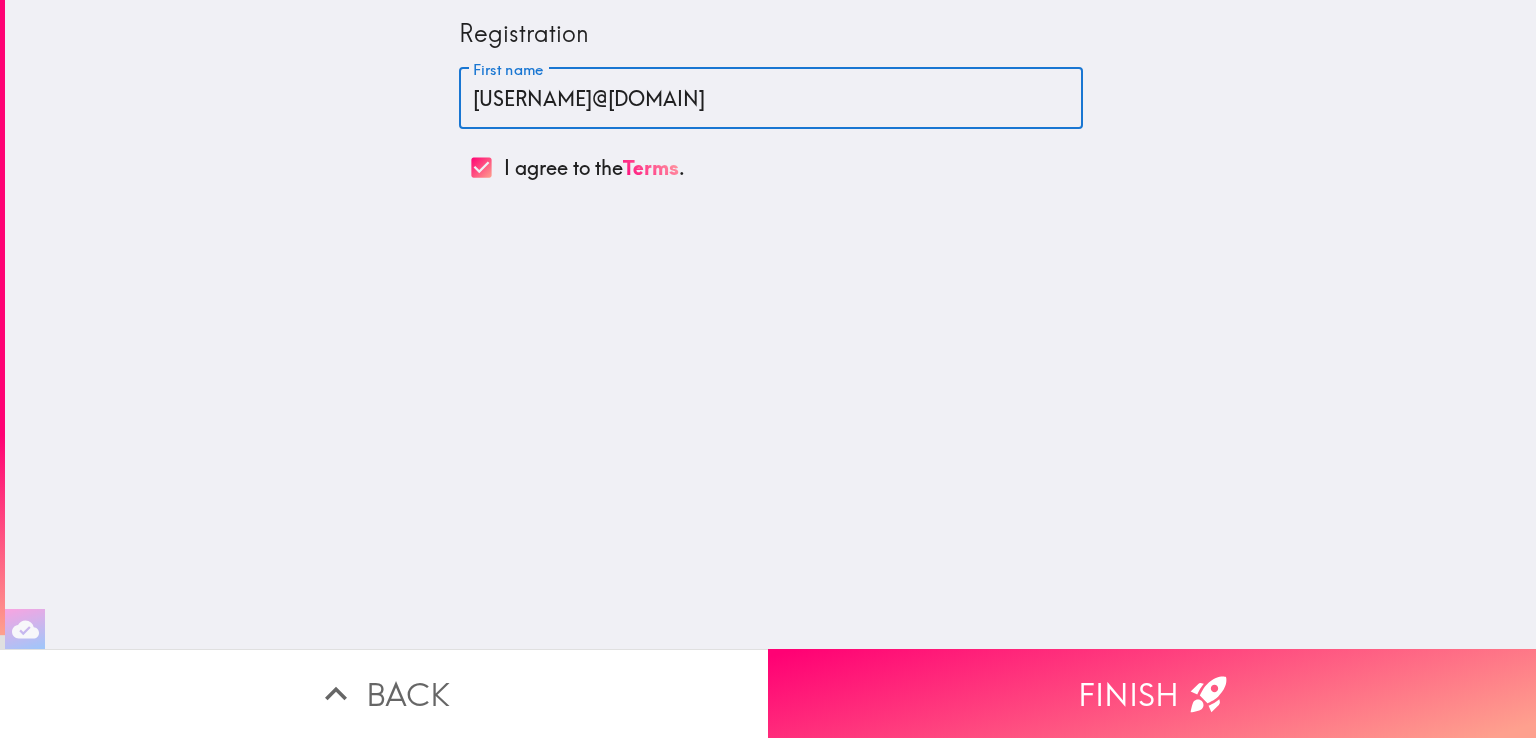click on "larrycd]han69@gmail.com" at bounding box center (771, 99) 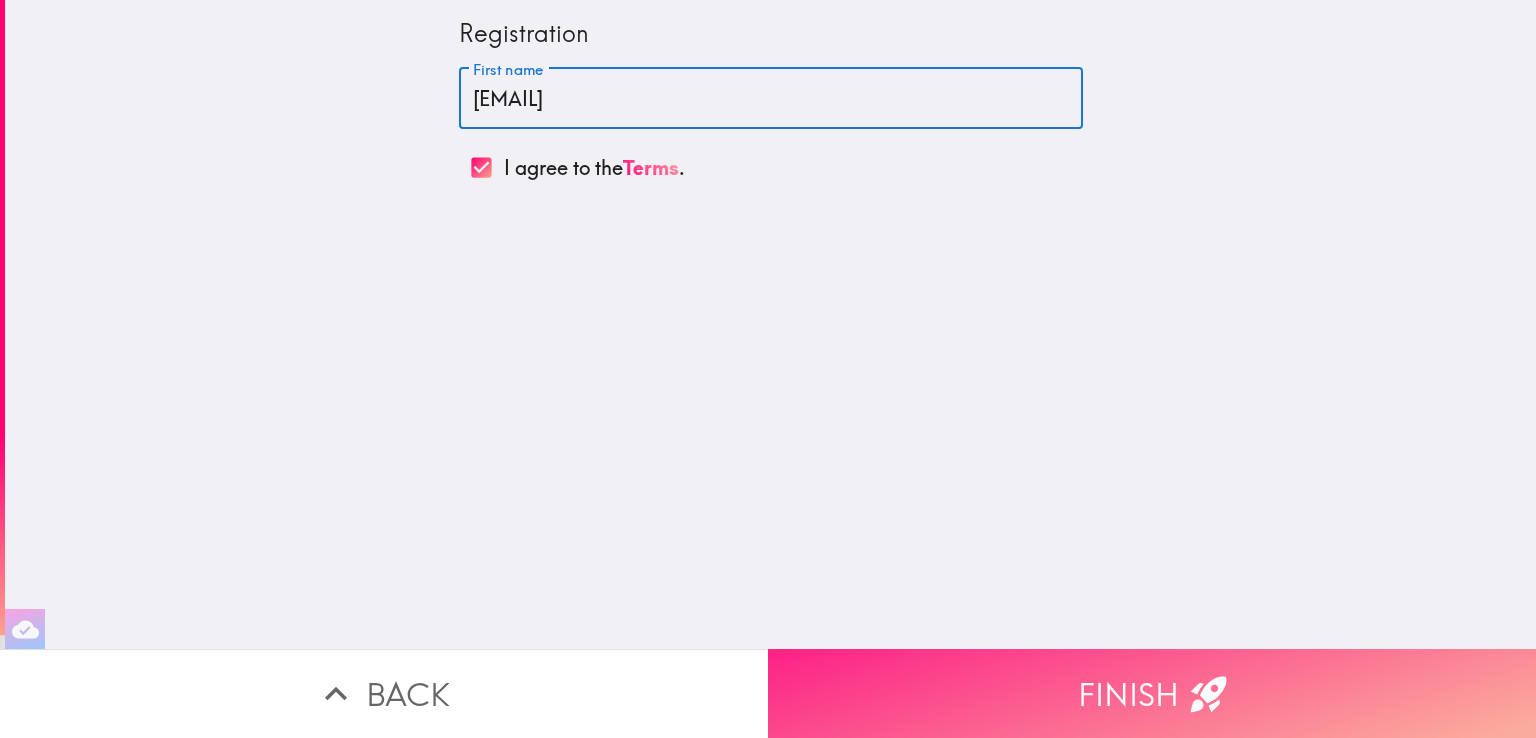 type on "larrydchan69@gmail.com" 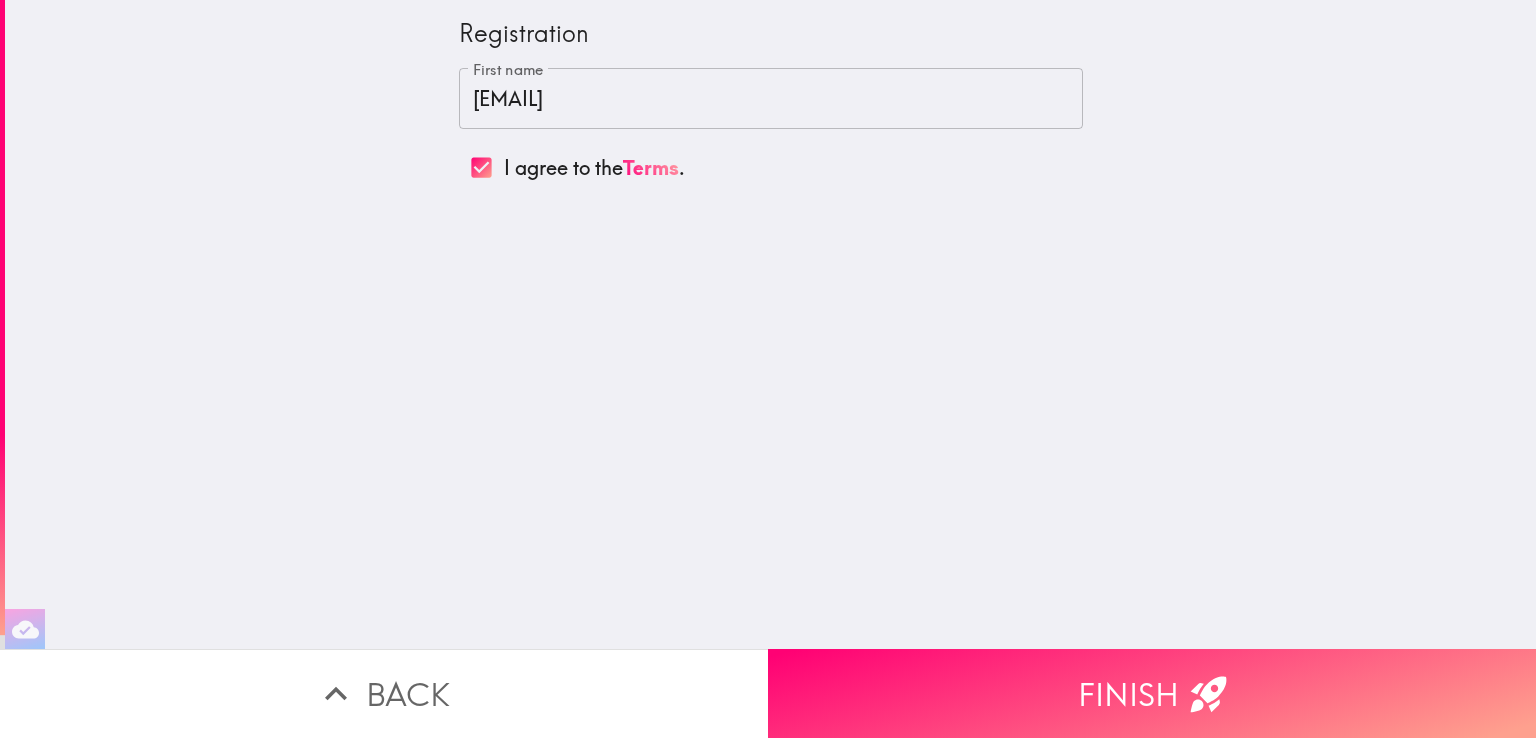 click on "I agree to the  Terms ." at bounding box center (481, 167) 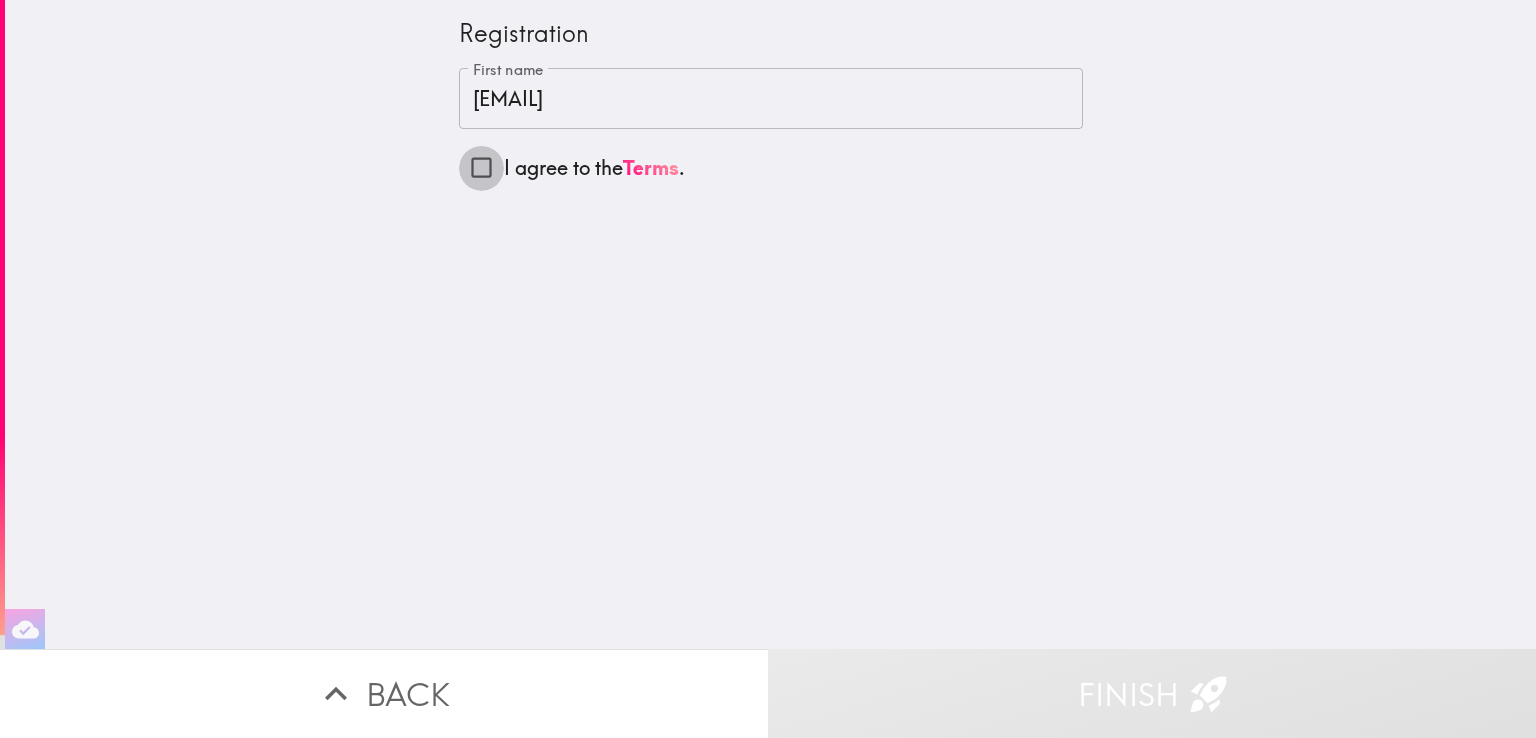 click on "I agree to the  Terms ." at bounding box center (481, 167) 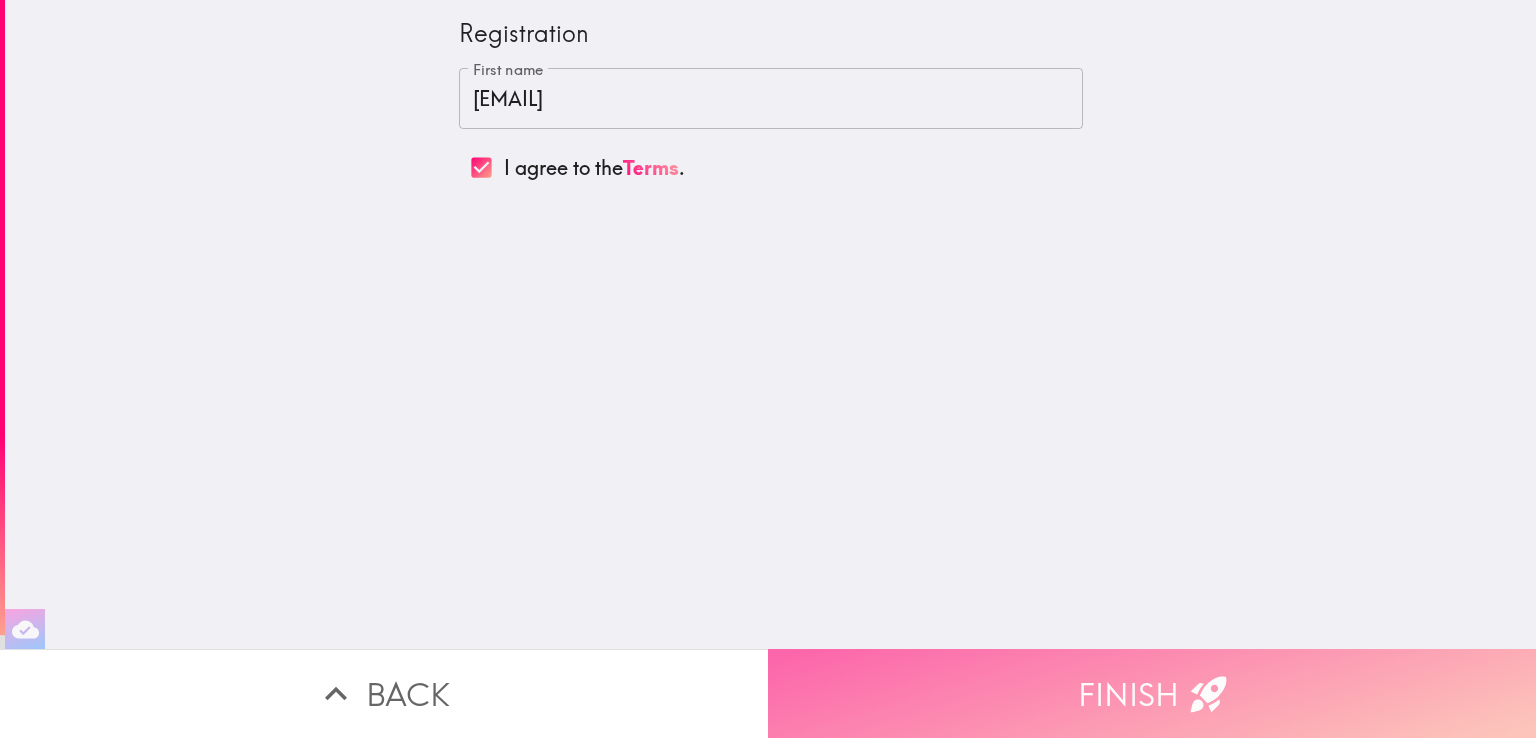click on "Finish" at bounding box center [1152, 693] 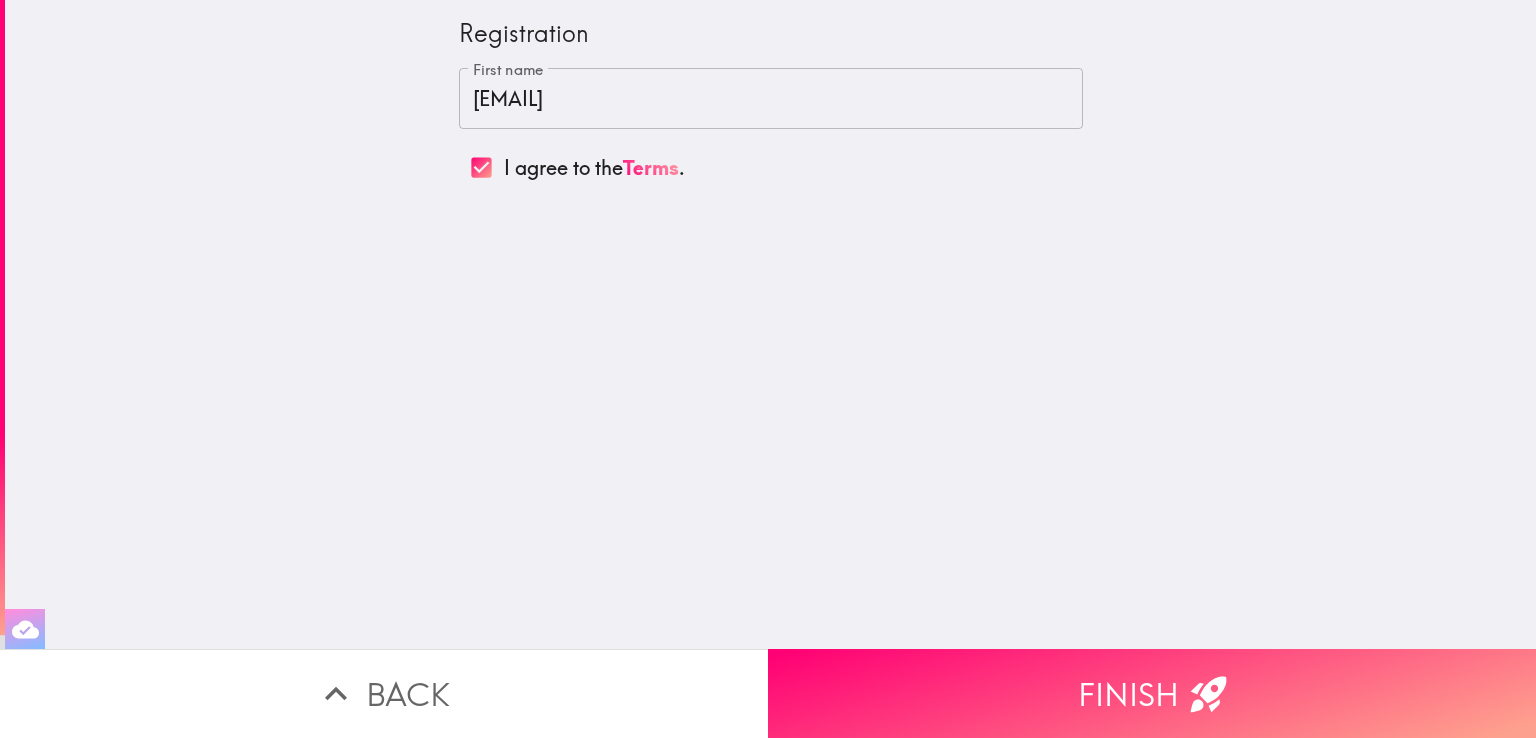 click 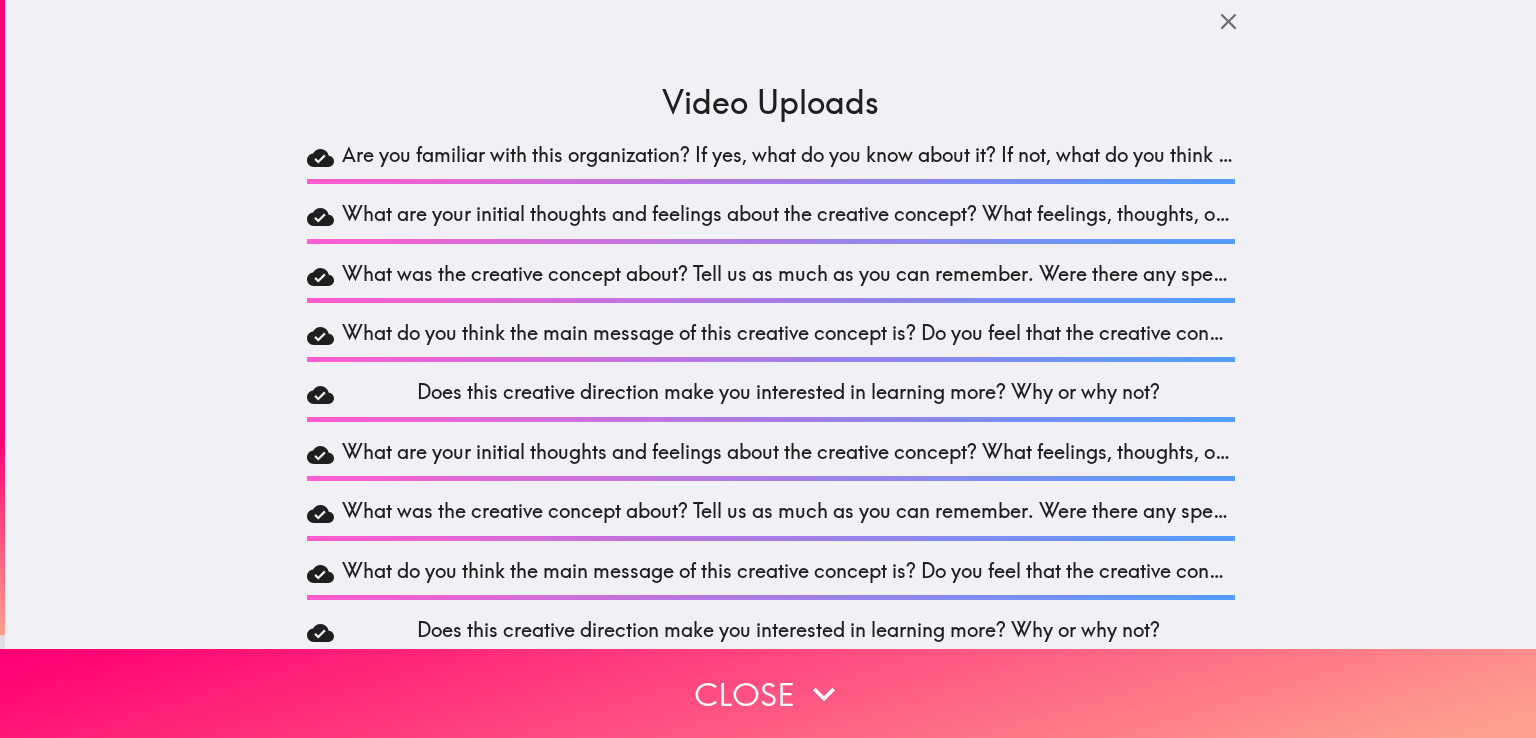 scroll, scrollTop: 218, scrollLeft: 0, axis: vertical 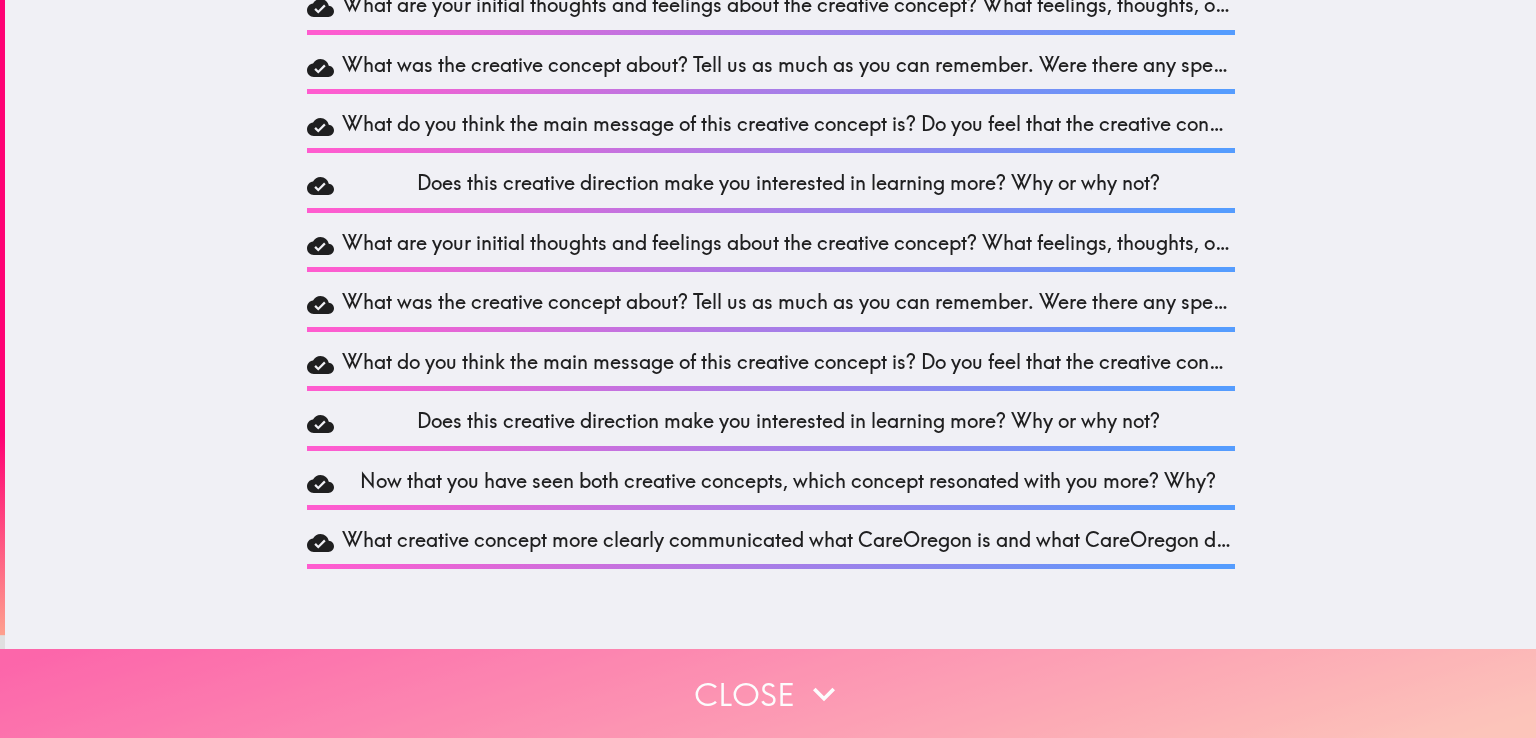 click on "Close" at bounding box center (768, 693) 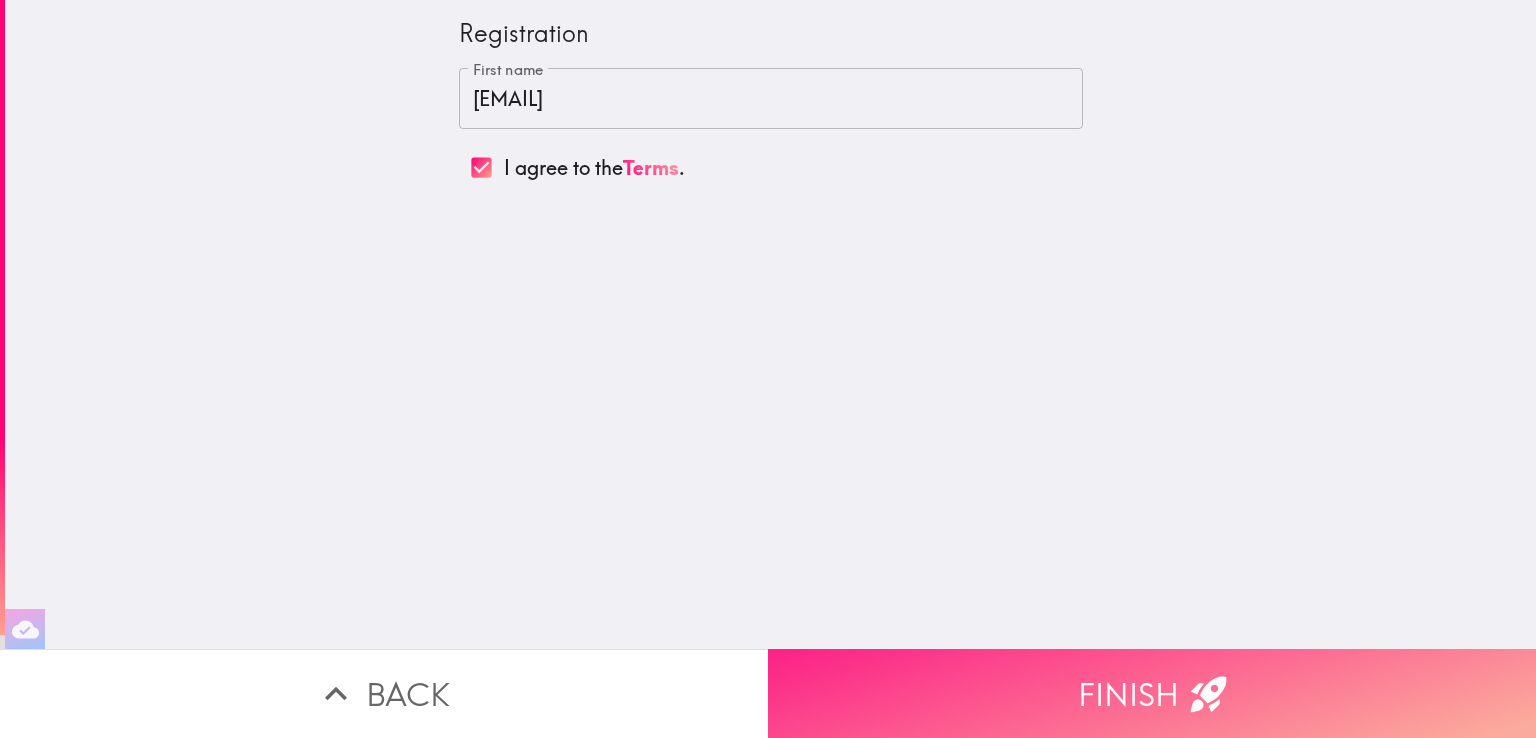 scroll, scrollTop: 0, scrollLeft: 0, axis: both 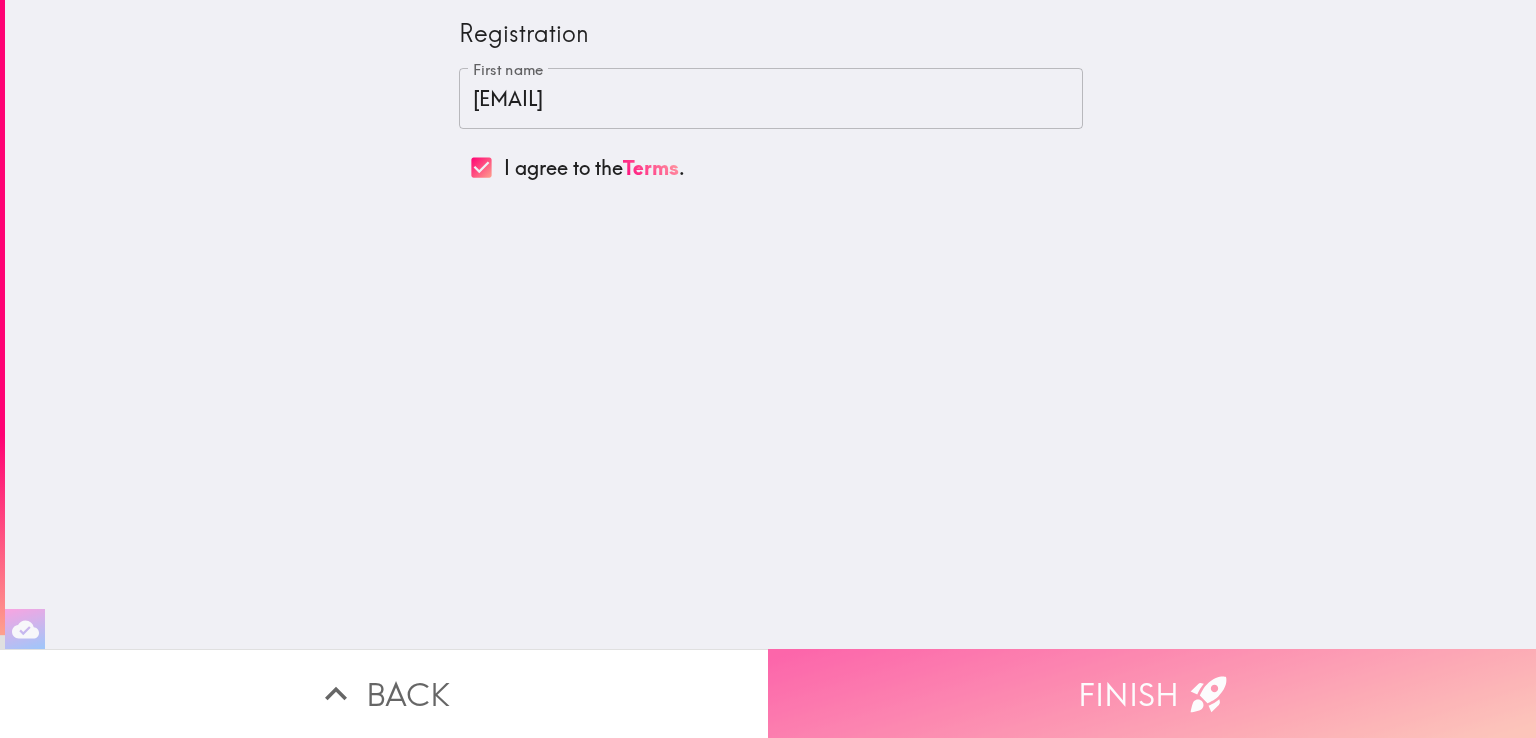 click on "Finish" at bounding box center (1152, 693) 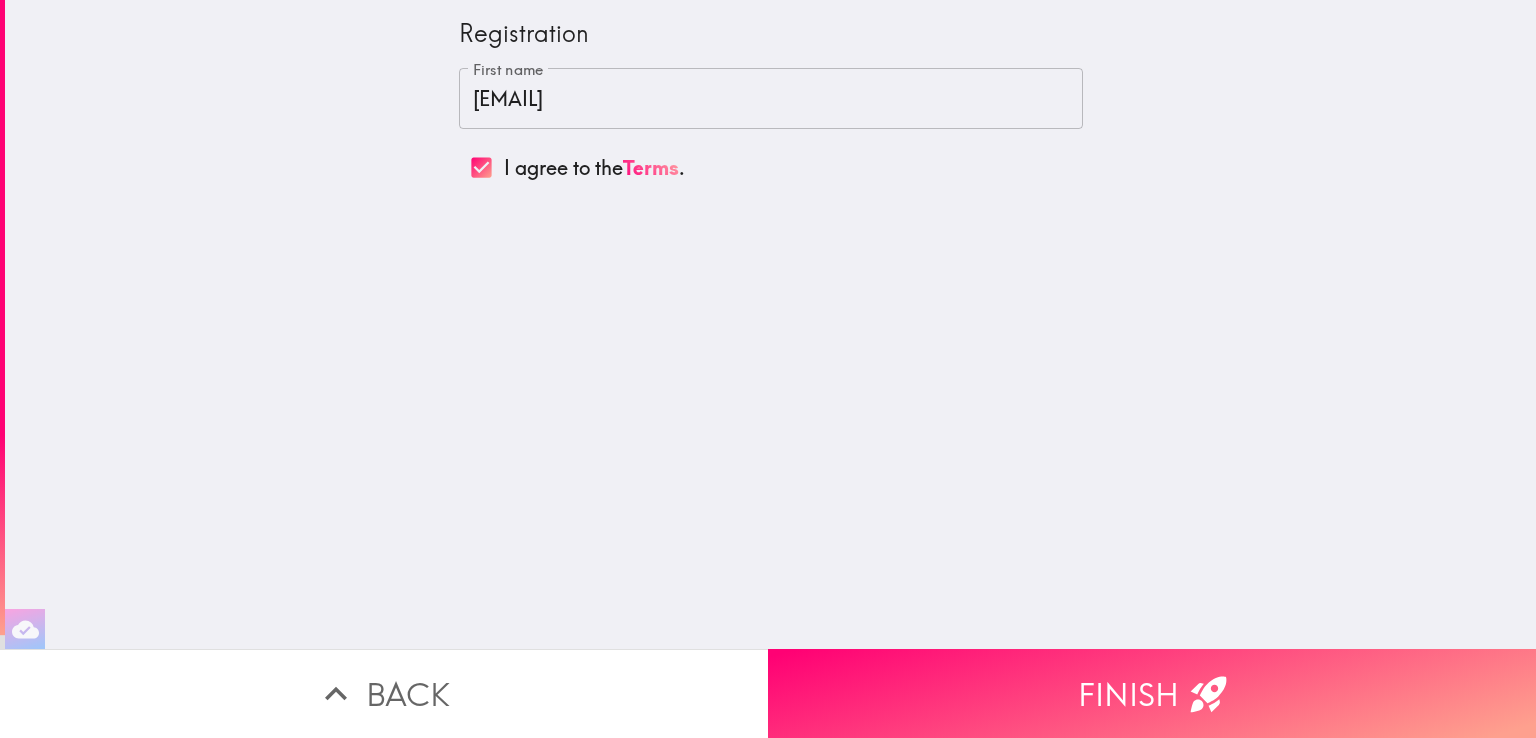 click on "Registration First name larrydchan69@gmail.com First name I agree to the  Terms ." at bounding box center [770, 324] 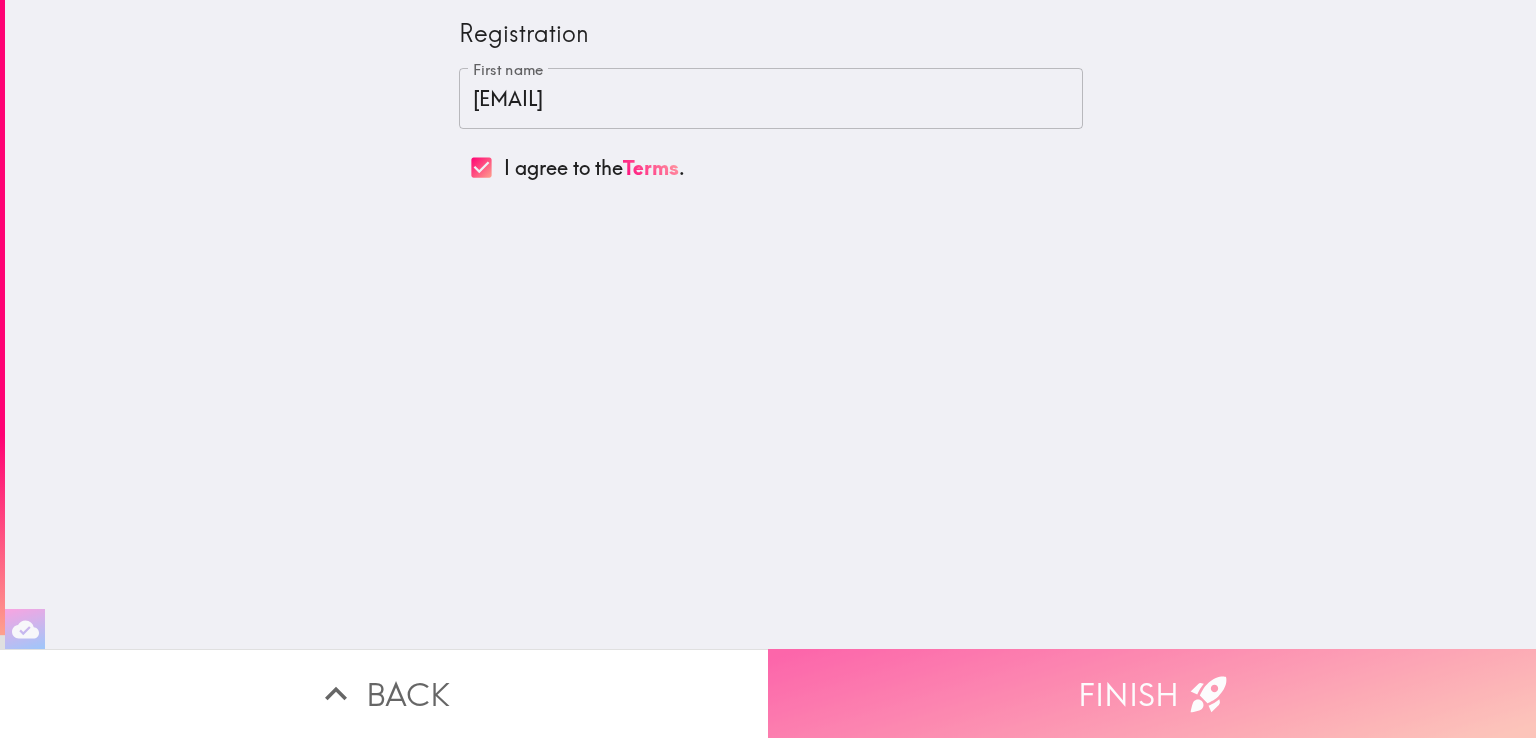 click on "Finish" at bounding box center (1152, 693) 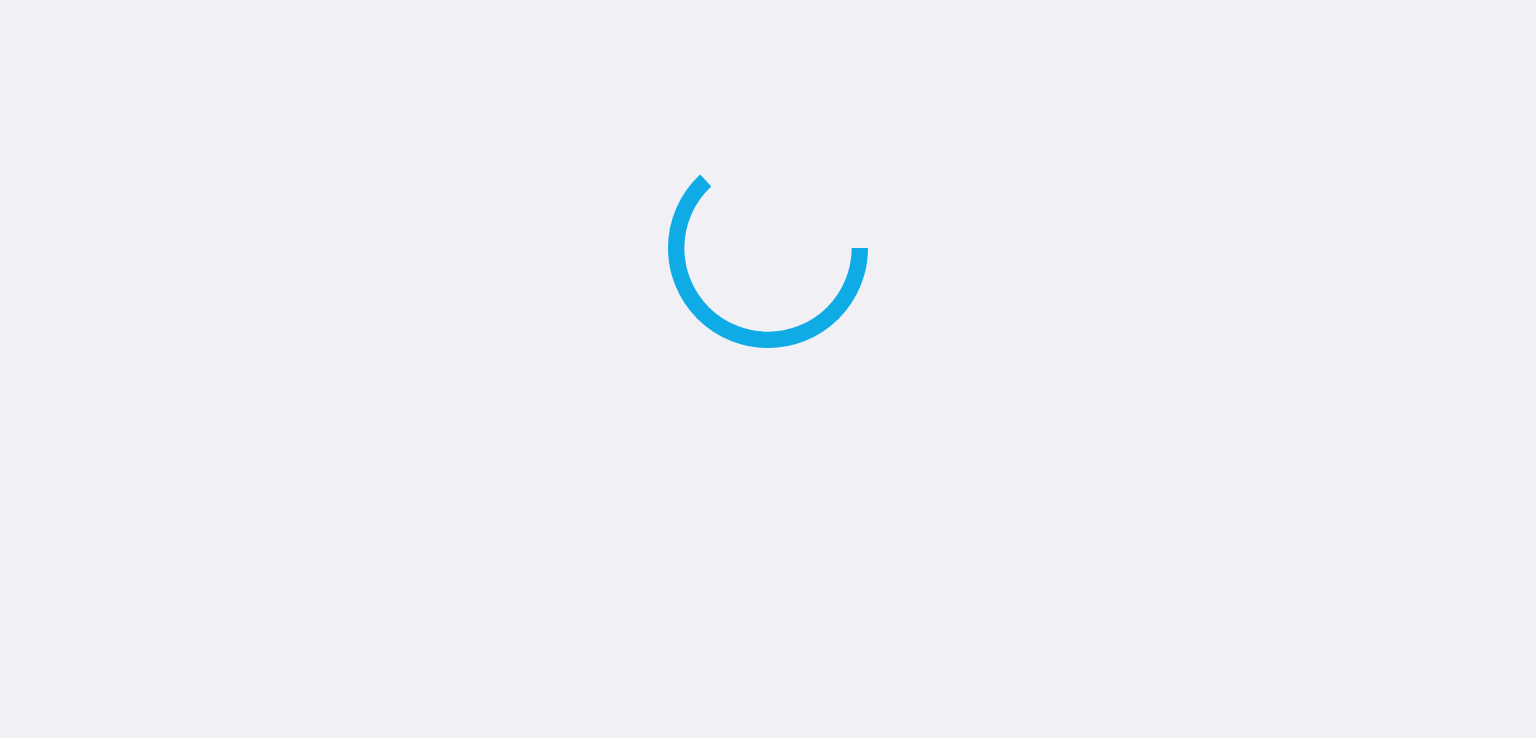 click at bounding box center (768, 369) 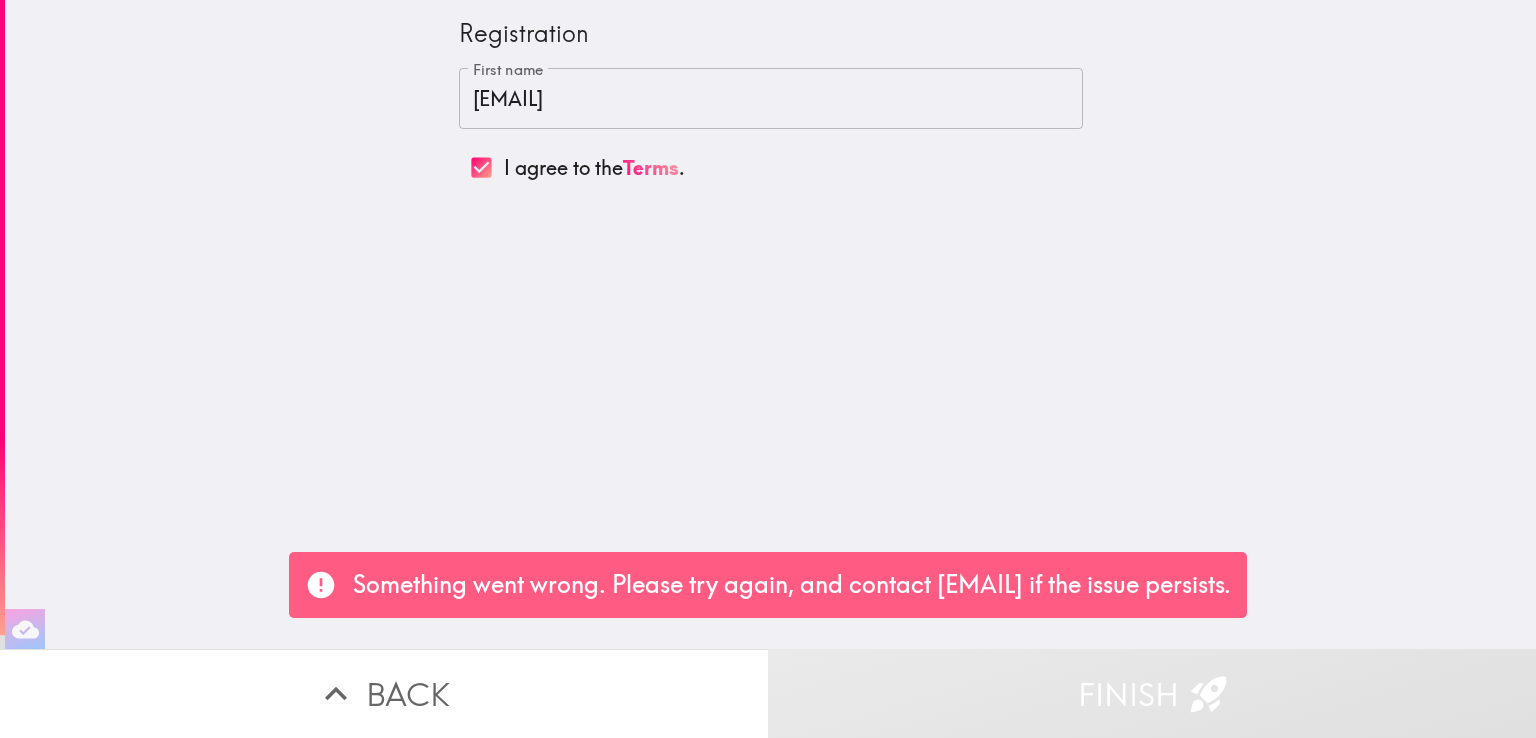 click on "Back" at bounding box center [384, 693] 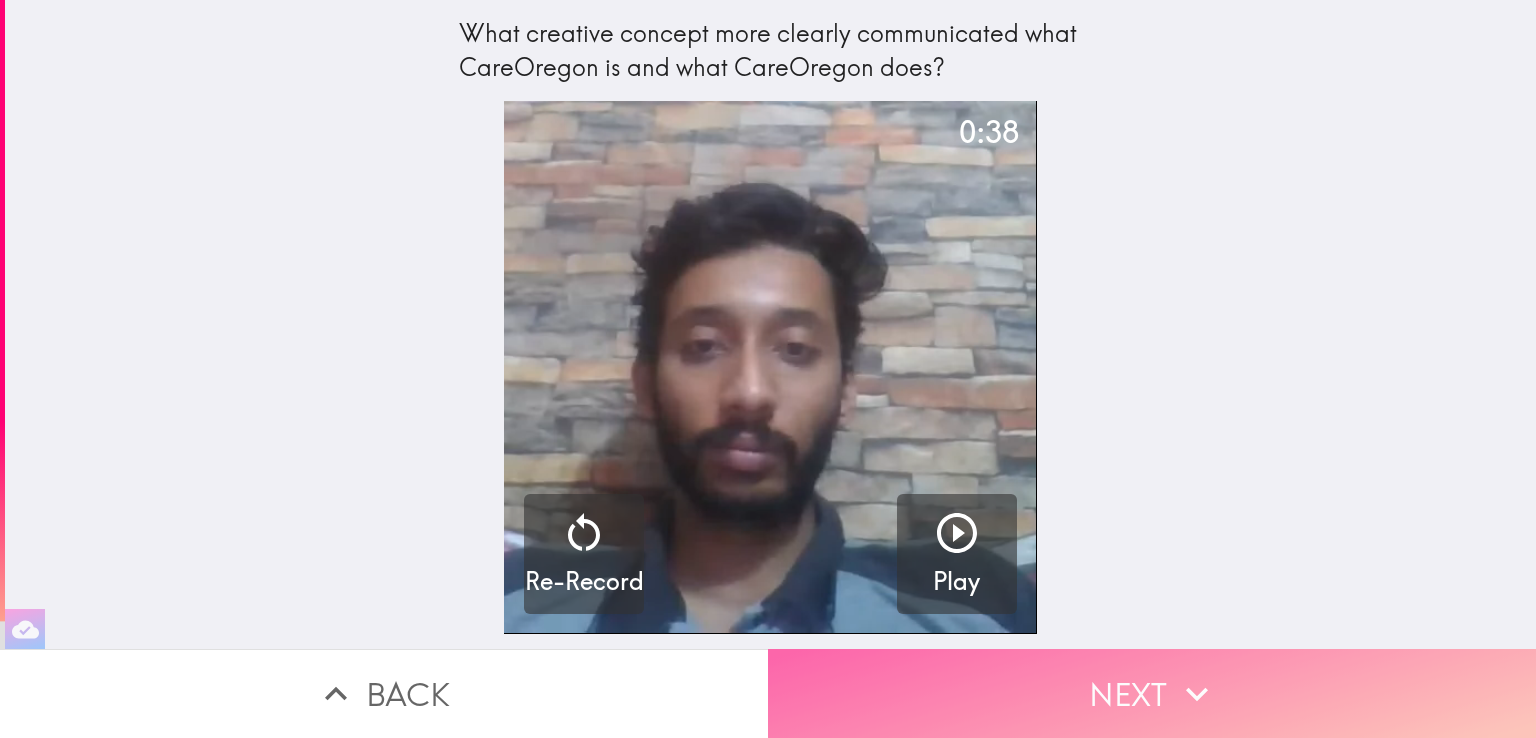 click on "Next" at bounding box center [1152, 693] 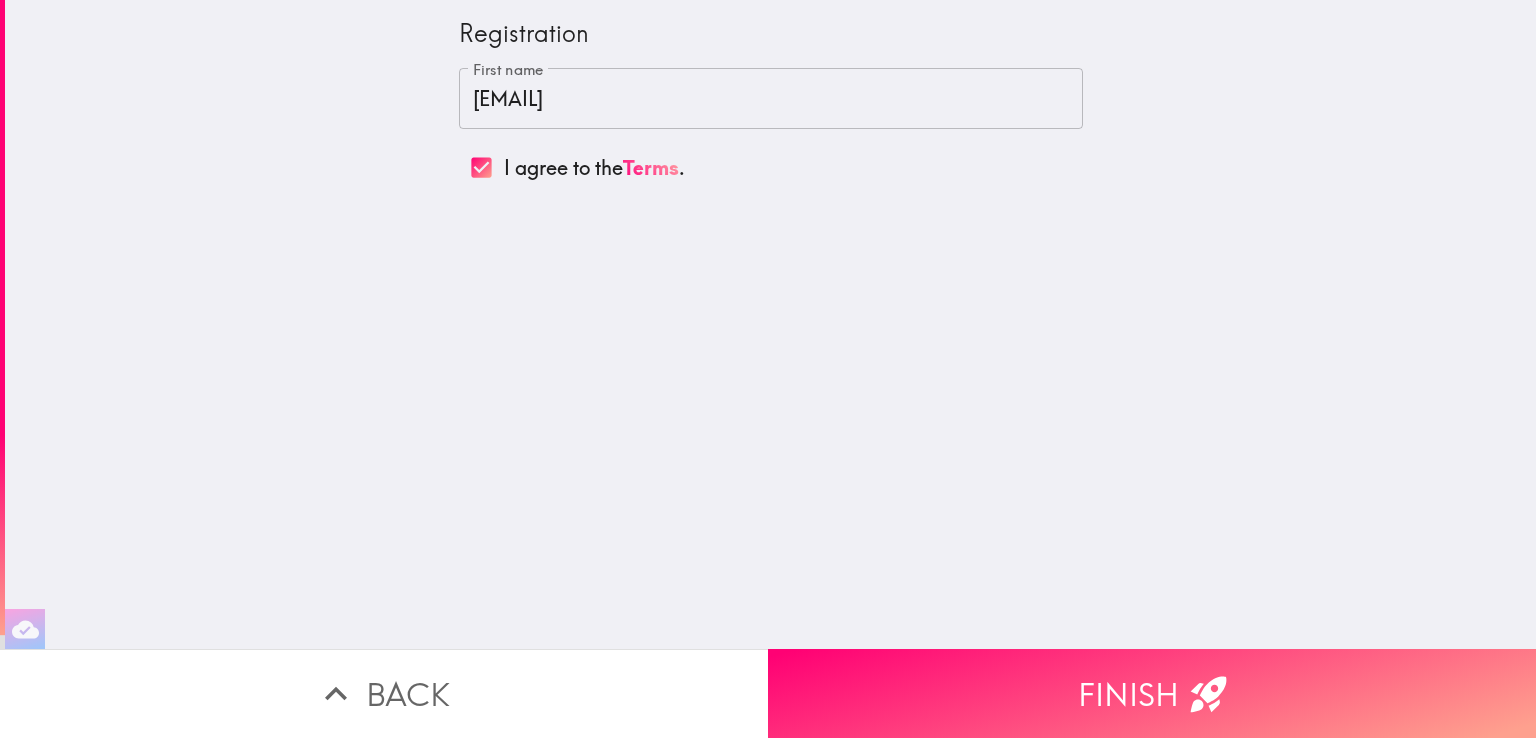 click on "Registration First name larrydchan69@gmail.com First name I agree to the  Terms ." at bounding box center [770, 324] 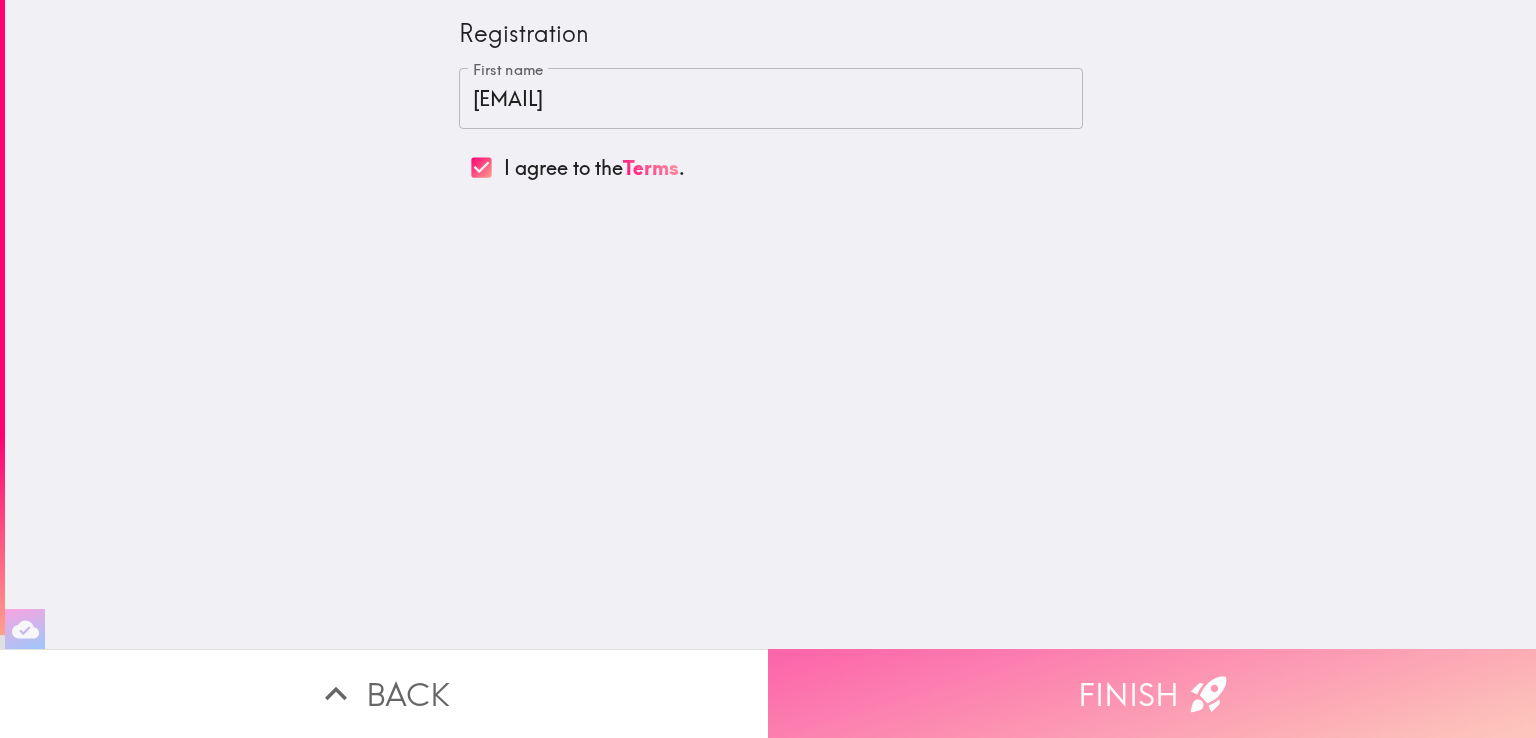 click on "Finish" at bounding box center [1152, 693] 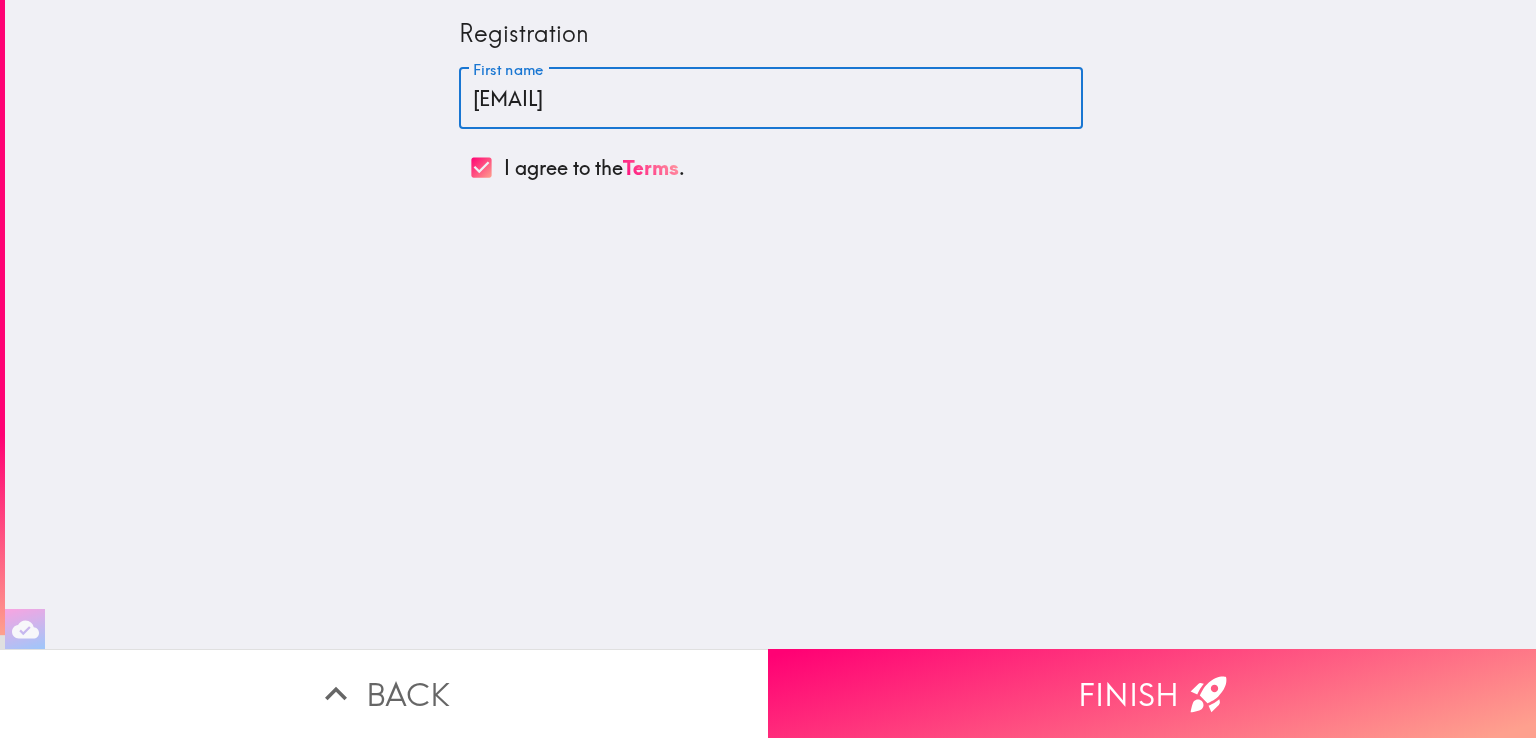click on "larrydchan69@gmail.com" at bounding box center [771, 99] 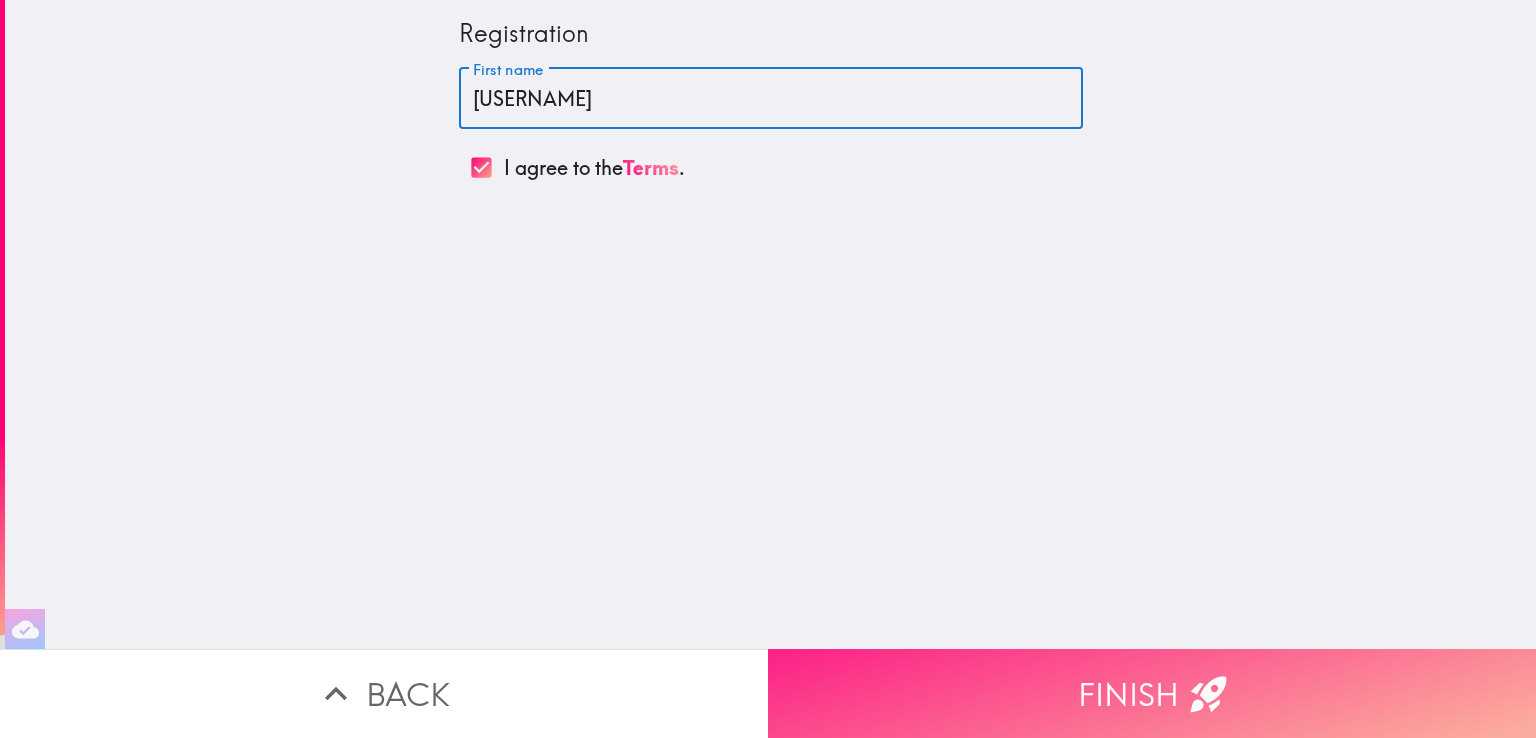 type on "larry" 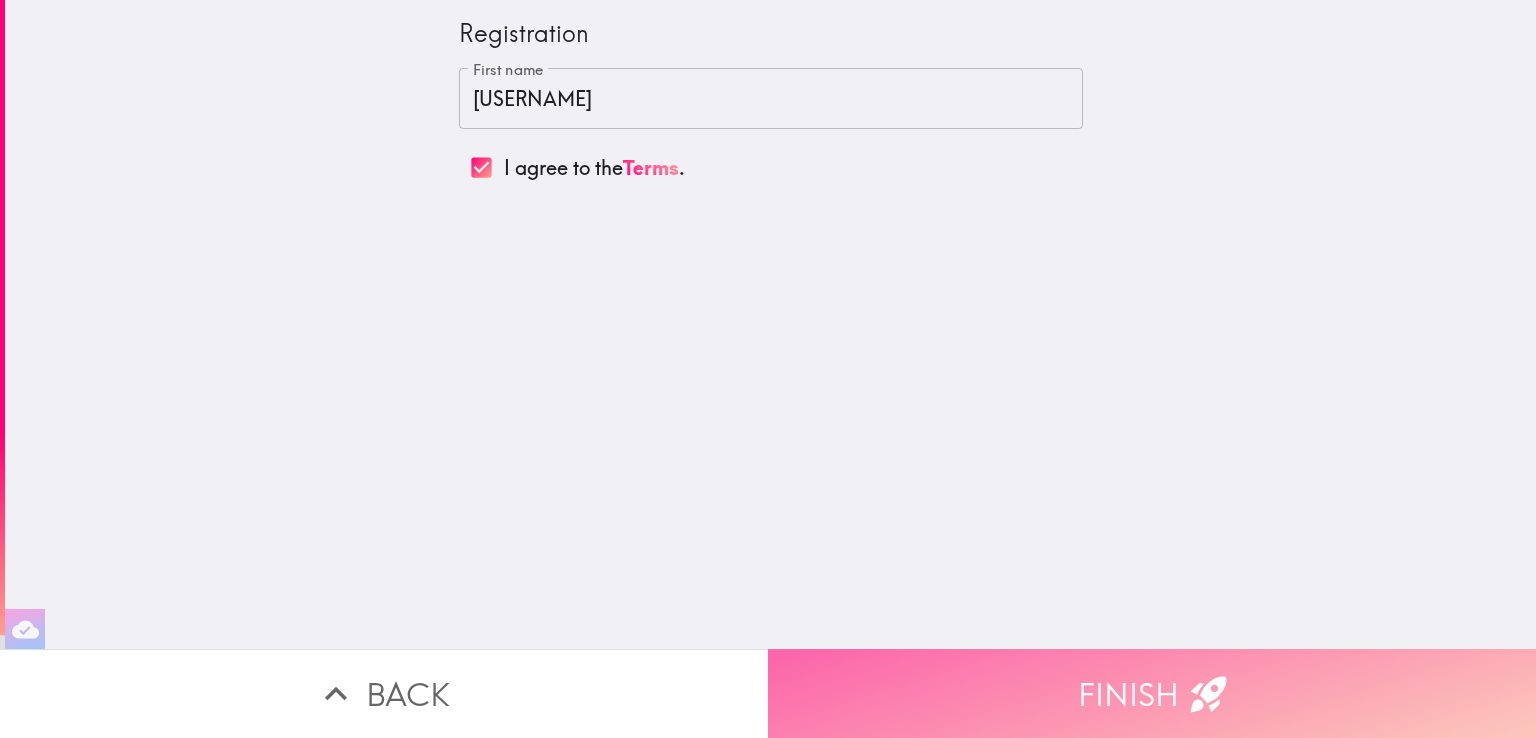 click on "Finish" at bounding box center [1152, 693] 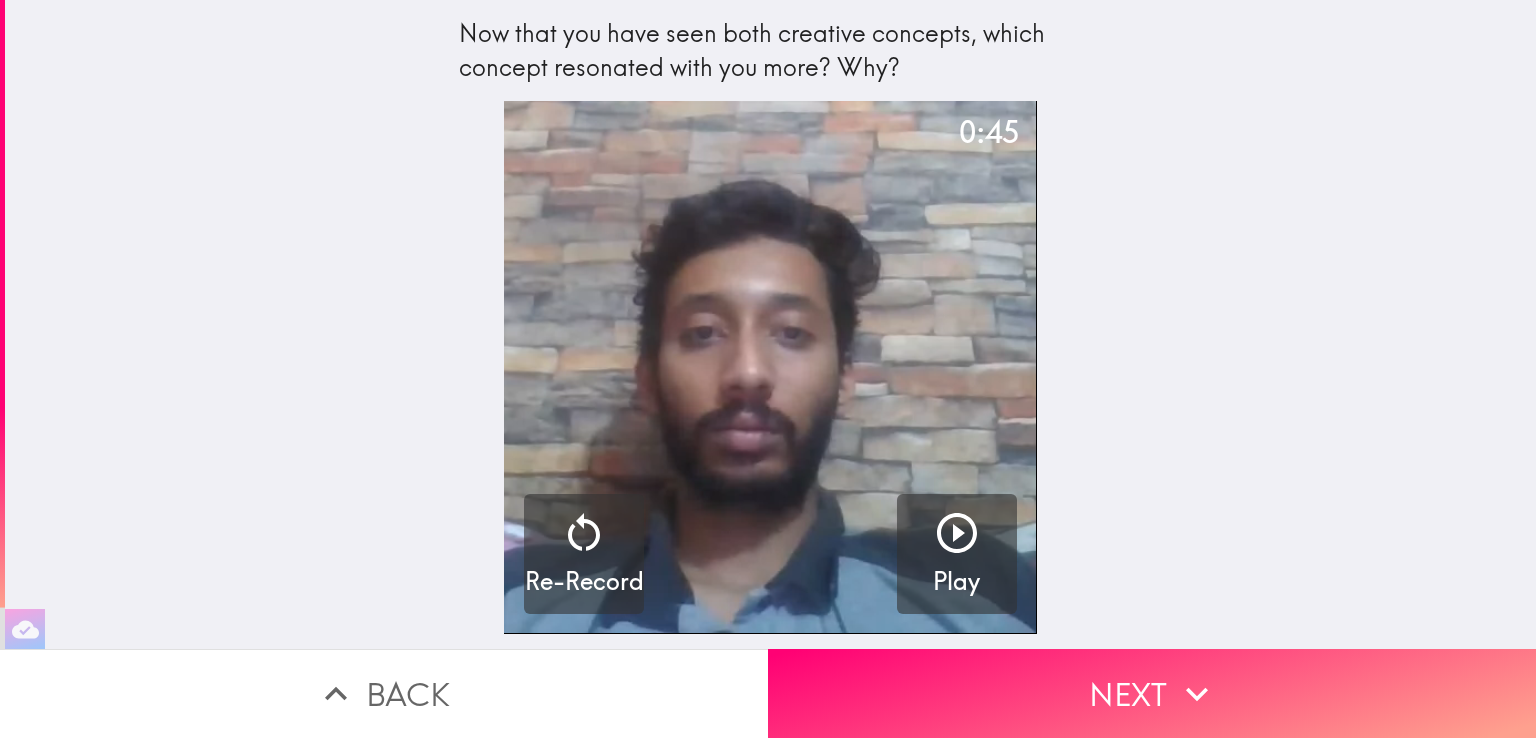scroll, scrollTop: 0, scrollLeft: 0, axis: both 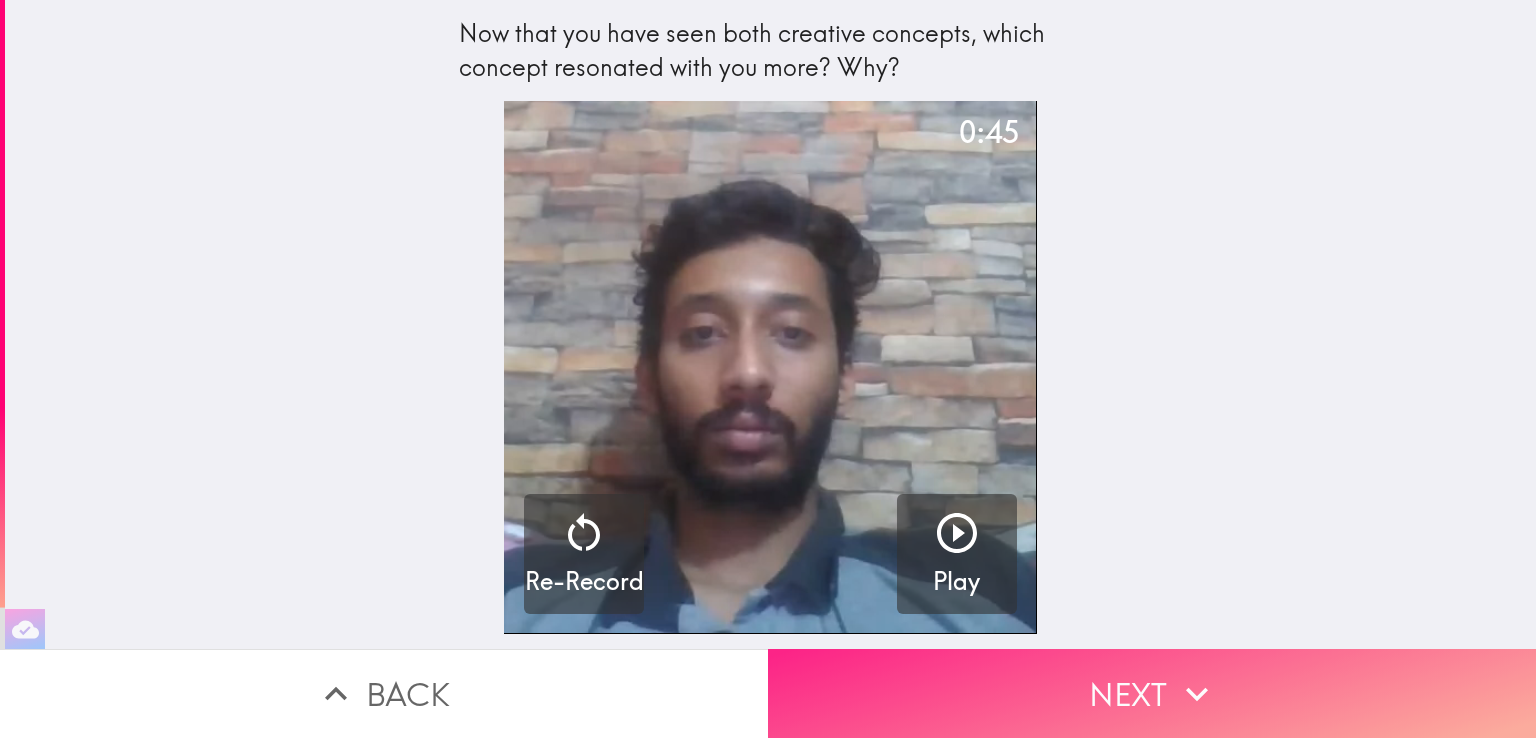 click on "Next" at bounding box center (1152, 693) 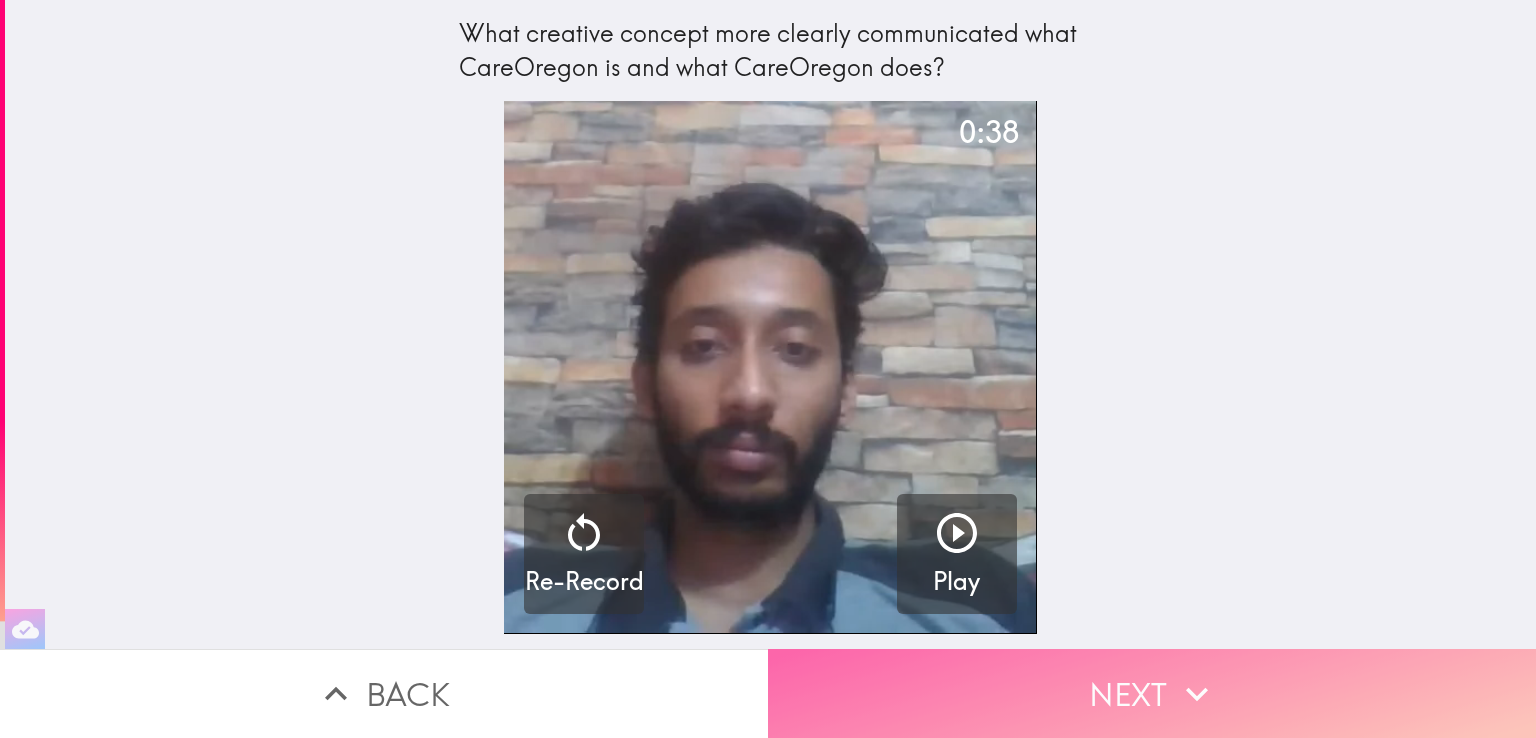 click on "Next" at bounding box center [1152, 693] 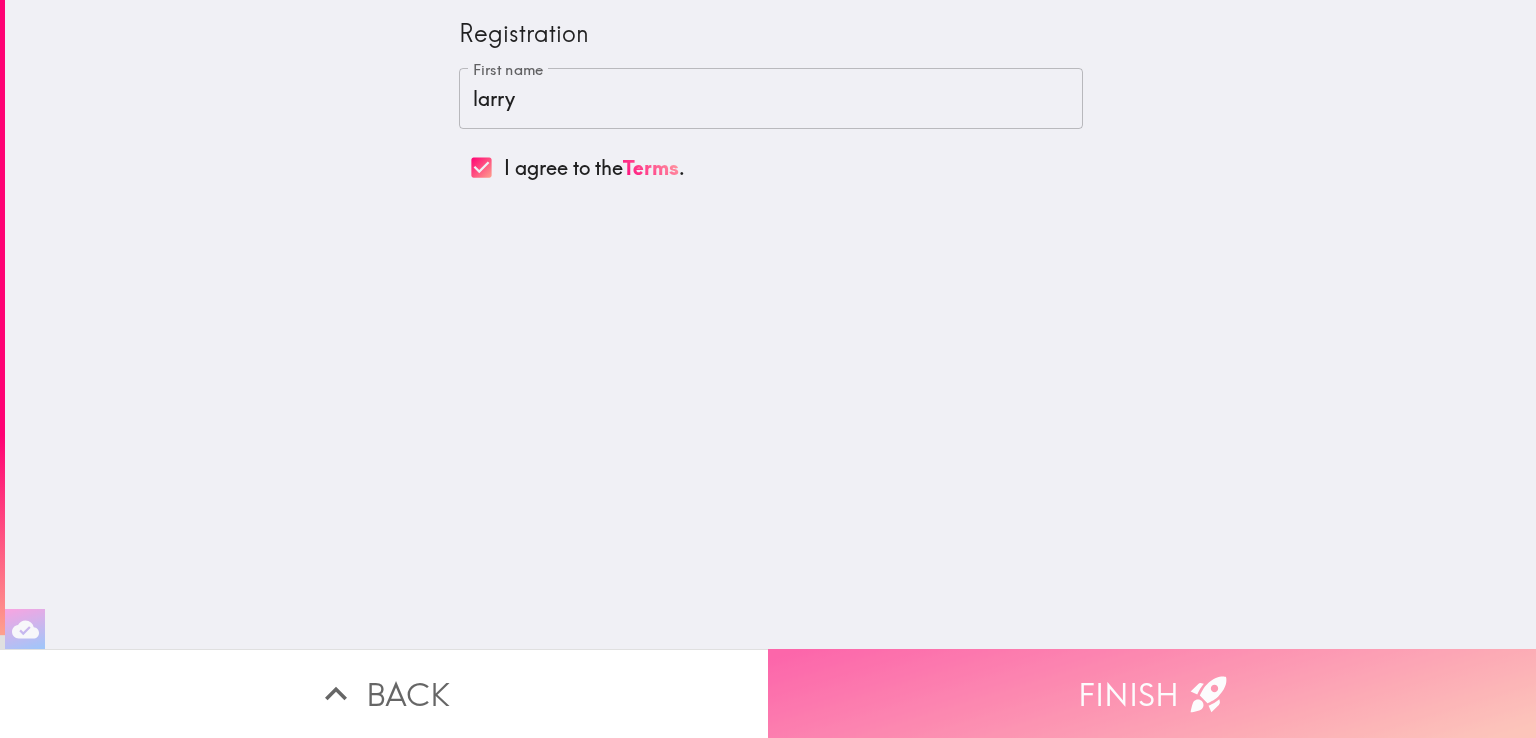 click on "Finish" at bounding box center (1152, 693) 